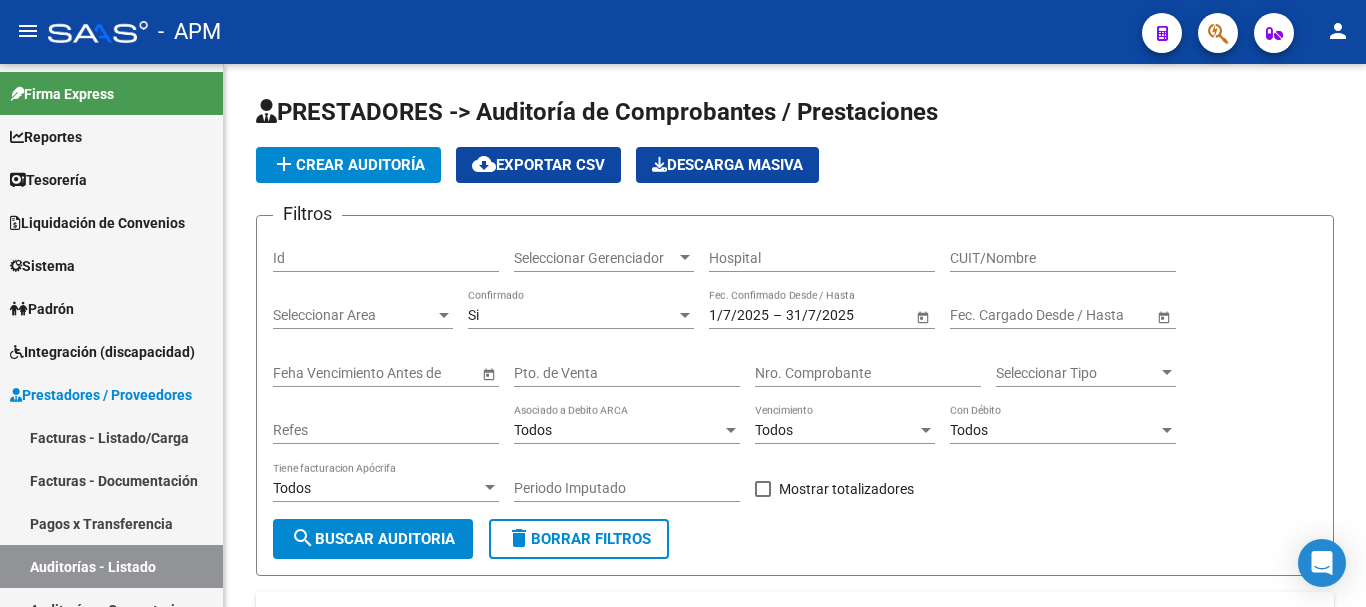 scroll, scrollTop: 0, scrollLeft: 0, axis: both 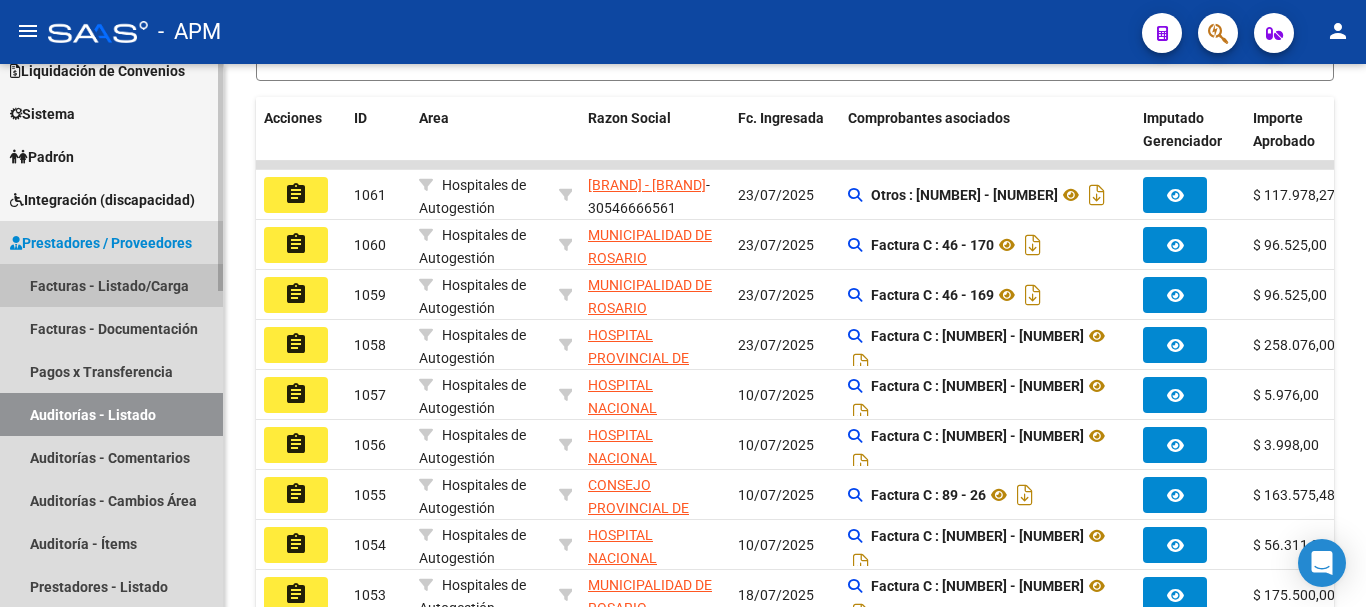 click on "Facturas - Listado/Carga" at bounding box center (111, 285) 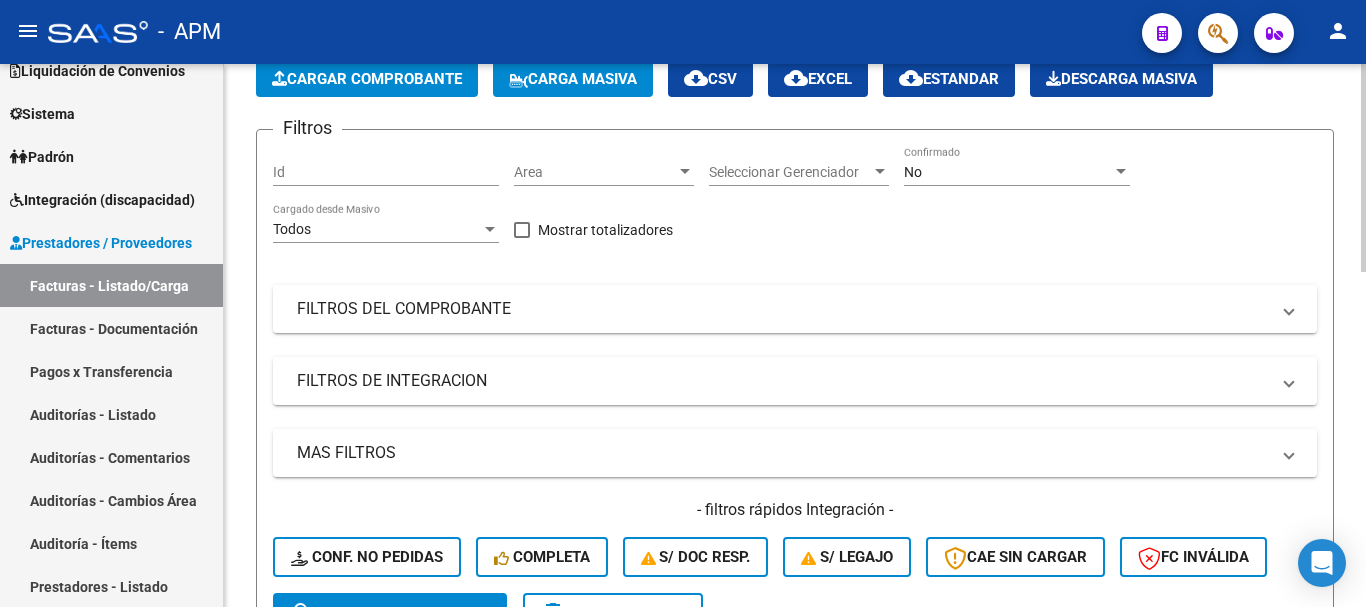 scroll, scrollTop: 95, scrollLeft: 0, axis: vertical 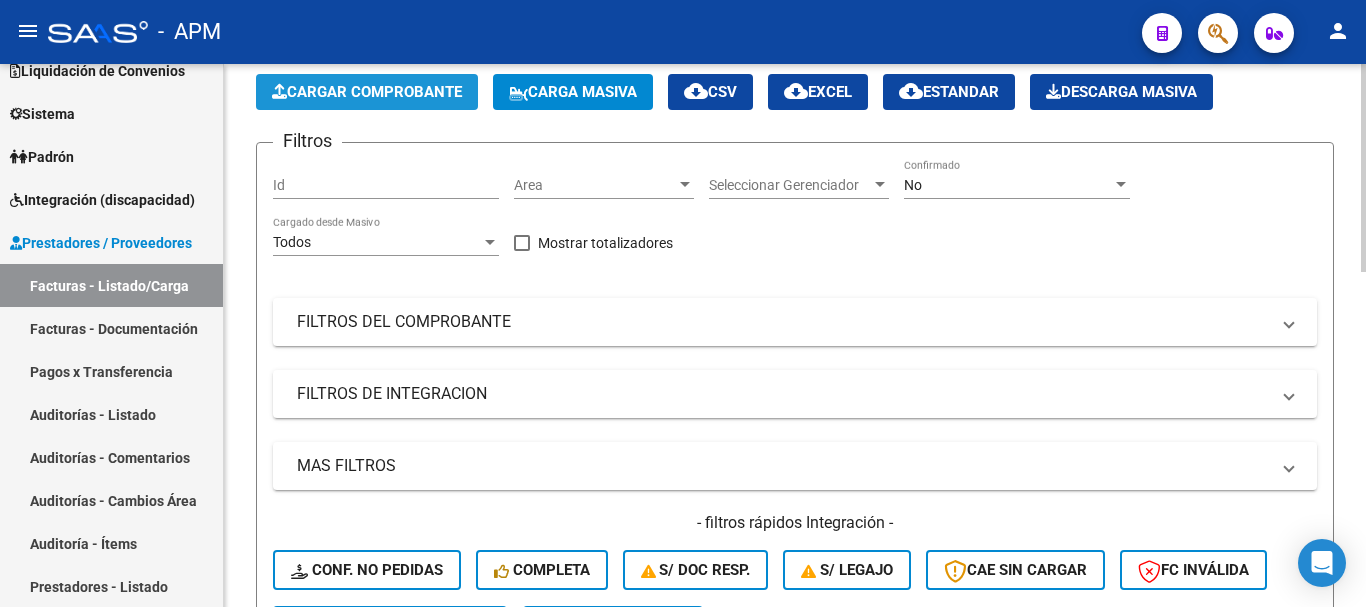 click on "Cargar Comprobante" 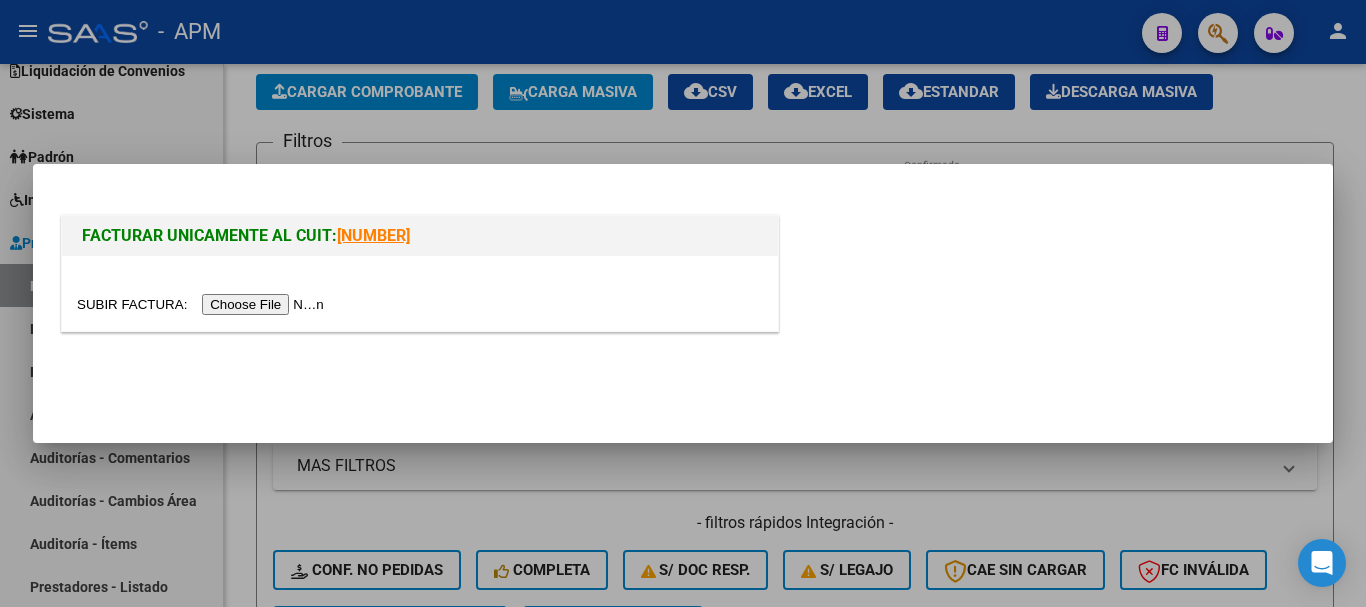click at bounding box center [203, 304] 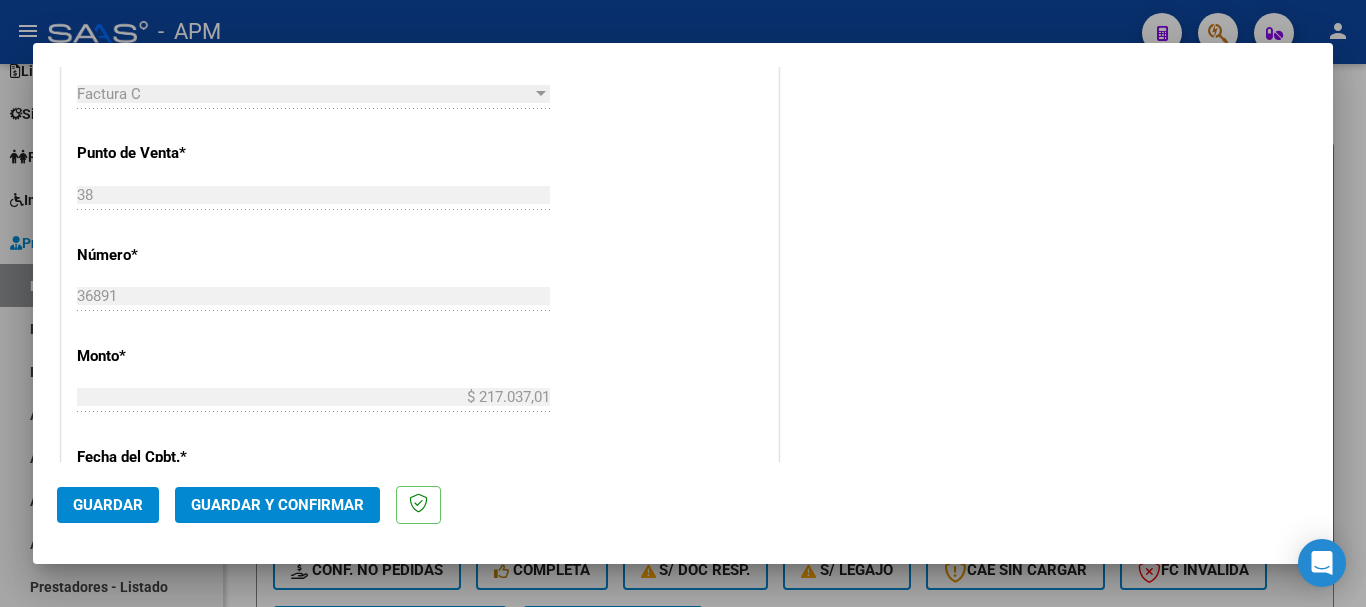 scroll, scrollTop: 1379, scrollLeft: 0, axis: vertical 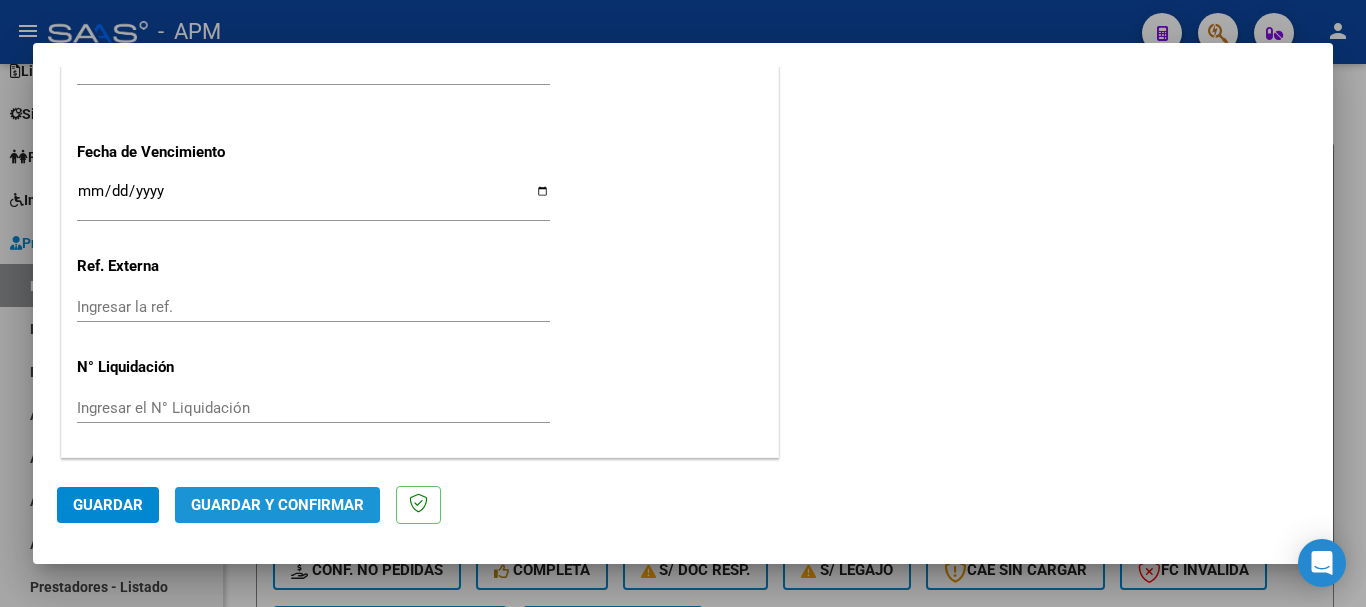click on "Guardar y Confirmar" 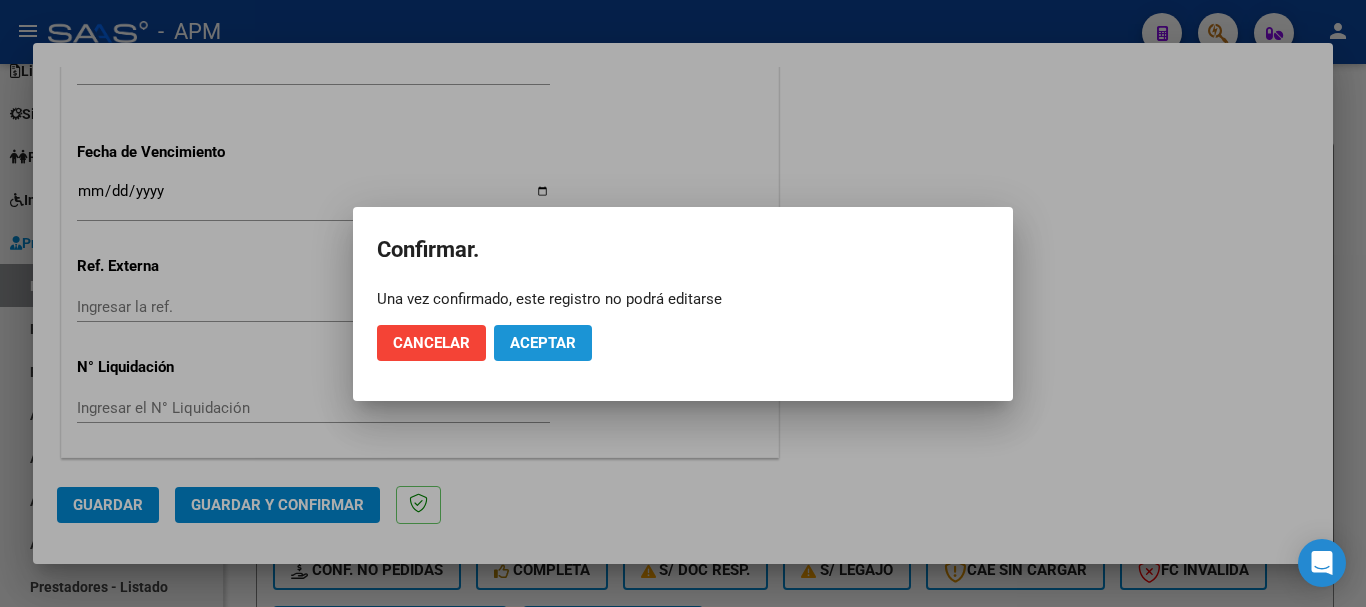 click on "Aceptar" 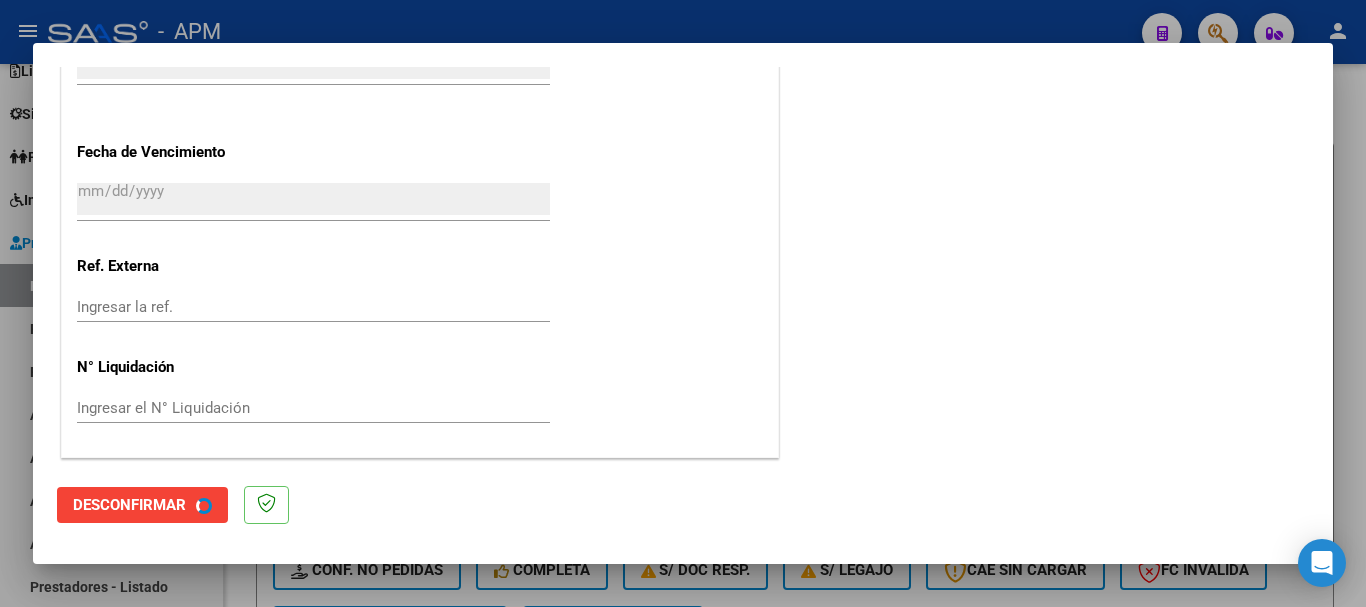 scroll, scrollTop: 0, scrollLeft: 0, axis: both 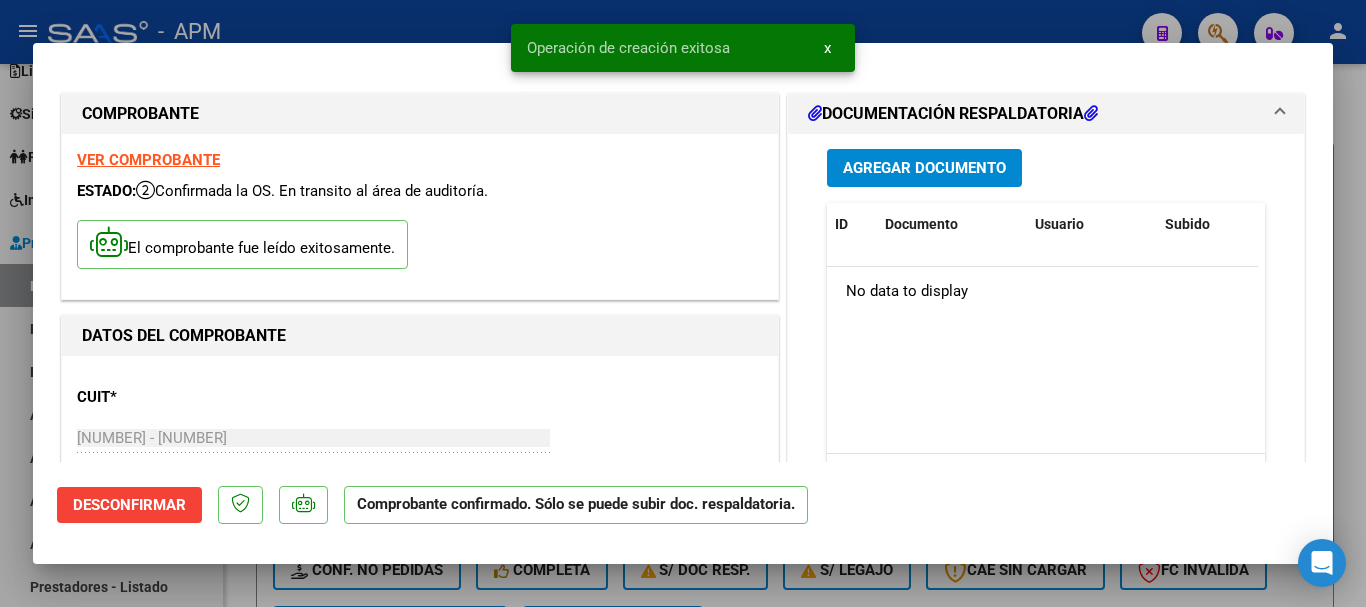 click at bounding box center (683, 303) 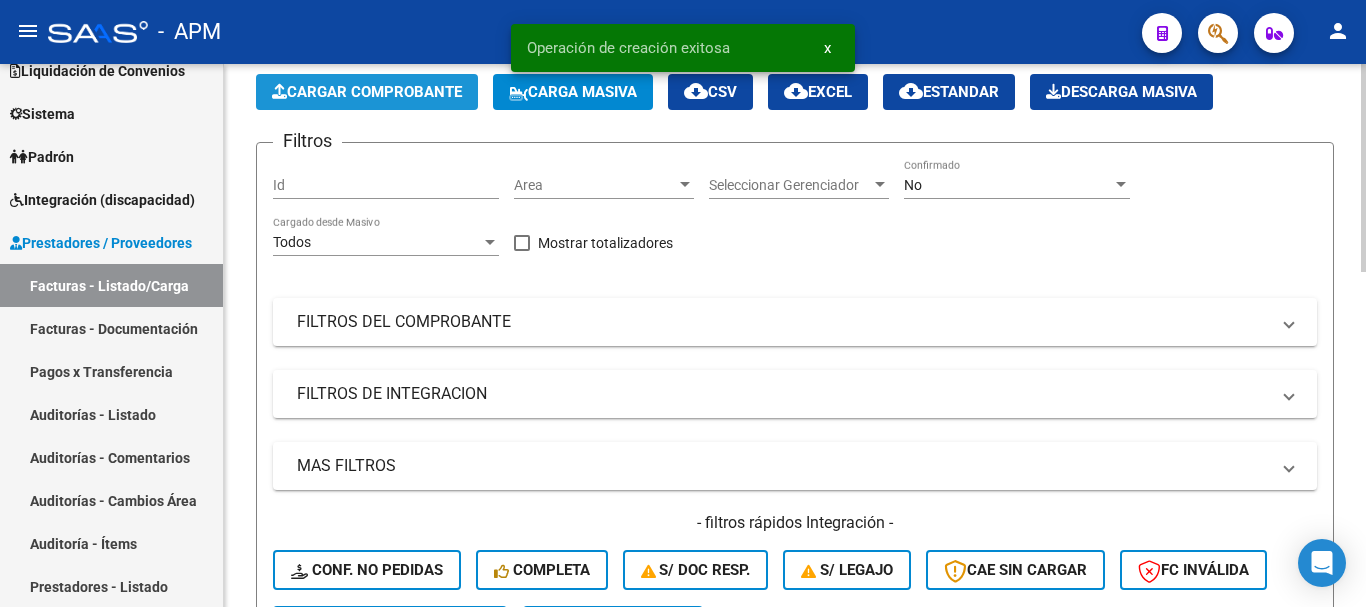 click on "Cargar Comprobante" 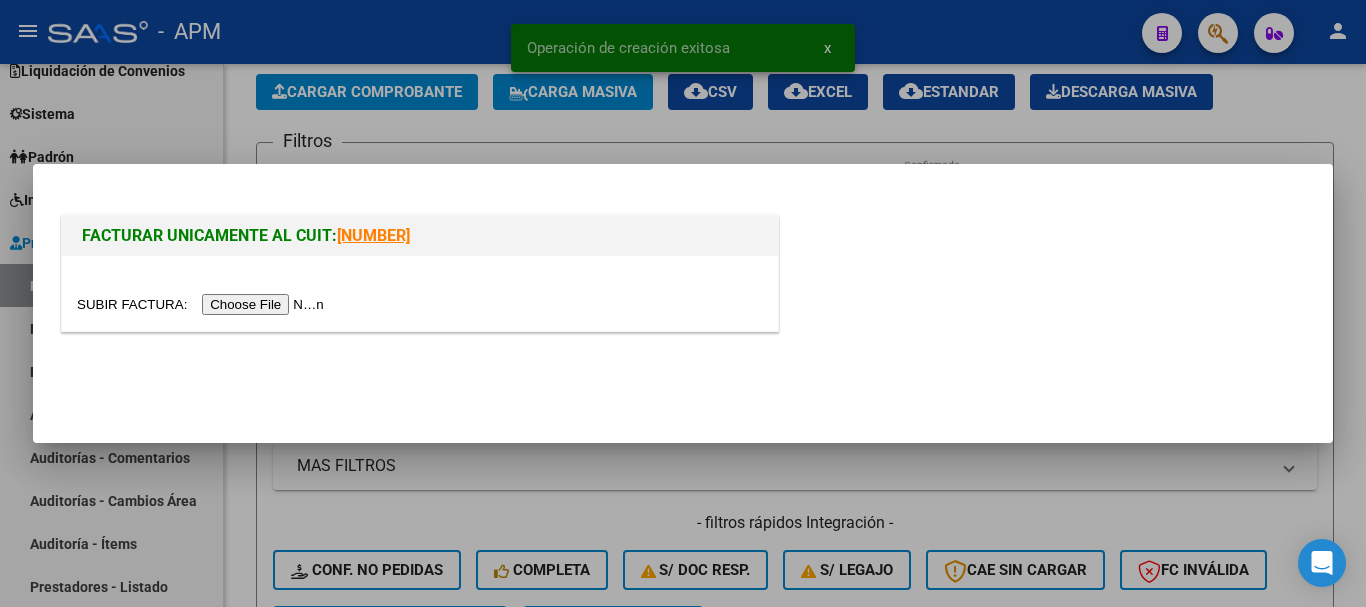 click at bounding box center [203, 304] 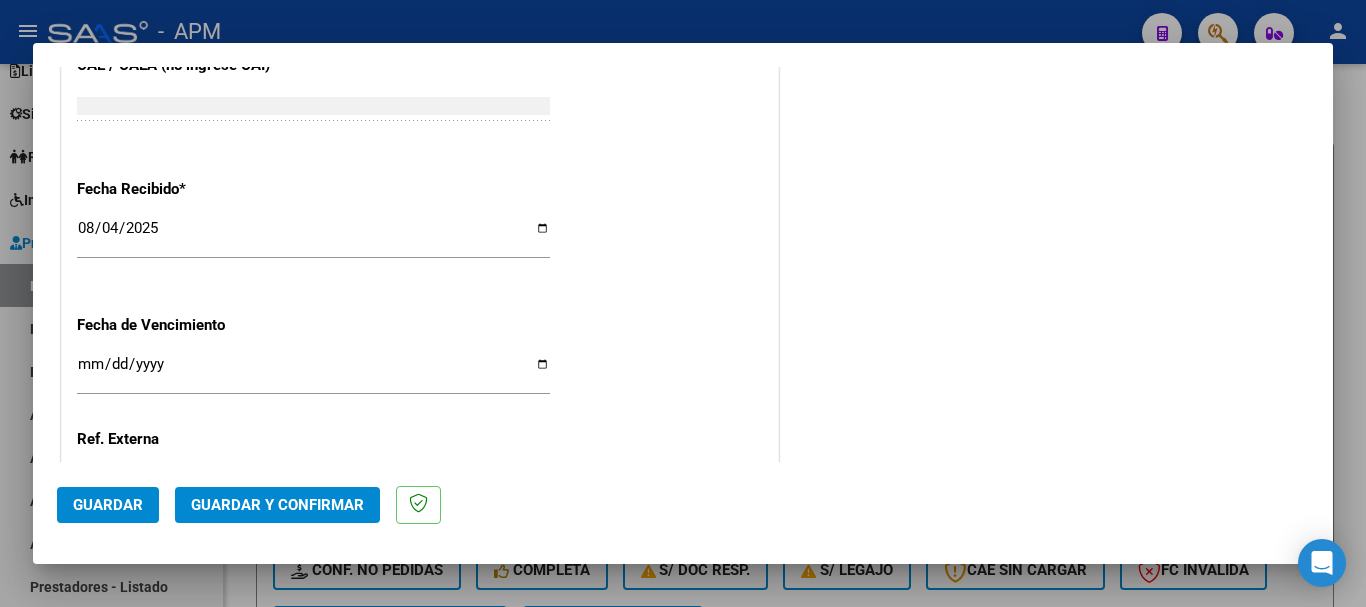 scroll, scrollTop: 1379, scrollLeft: 0, axis: vertical 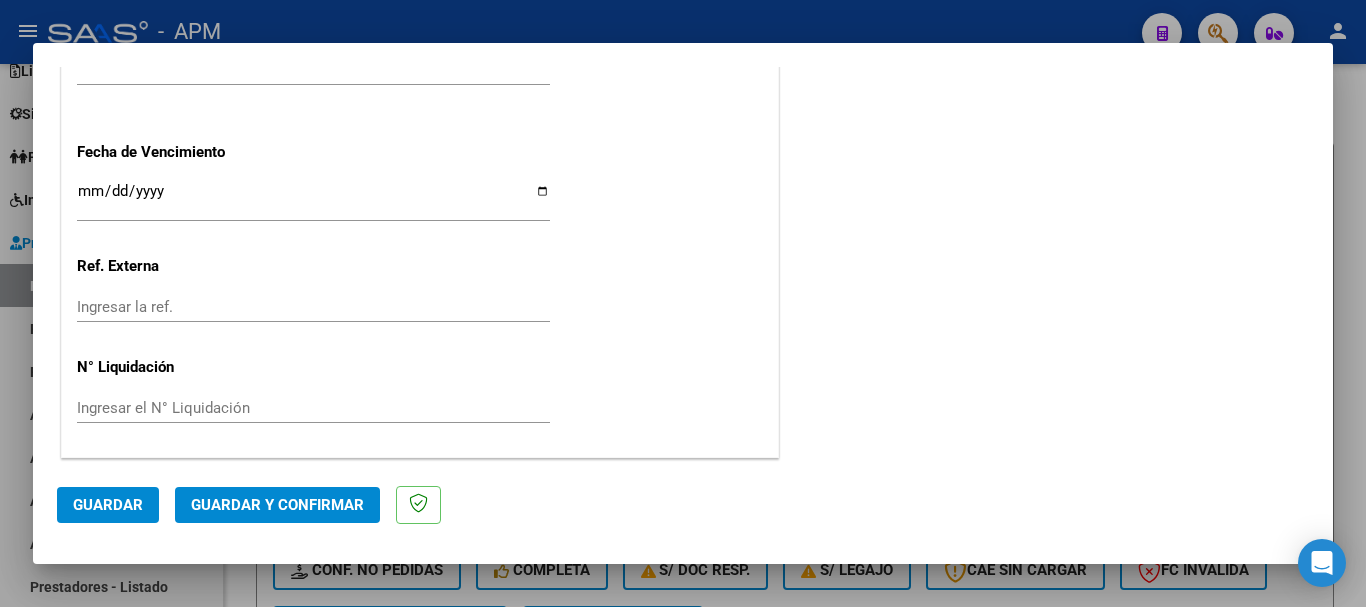 click on "Guardar y Confirmar" 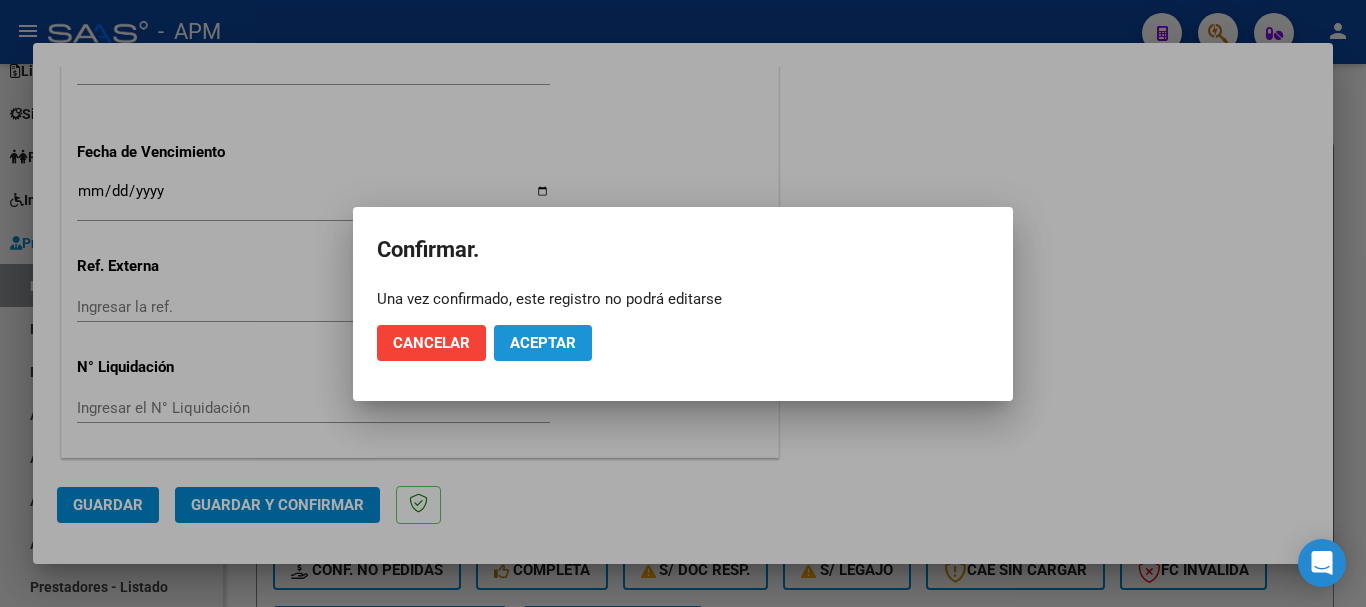 click on "Aceptar" 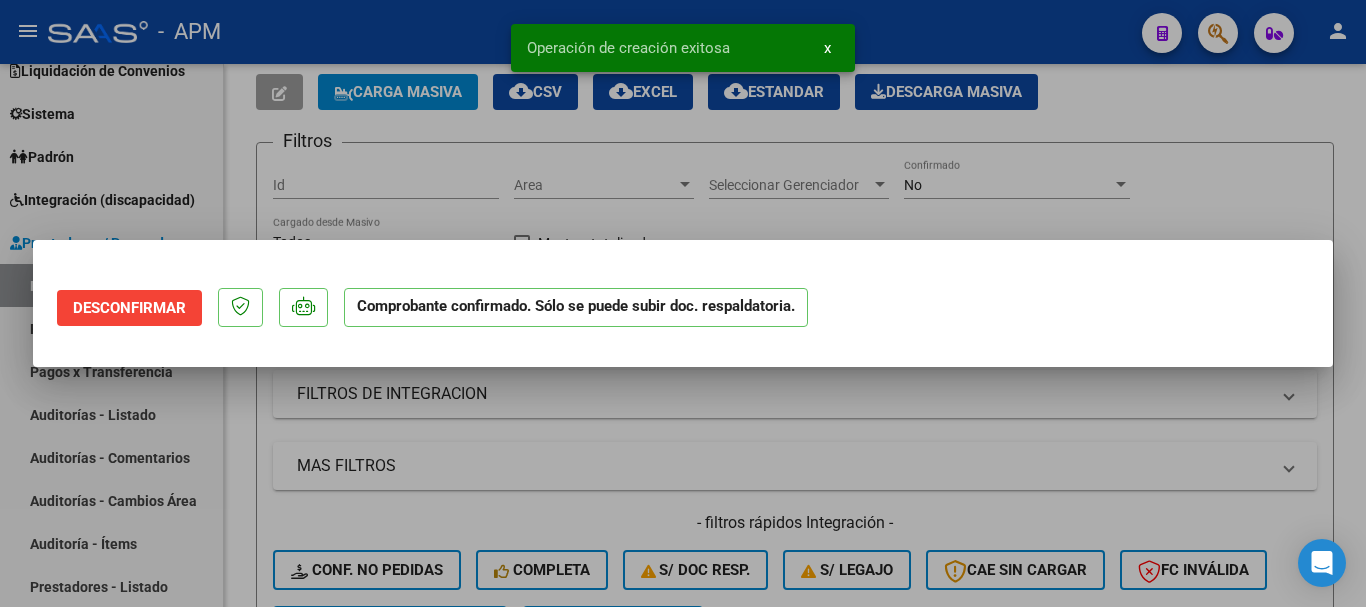 scroll, scrollTop: 0, scrollLeft: 0, axis: both 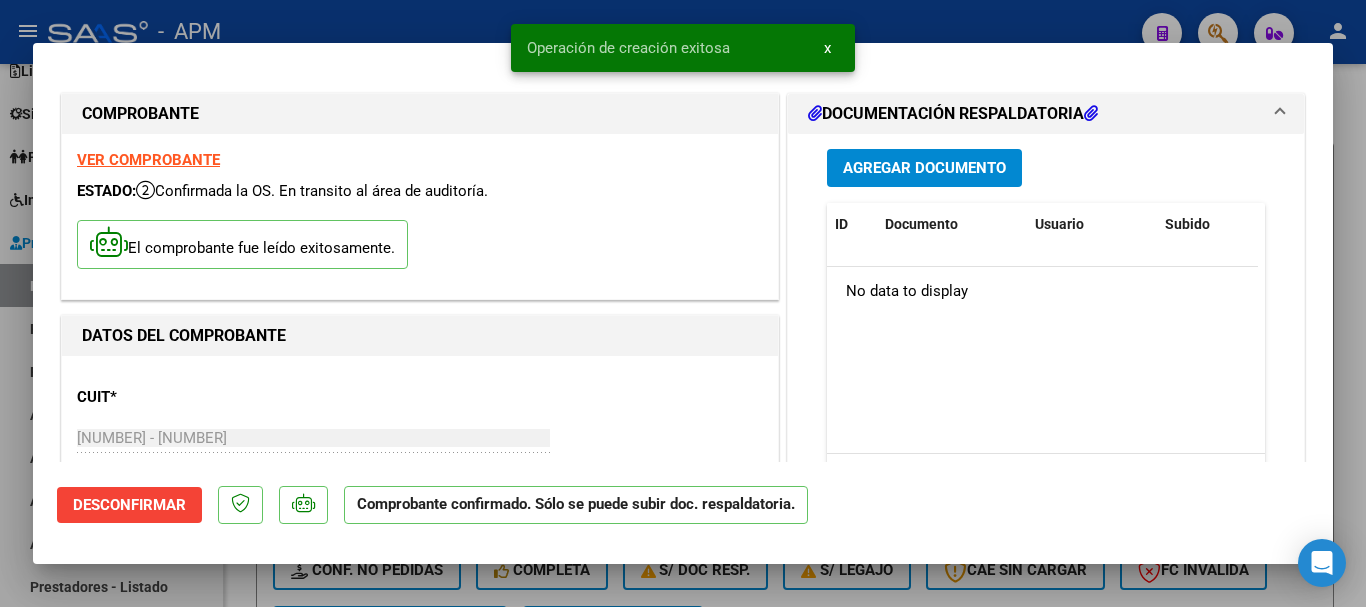 click at bounding box center [683, 303] 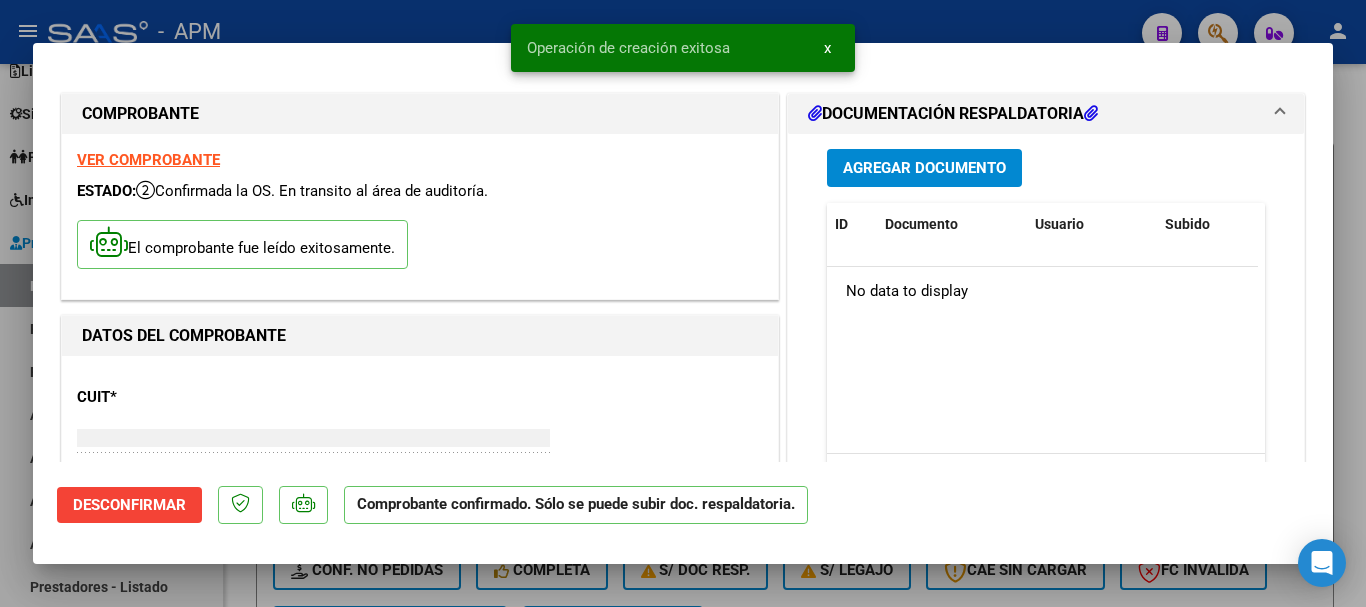 type on "$ 0,00" 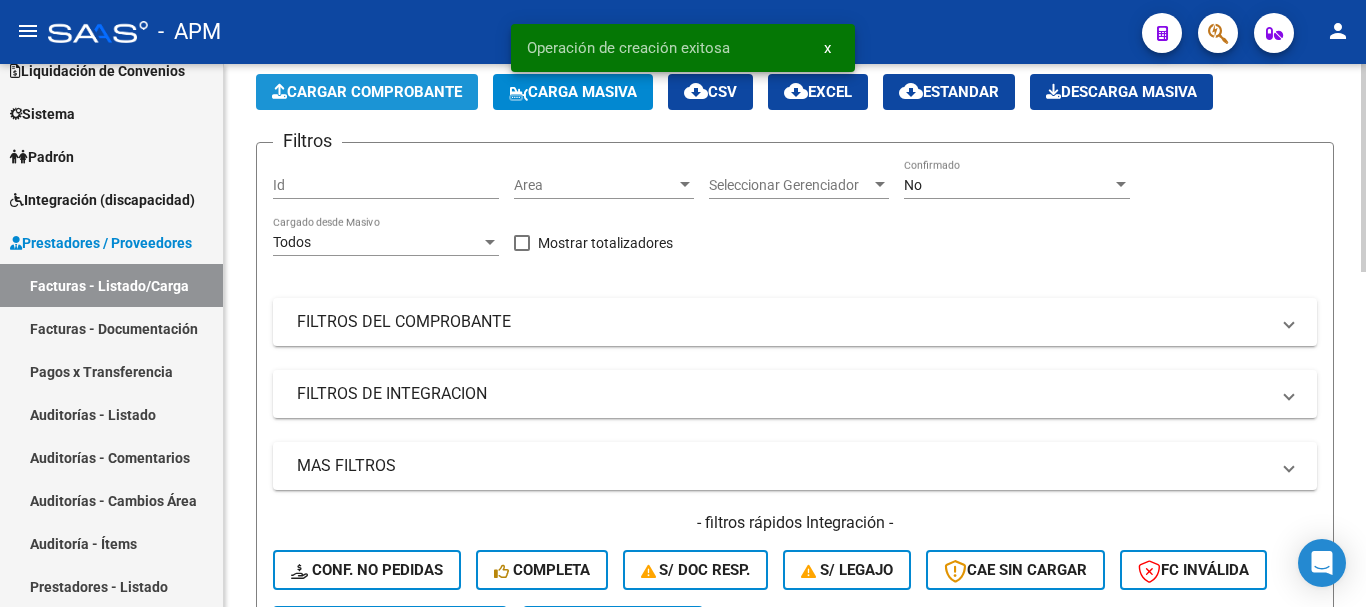 click on "Cargar Comprobante" 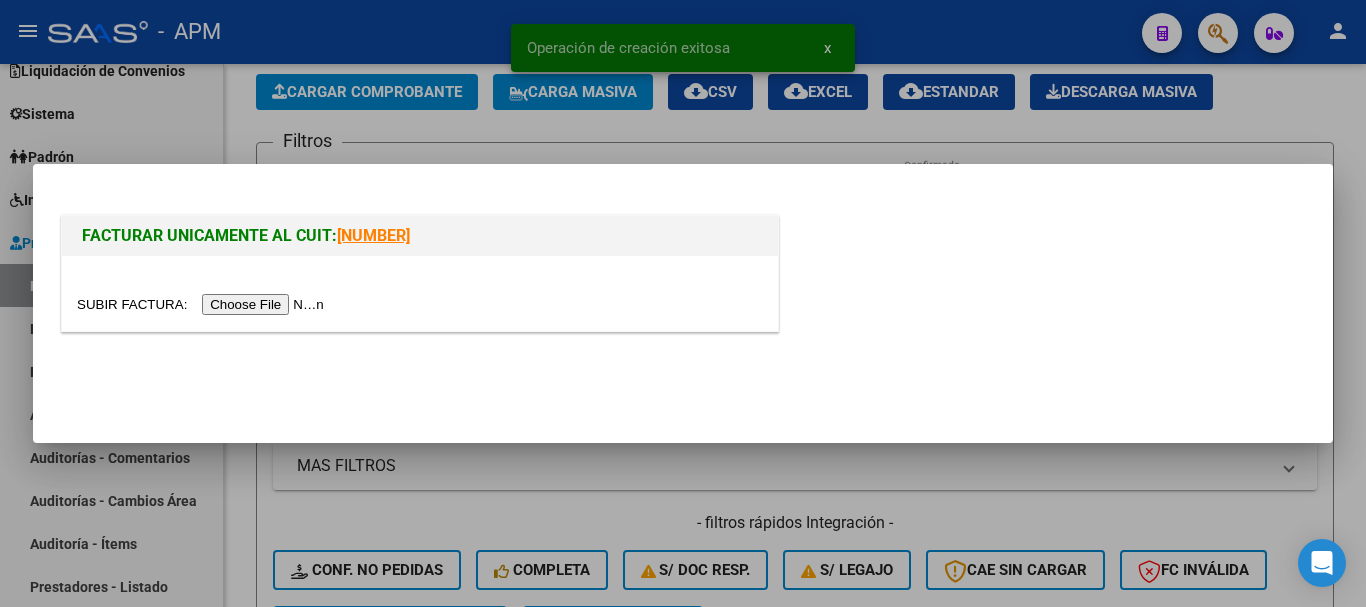 click at bounding box center [203, 304] 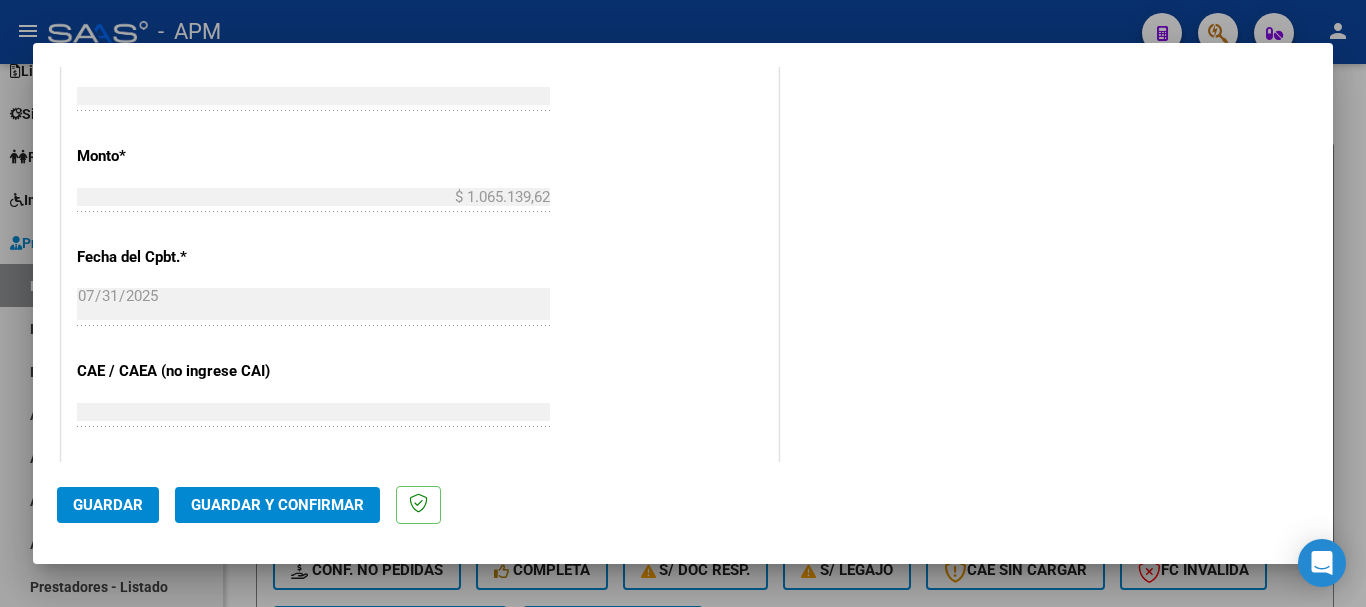 scroll, scrollTop: 1300, scrollLeft: 0, axis: vertical 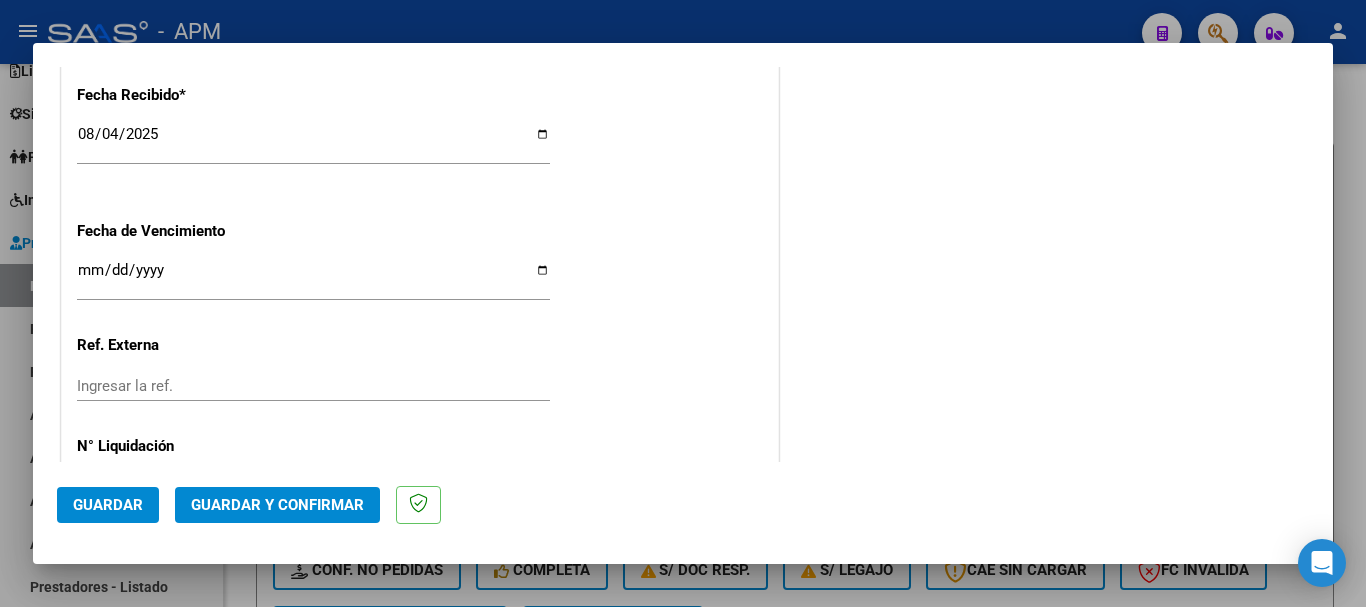 click on "Guardar y Confirmar" 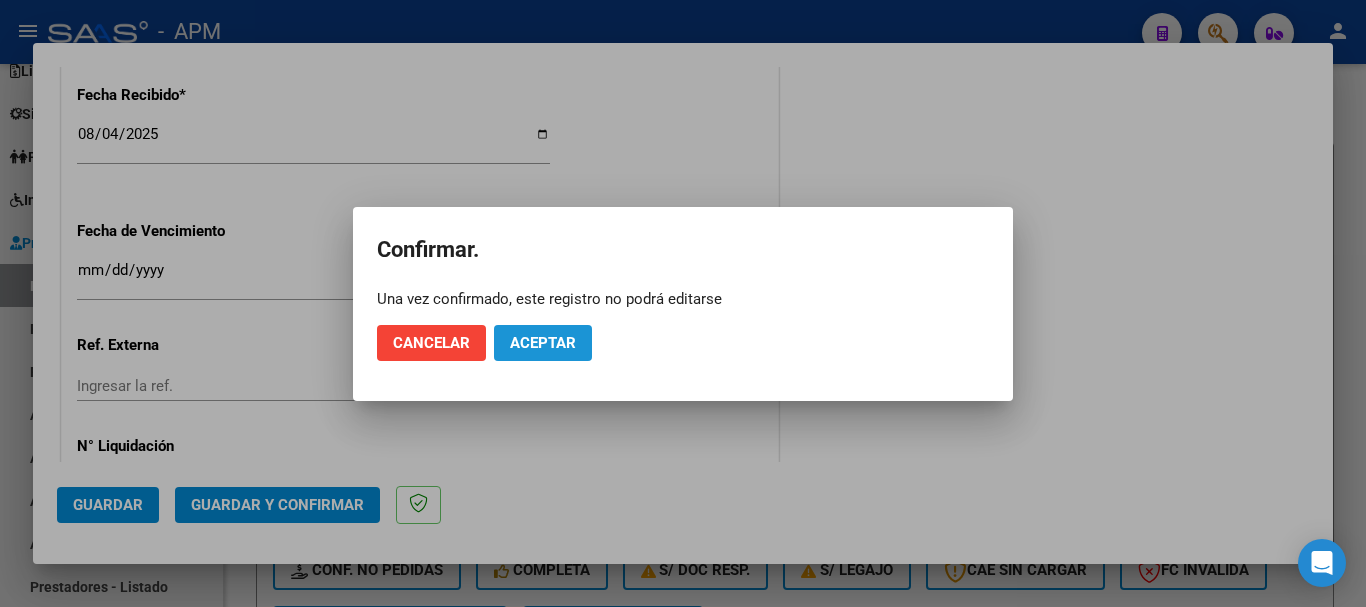 click on "Aceptar" 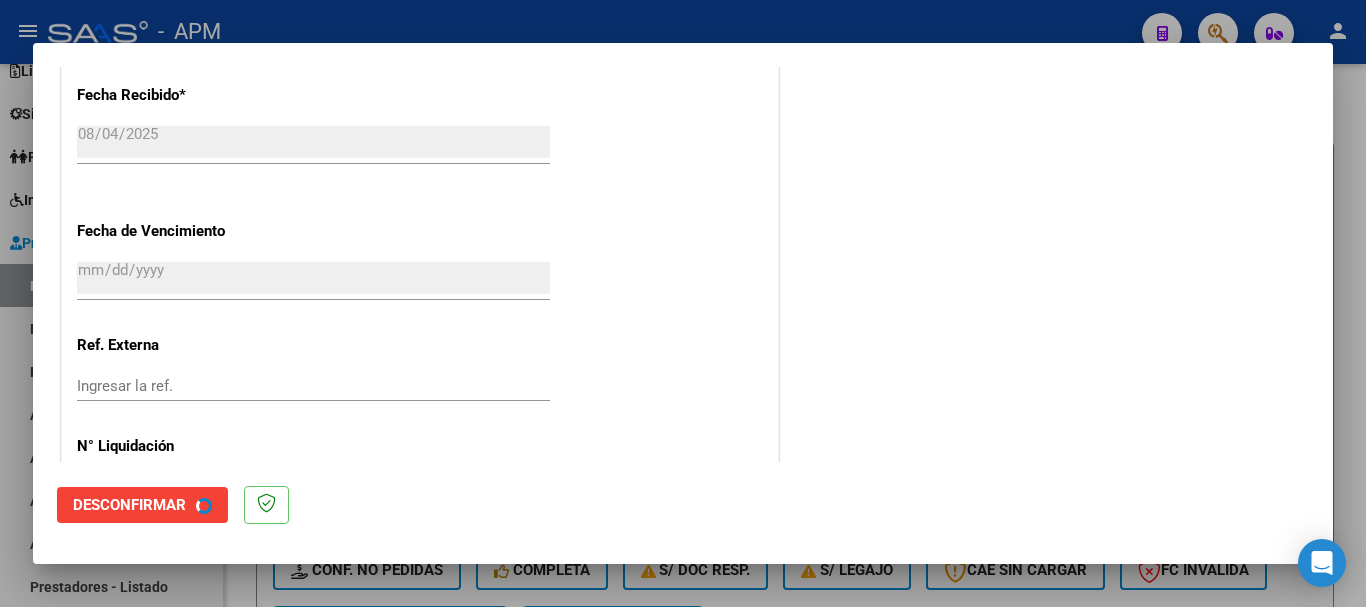scroll, scrollTop: 0, scrollLeft: 0, axis: both 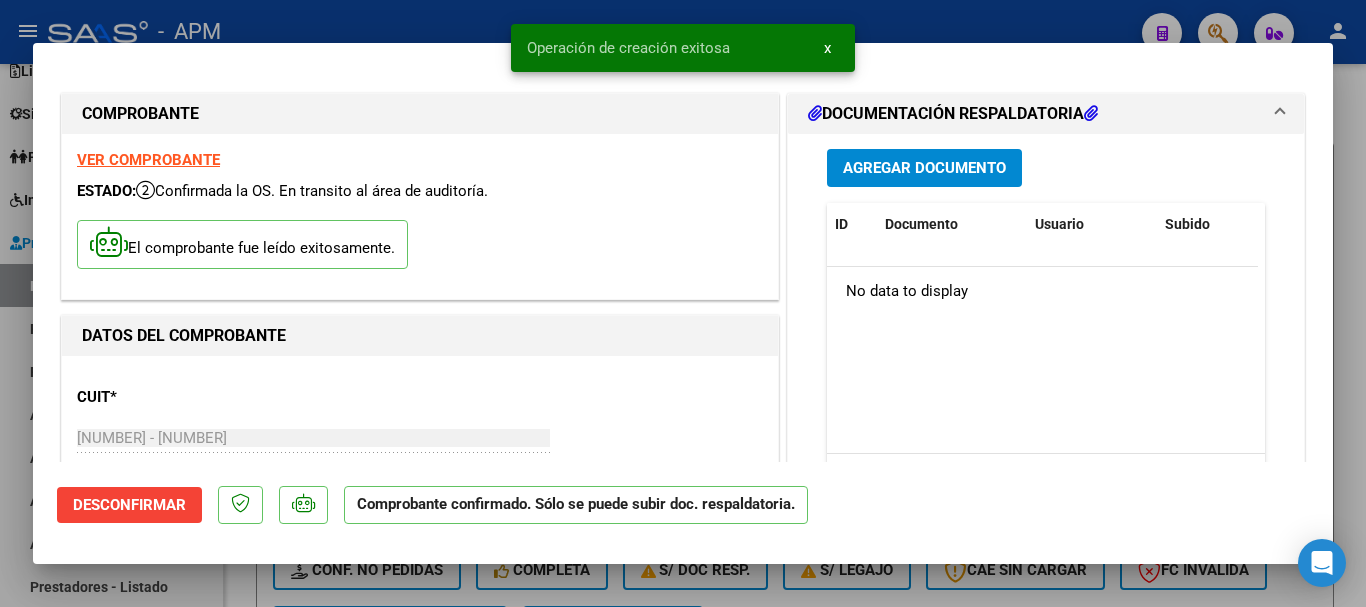 click at bounding box center (683, 303) 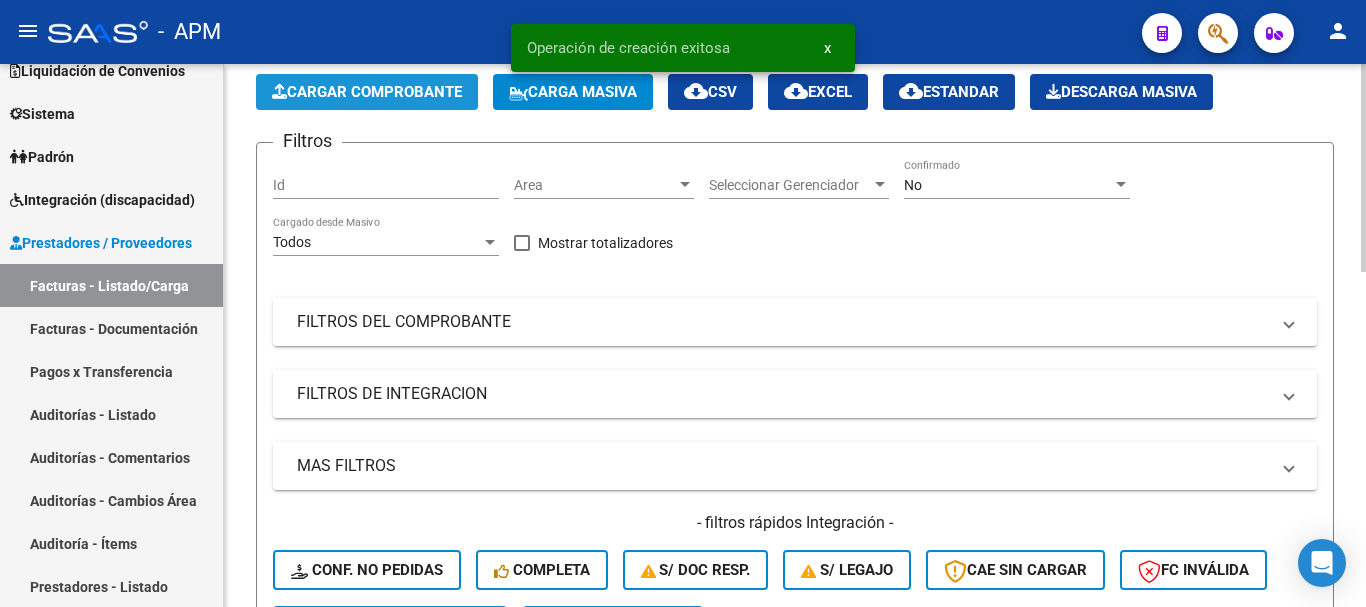 click on "Cargar Comprobante" 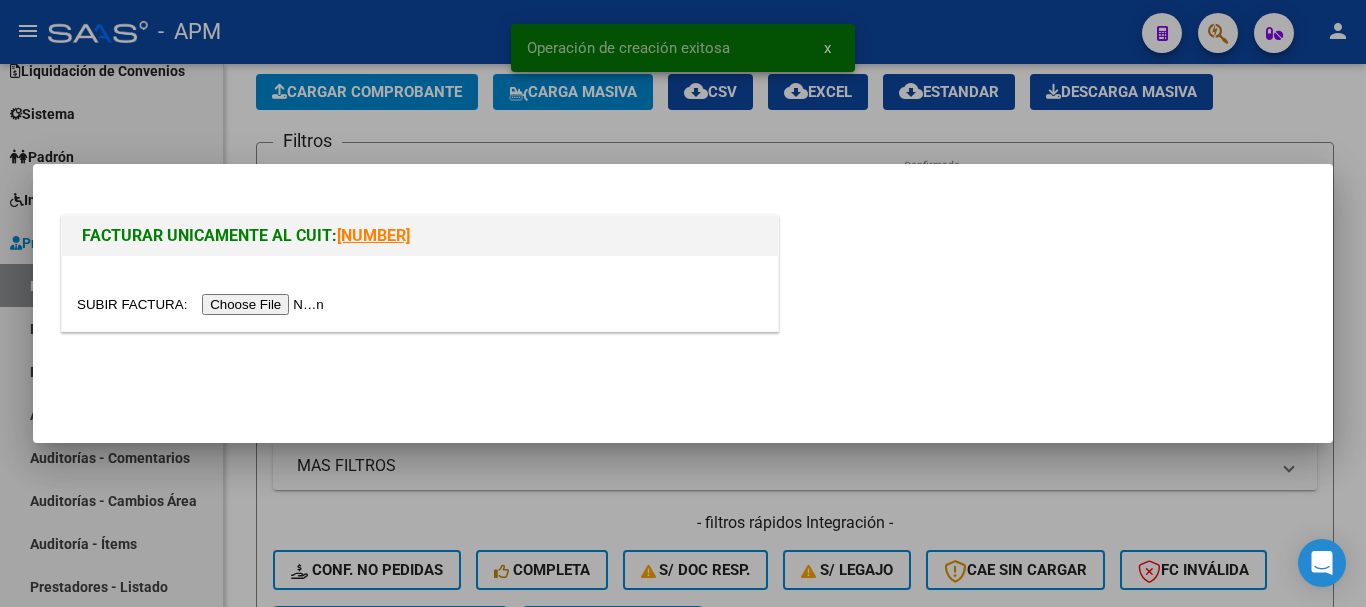 click at bounding box center [203, 304] 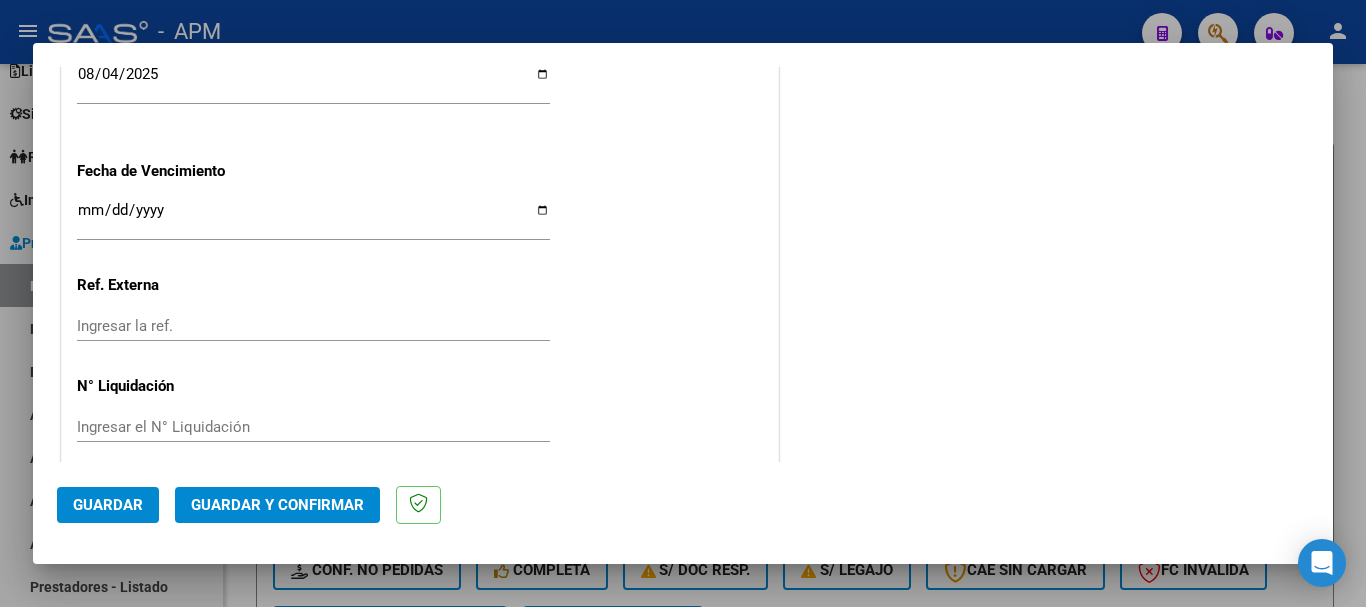 scroll, scrollTop: 1379, scrollLeft: 0, axis: vertical 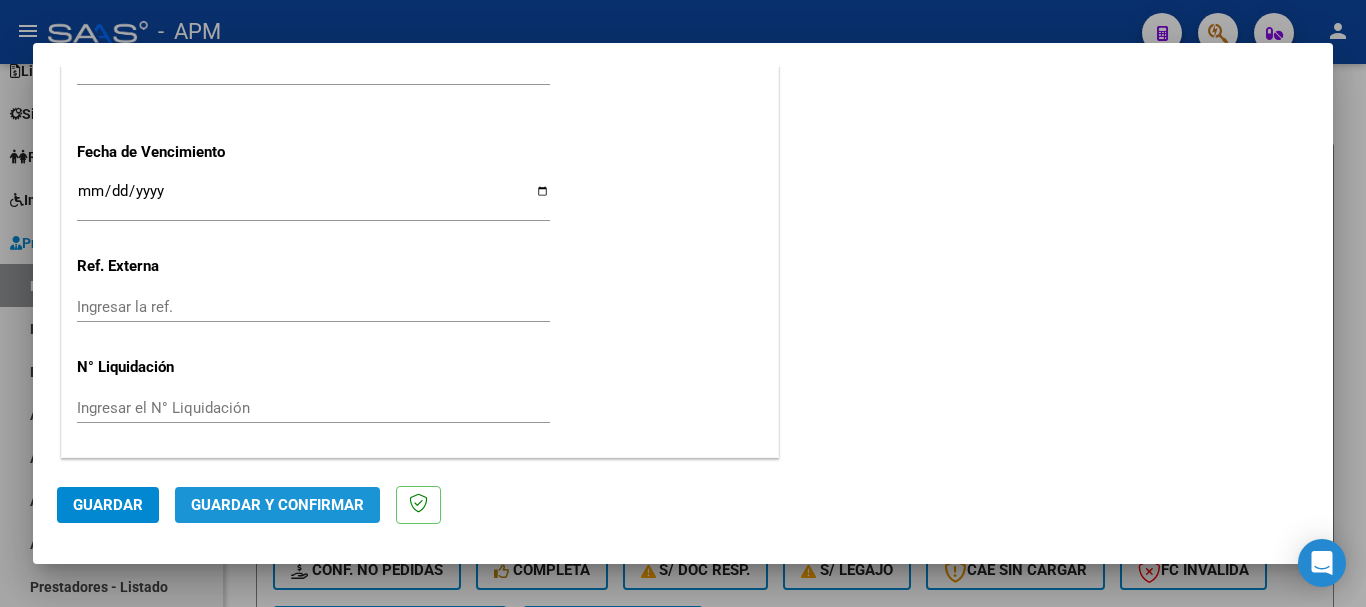 click on "Guardar y Confirmar" 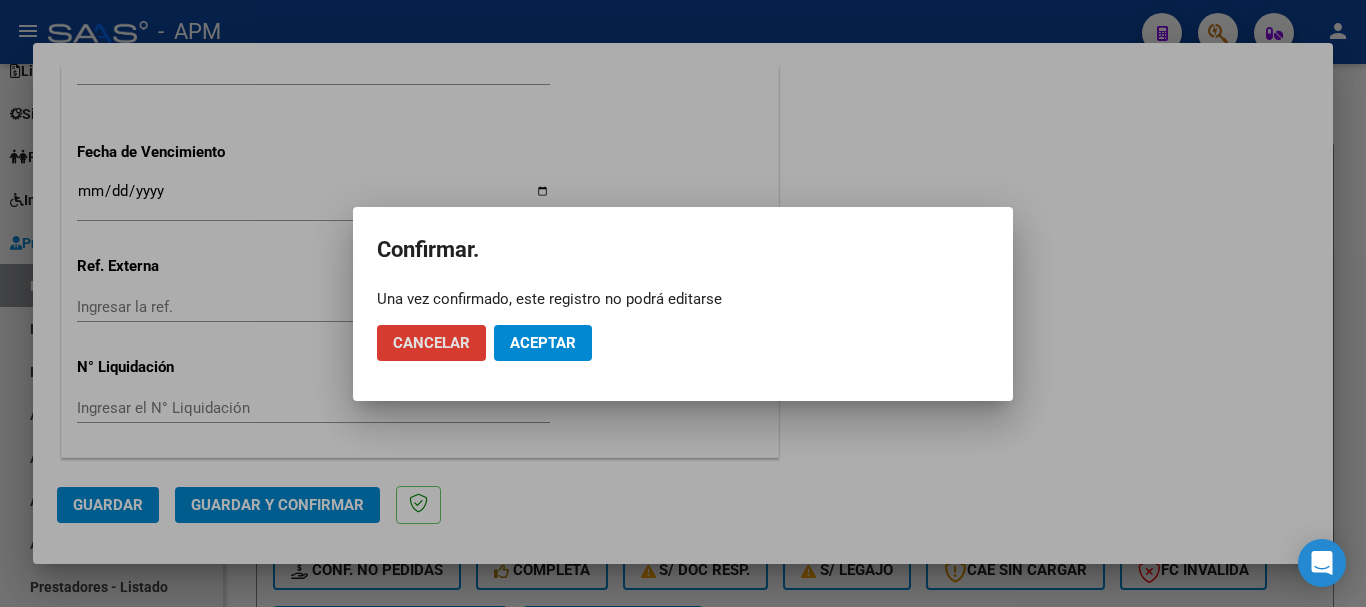 click on "Aceptar" 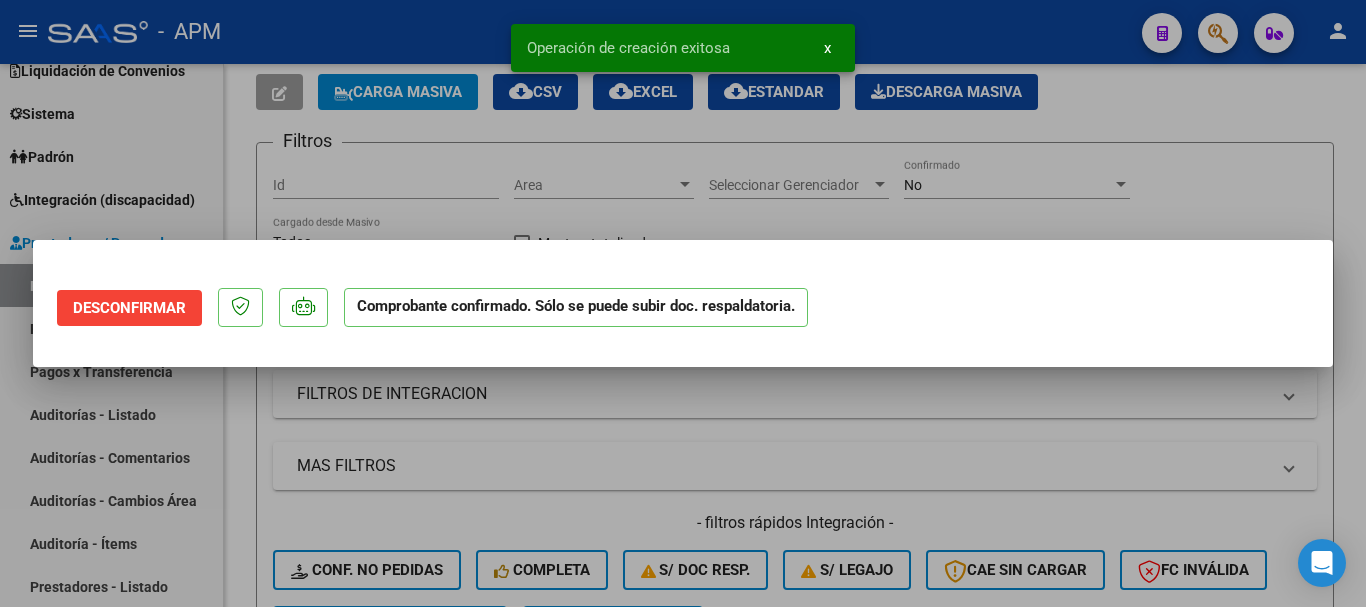 scroll, scrollTop: 0, scrollLeft: 0, axis: both 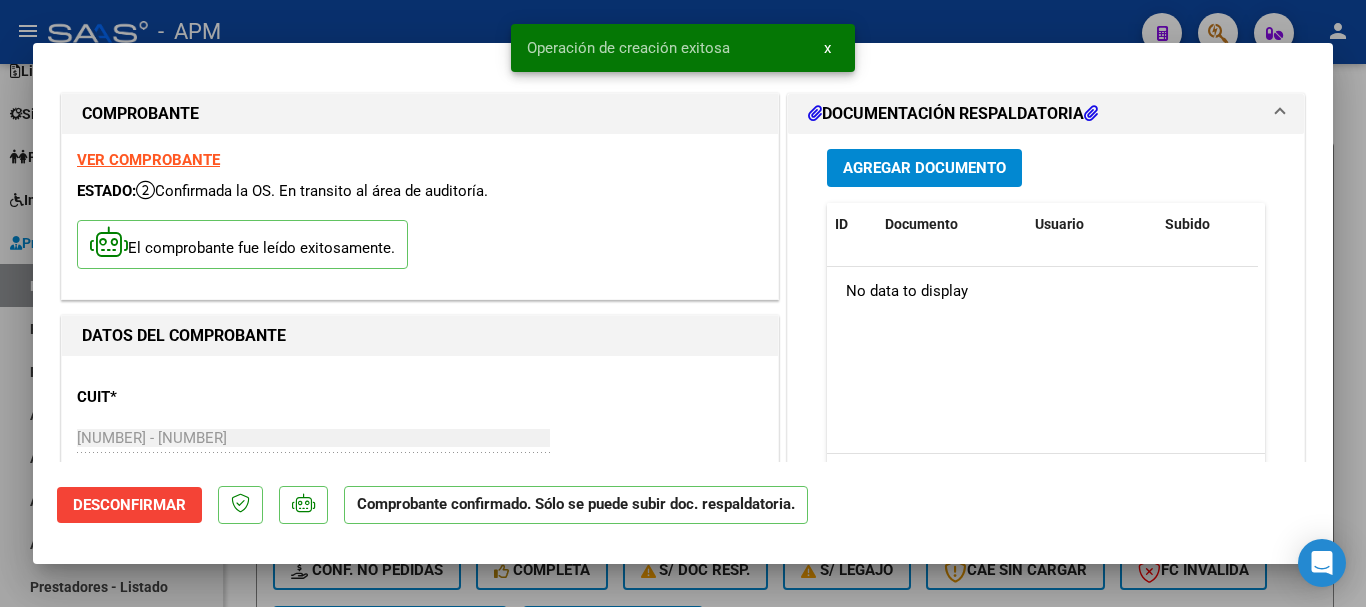 click at bounding box center [683, 303] 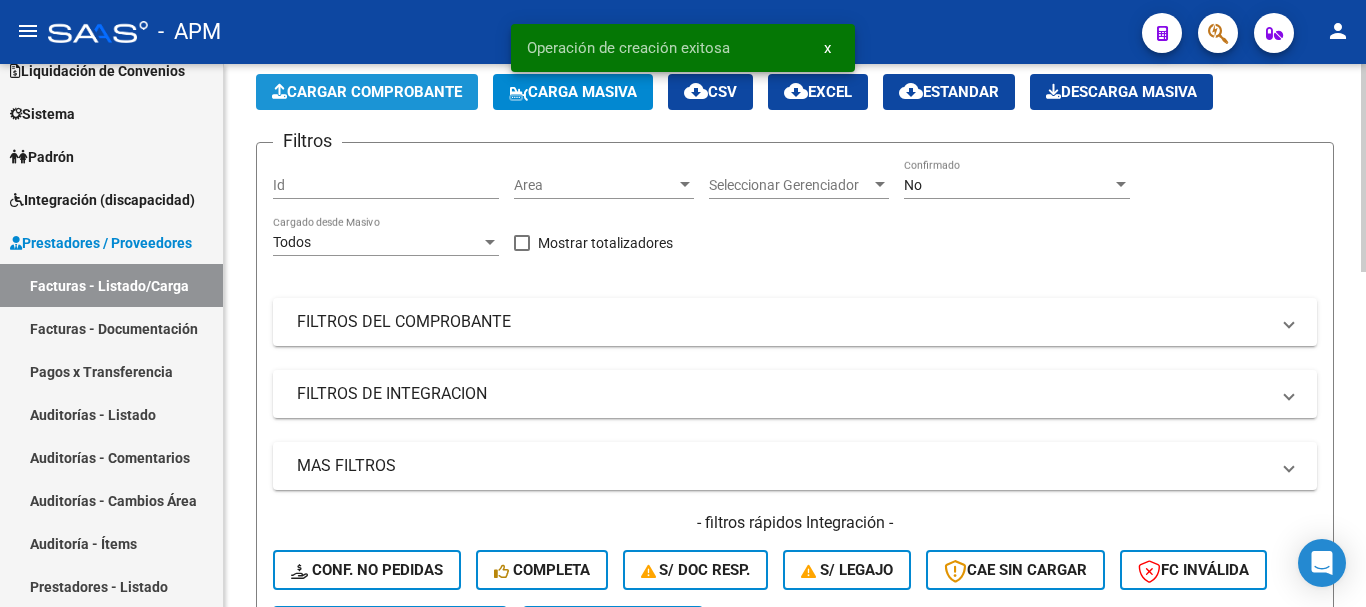 click on "Cargar Comprobante" 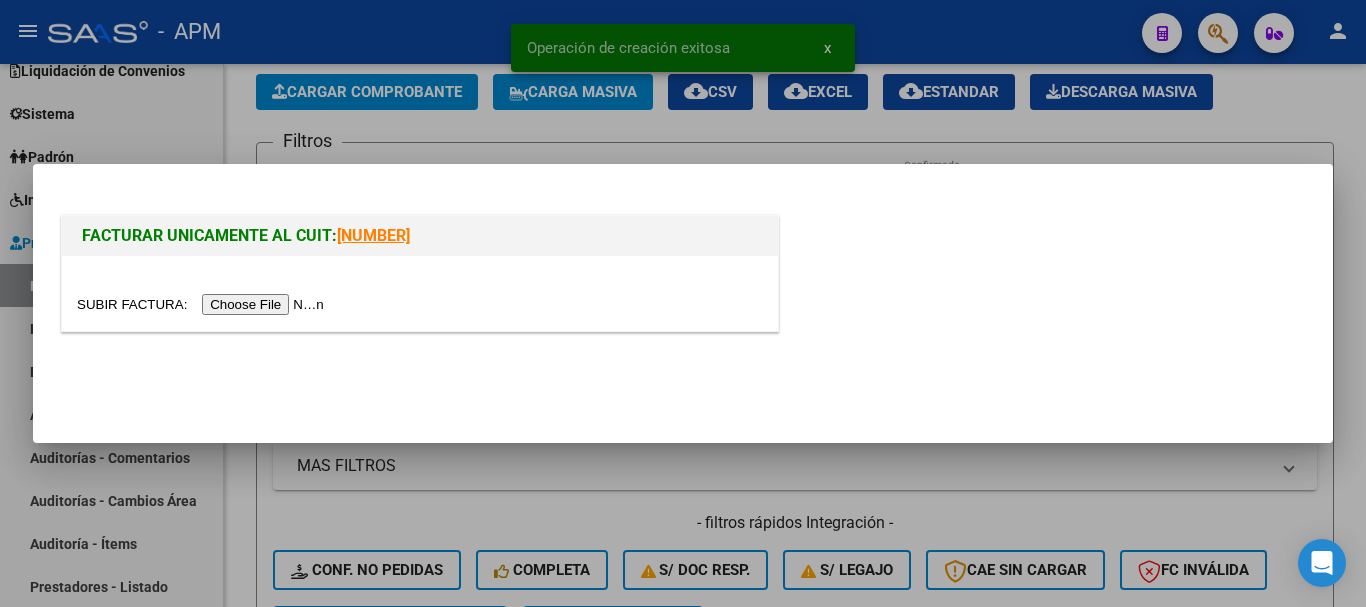 click at bounding box center (203, 304) 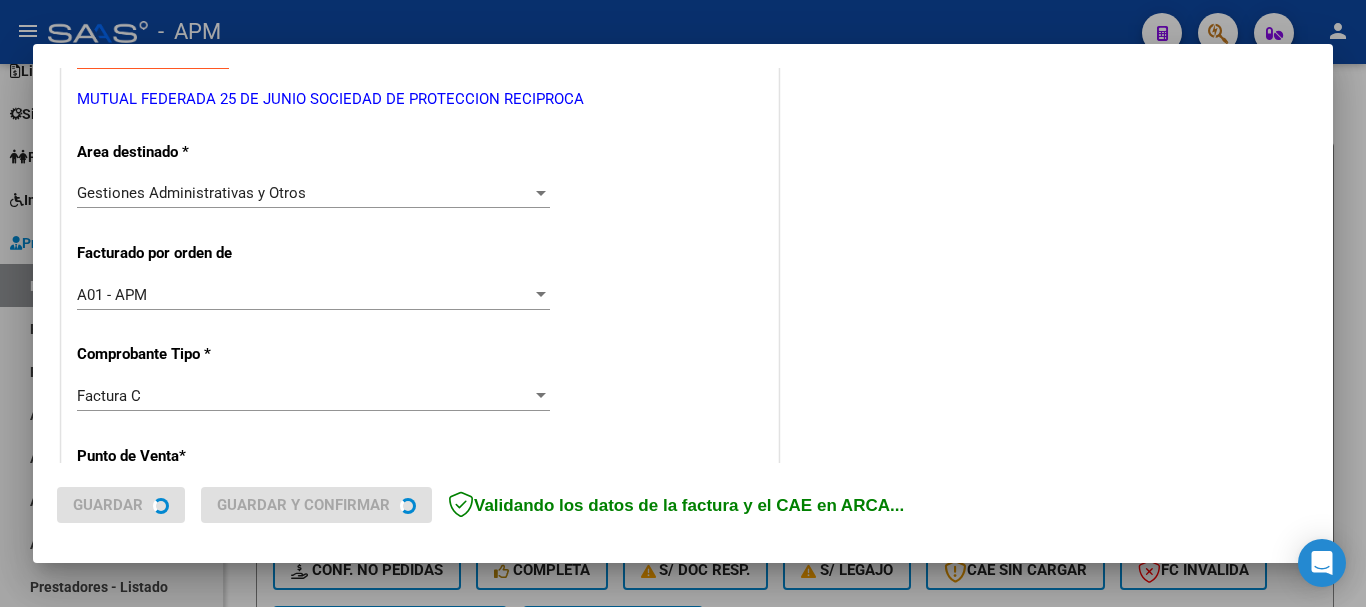 scroll, scrollTop: 400, scrollLeft: 0, axis: vertical 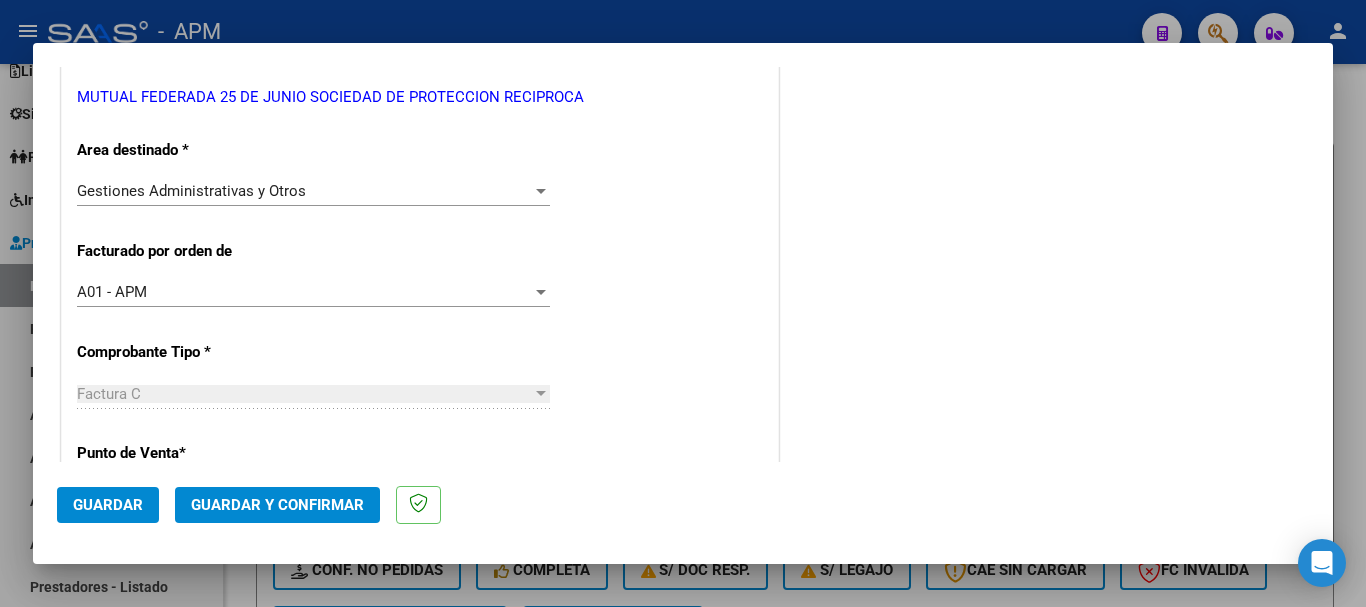 click on "Guardar y Confirmar" 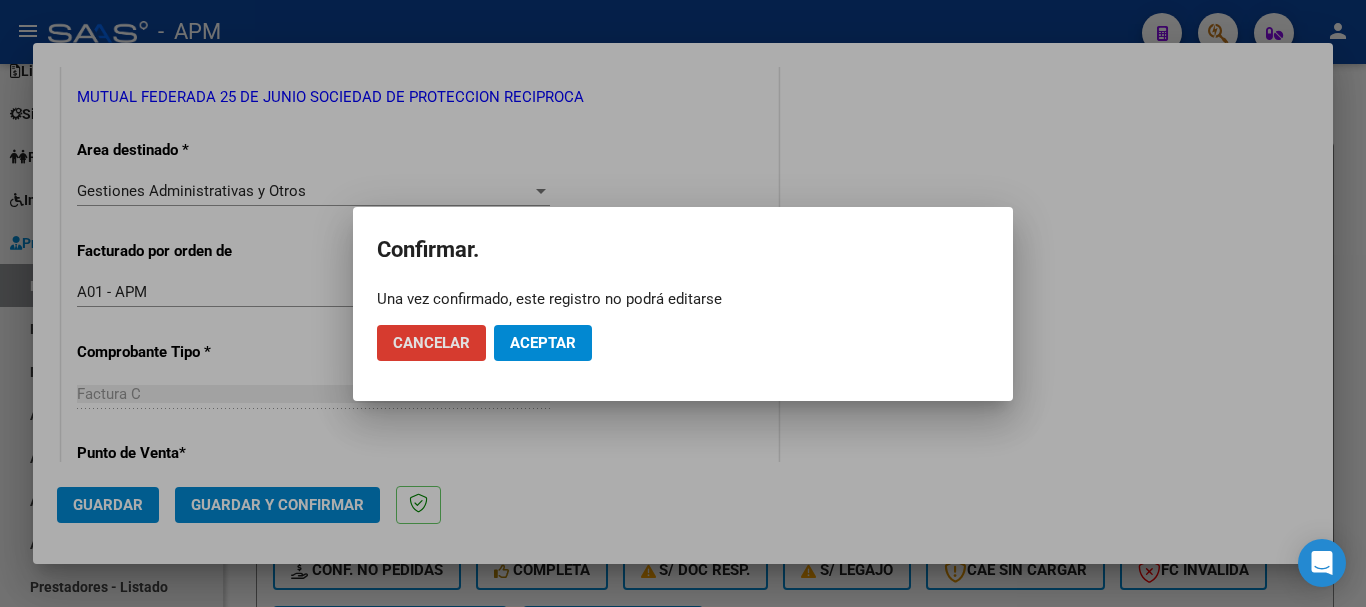 click on "Aceptar" 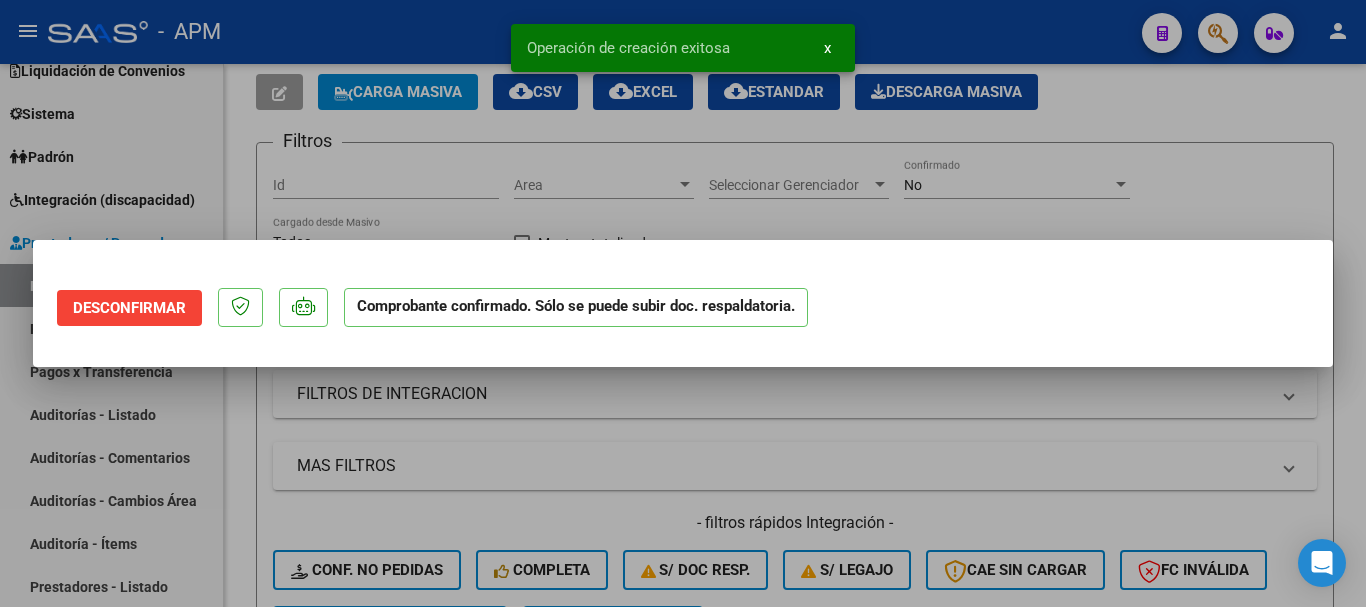scroll, scrollTop: 0, scrollLeft: 0, axis: both 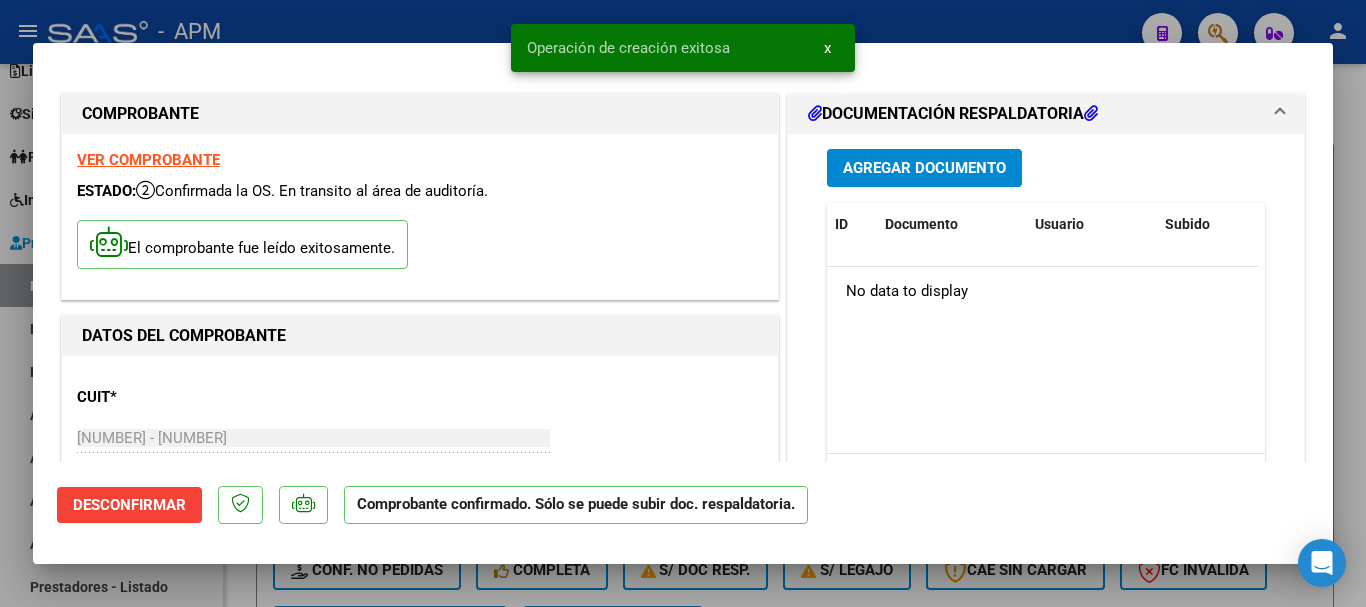 click at bounding box center [683, 303] 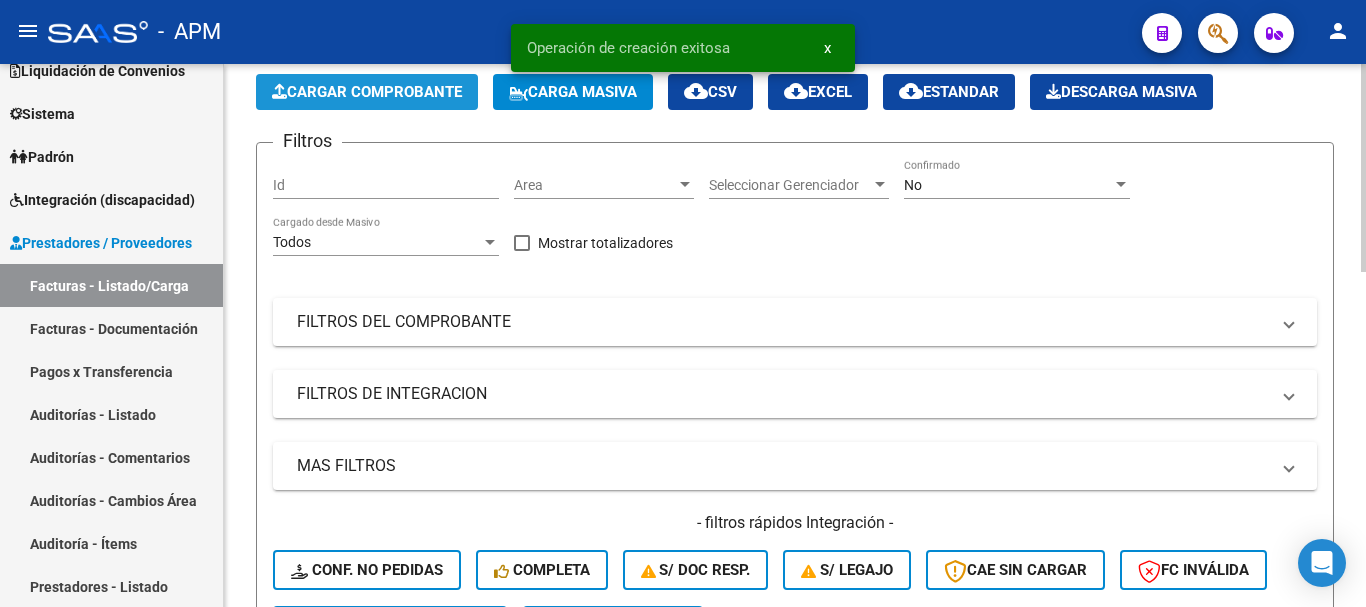 click on "Cargar Comprobante" 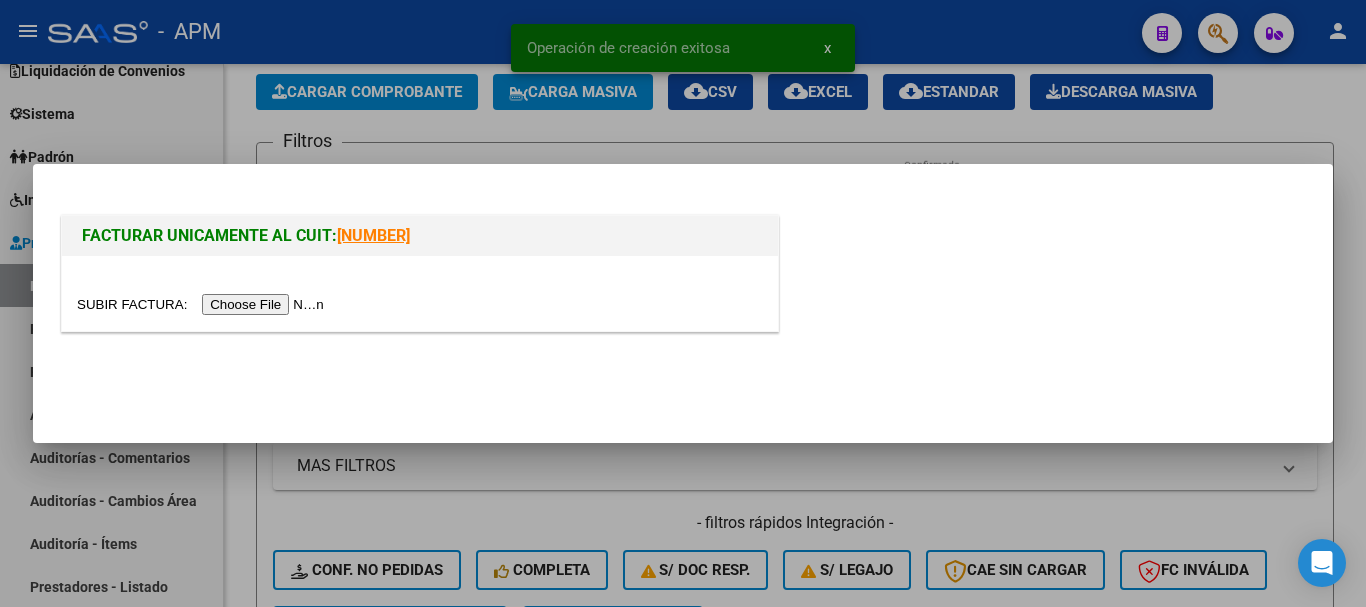 click at bounding box center (203, 304) 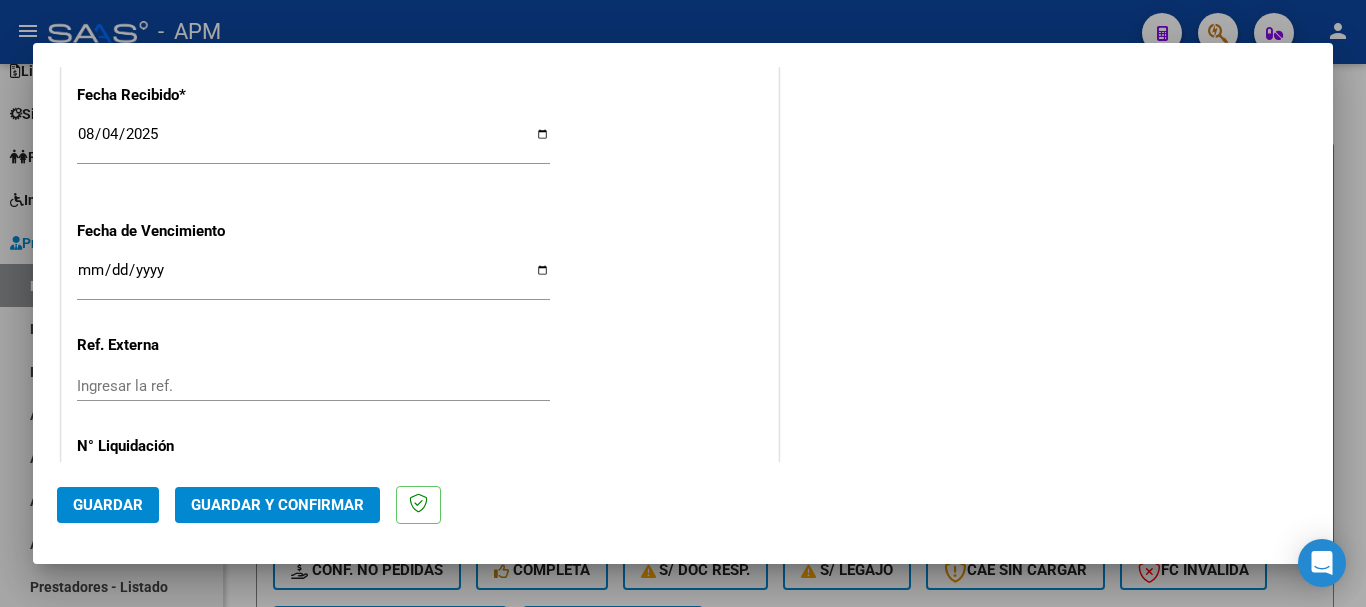 scroll, scrollTop: 1379, scrollLeft: 0, axis: vertical 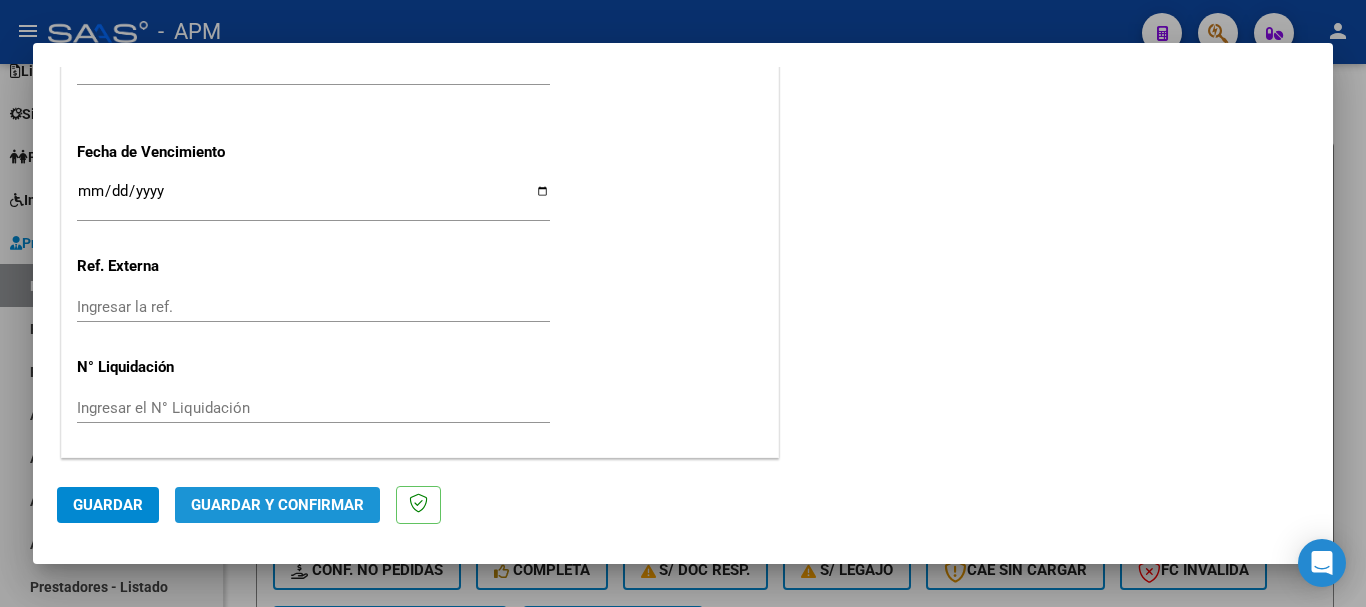 click on "Guardar y Confirmar" 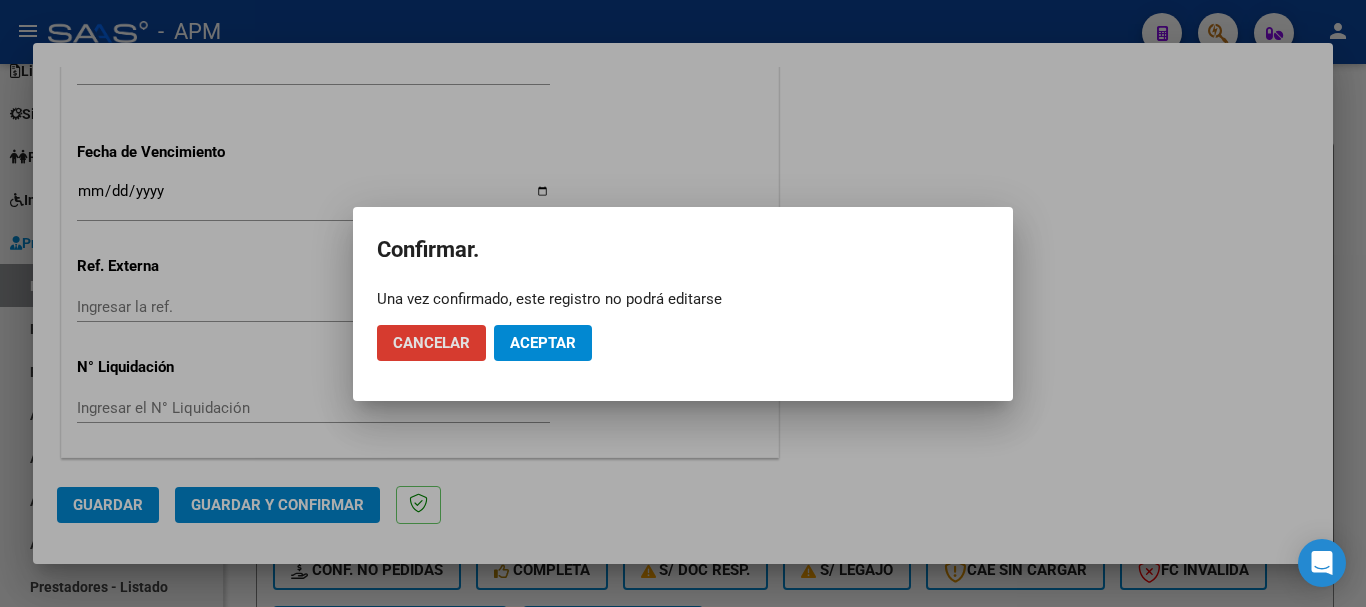 click on "Aceptar" 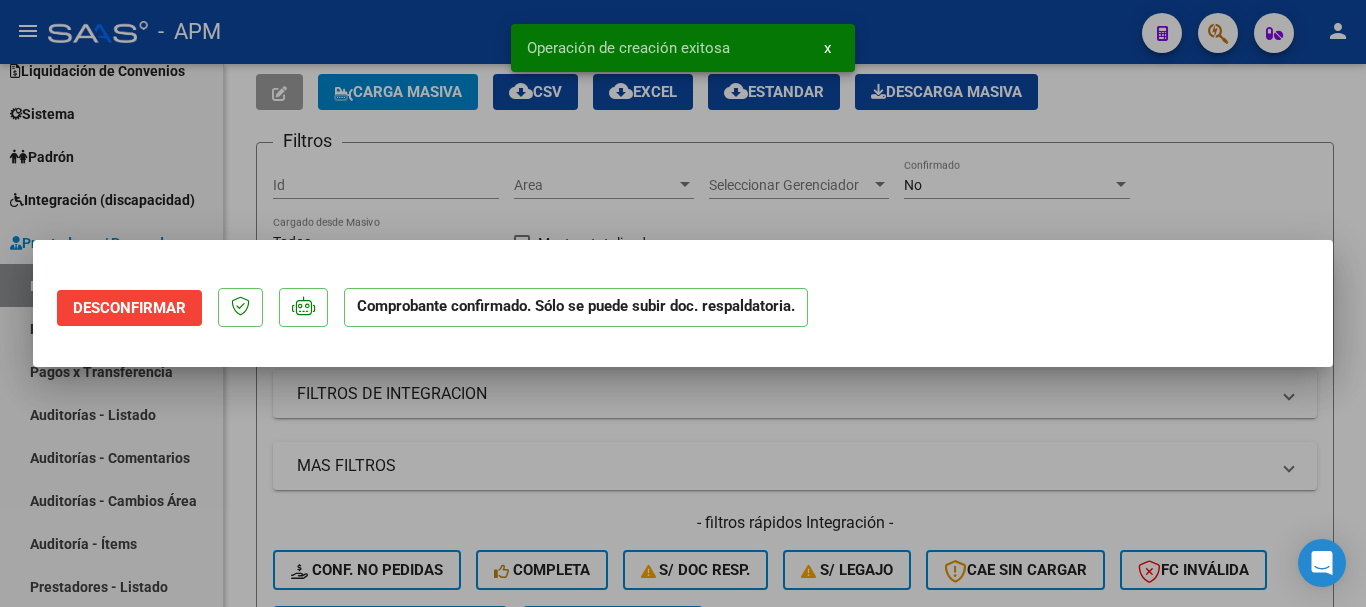 scroll, scrollTop: 0, scrollLeft: 0, axis: both 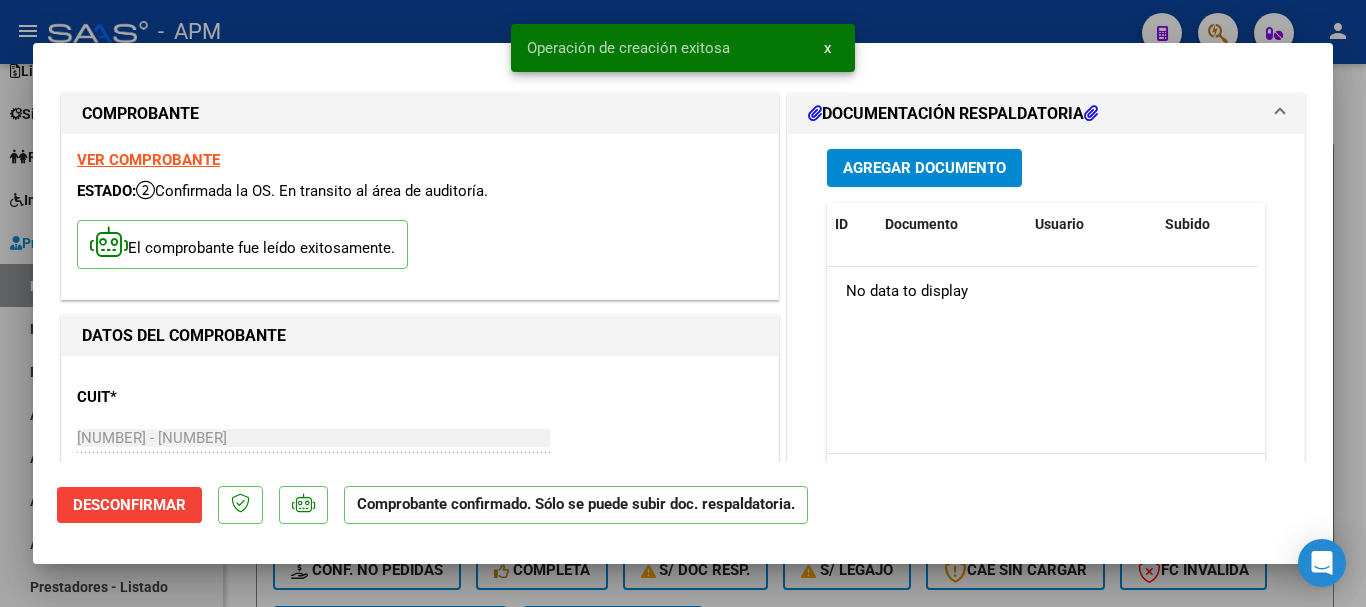 click at bounding box center (683, 303) 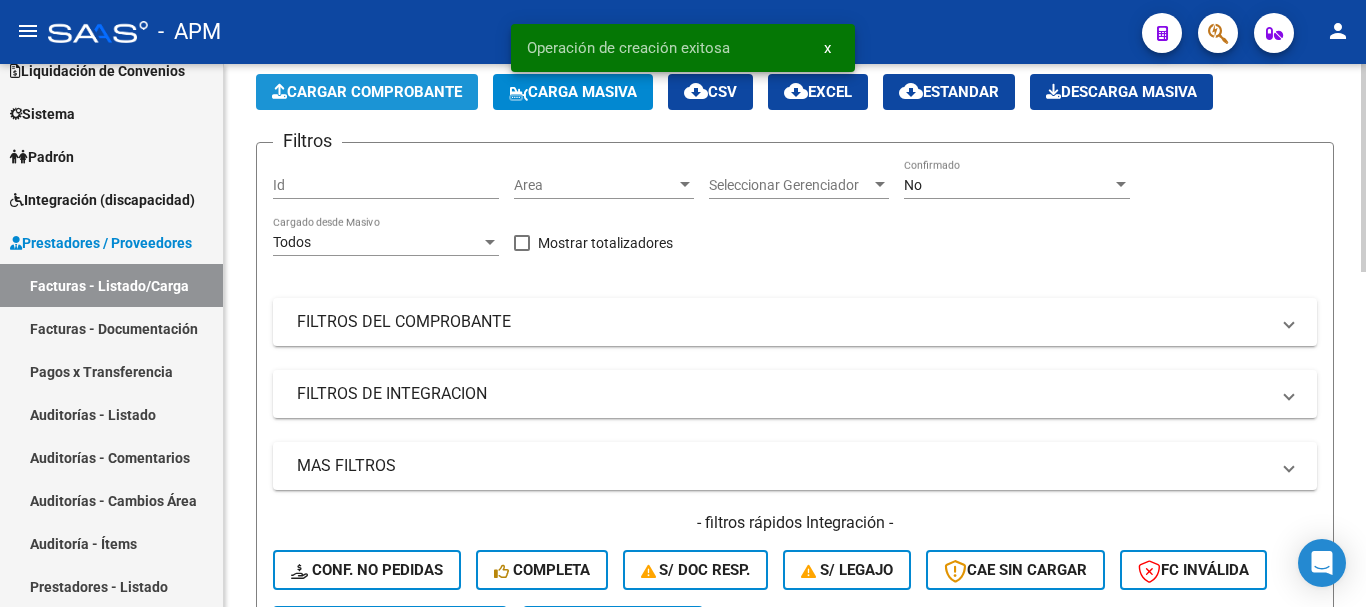 click on "Cargar Comprobante" 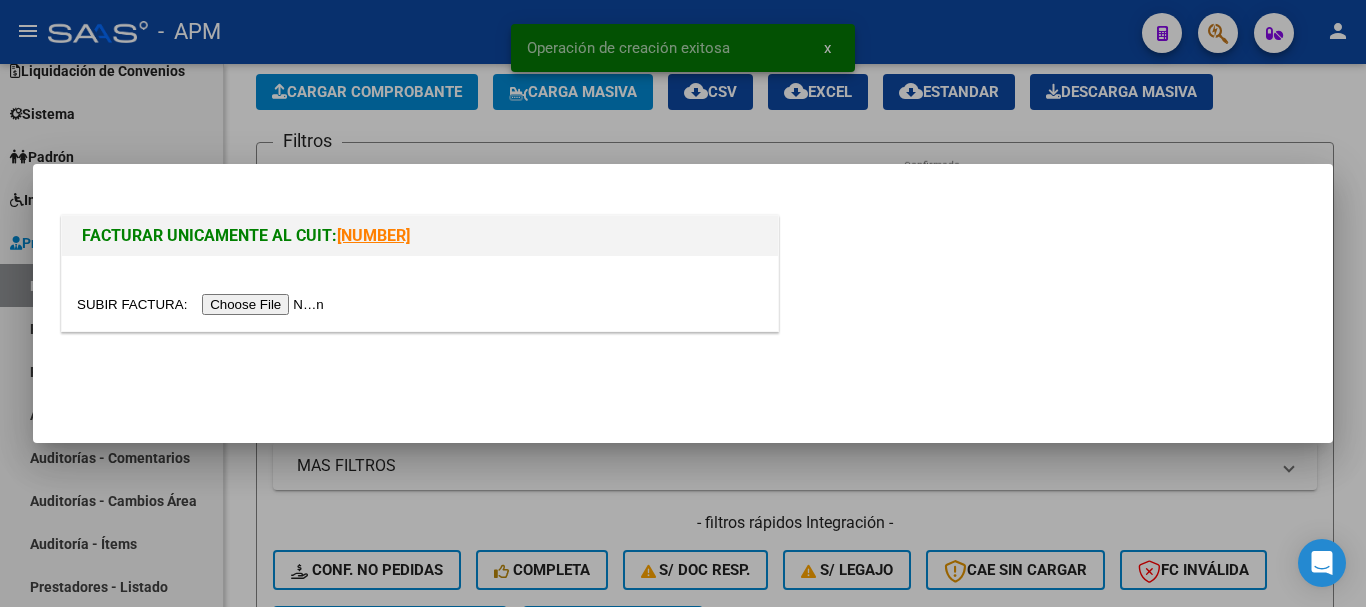 click at bounding box center (203, 304) 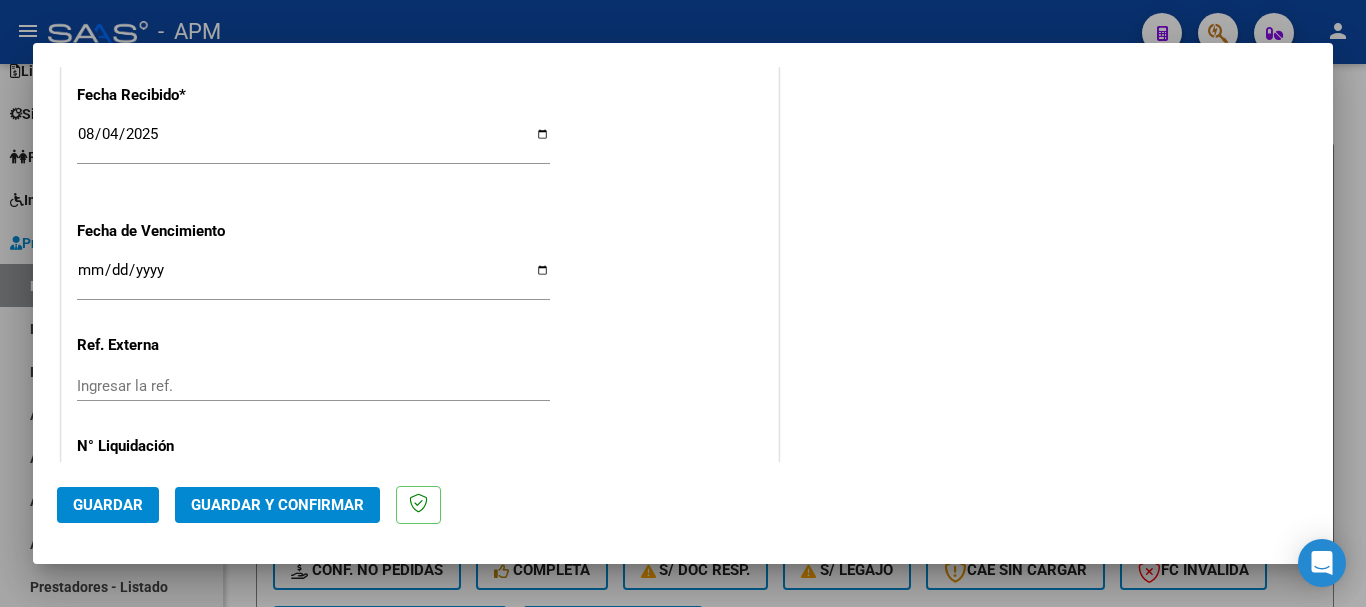 scroll, scrollTop: 1379, scrollLeft: 0, axis: vertical 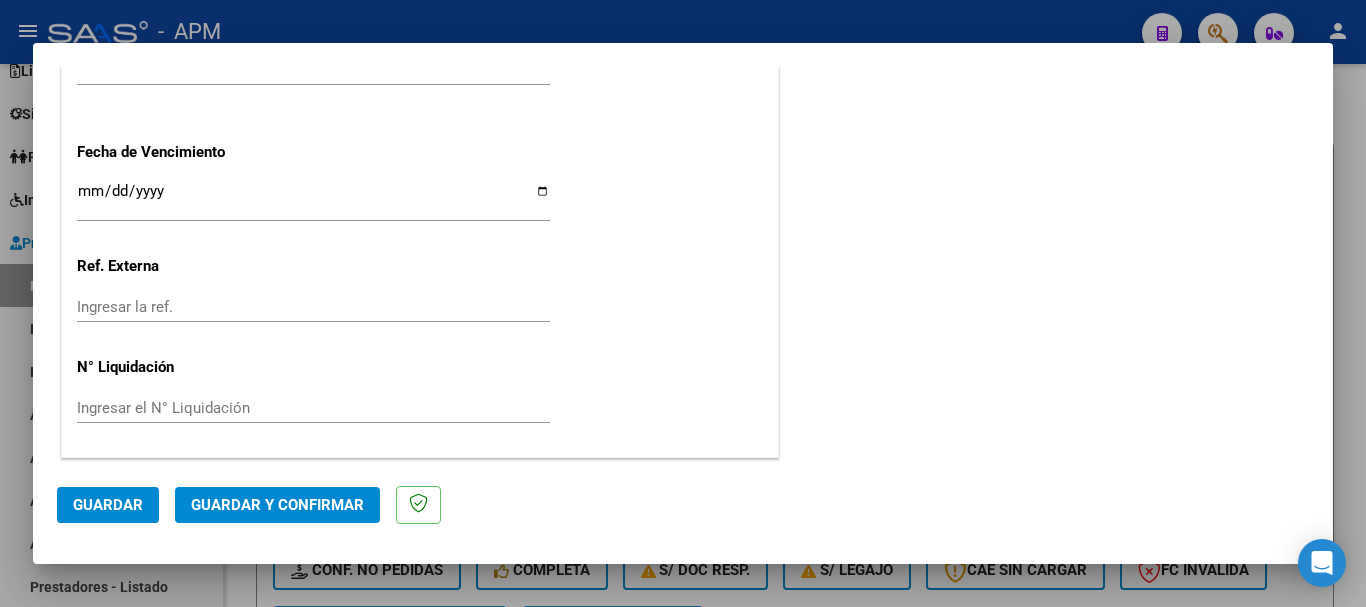 click on "Guardar y Confirmar" 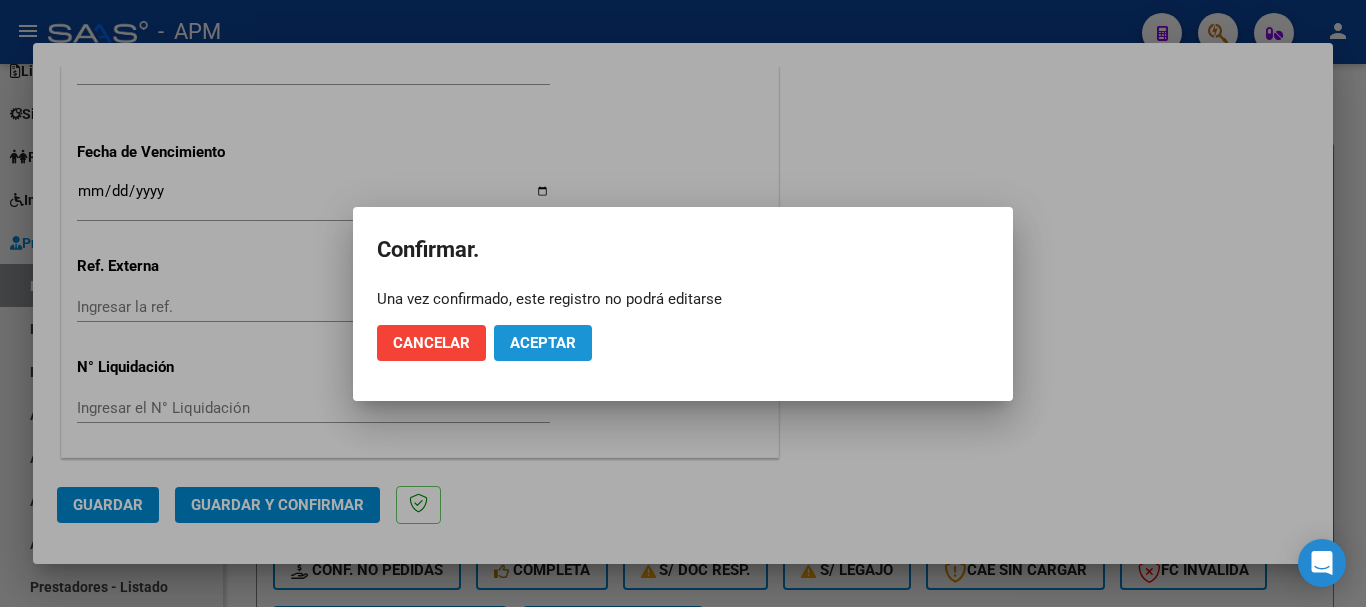 click on "Aceptar" 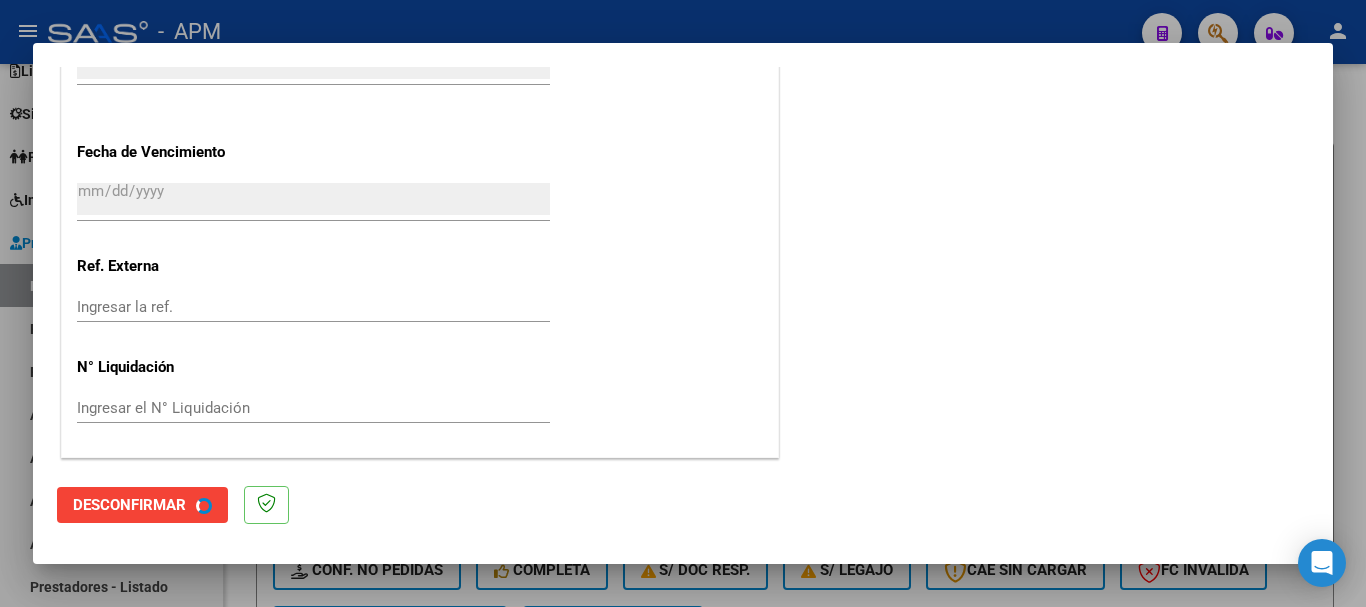 scroll, scrollTop: 0, scrollLeft: 0, axis: both 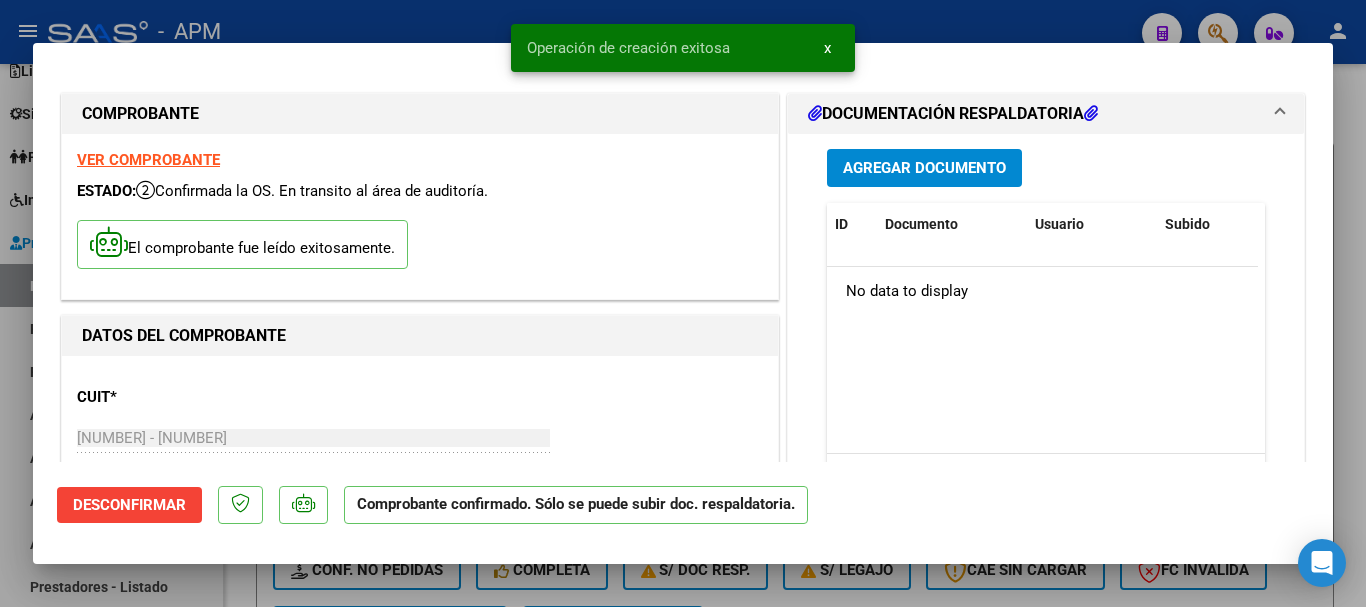 click at bounding box center [683, 303] 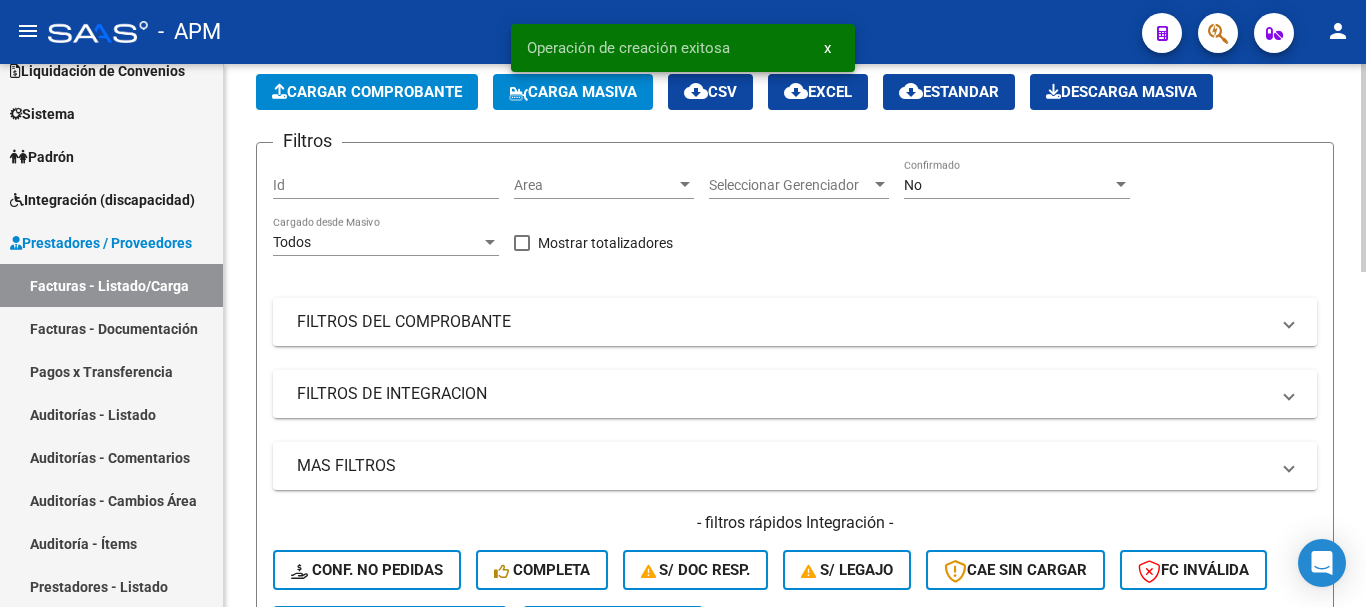 click on "Cargar Comprobante" 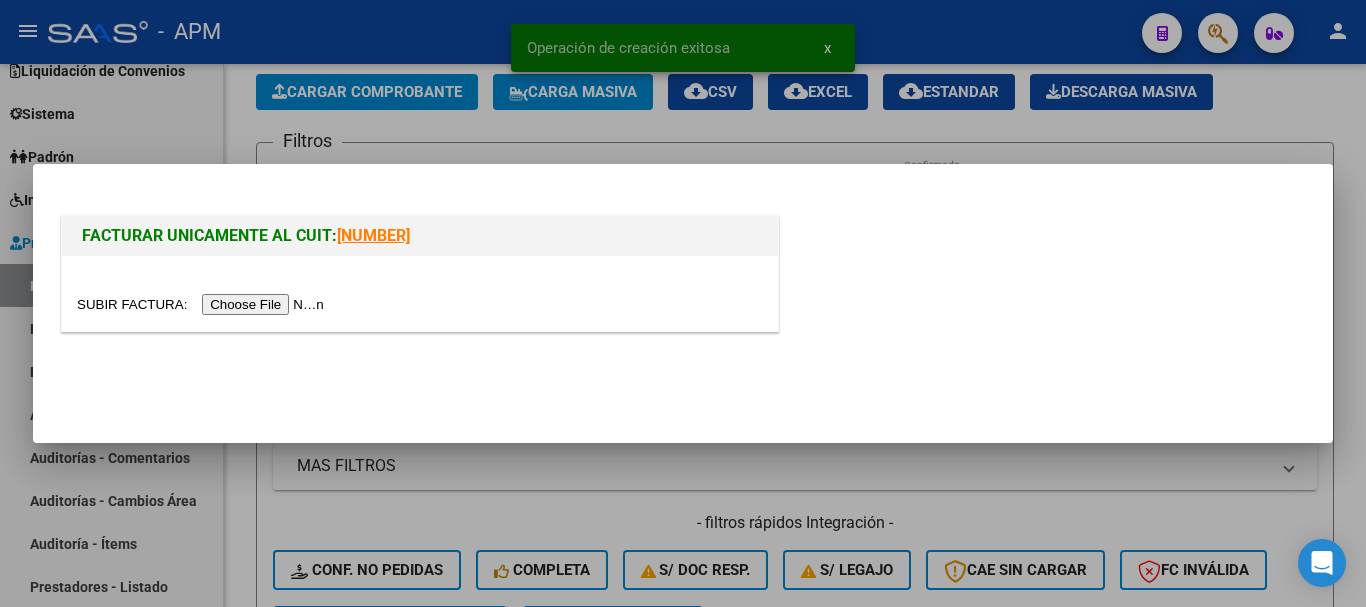 click at bounding box center [203, 304] 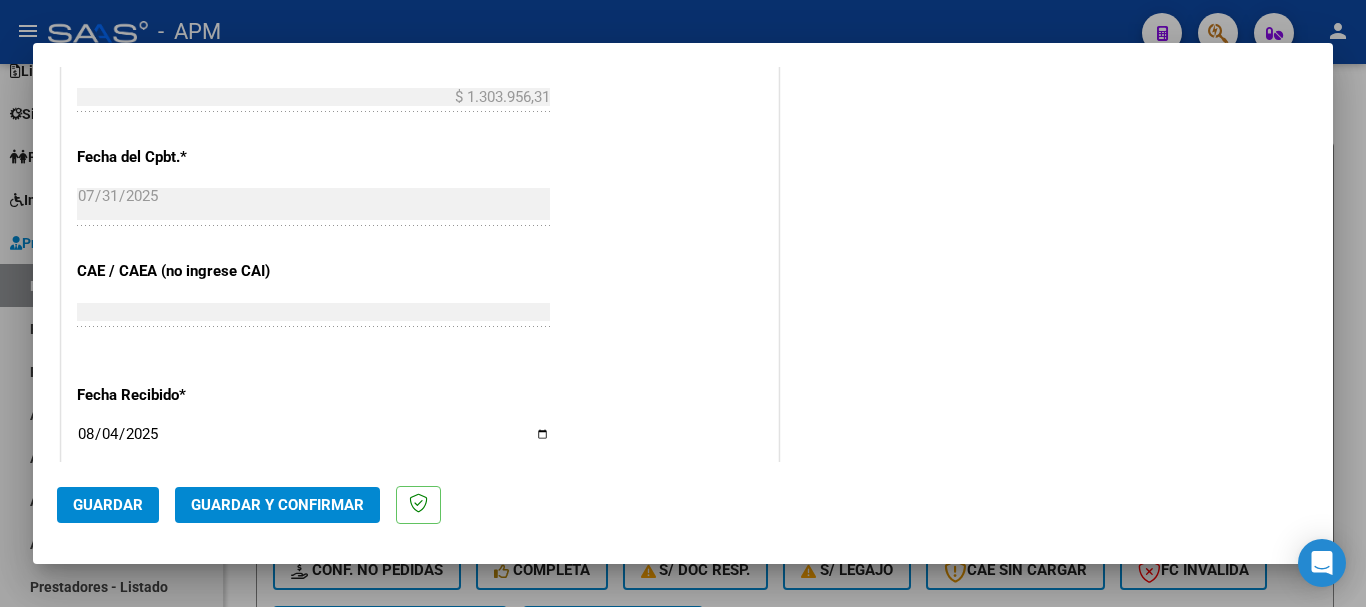 scroll, scrollTop: 1379, scrollLeft: 0, axis: vertical 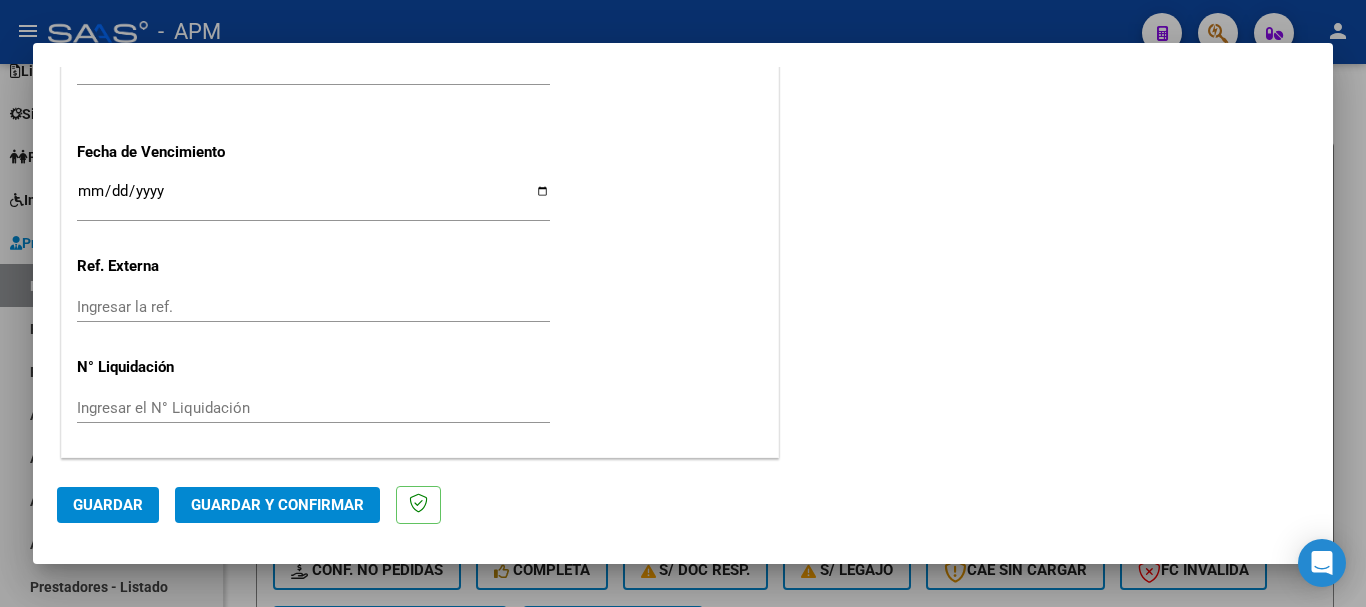 click on "Guardar y Confirmar" 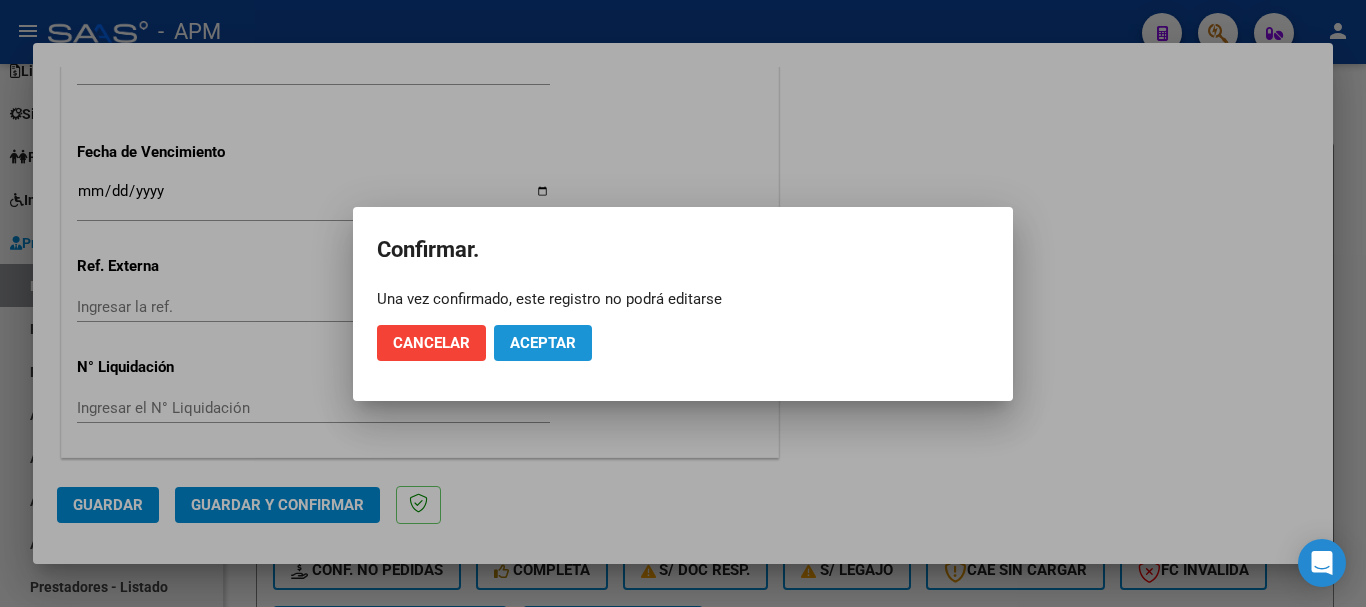 click on "Aceptar" 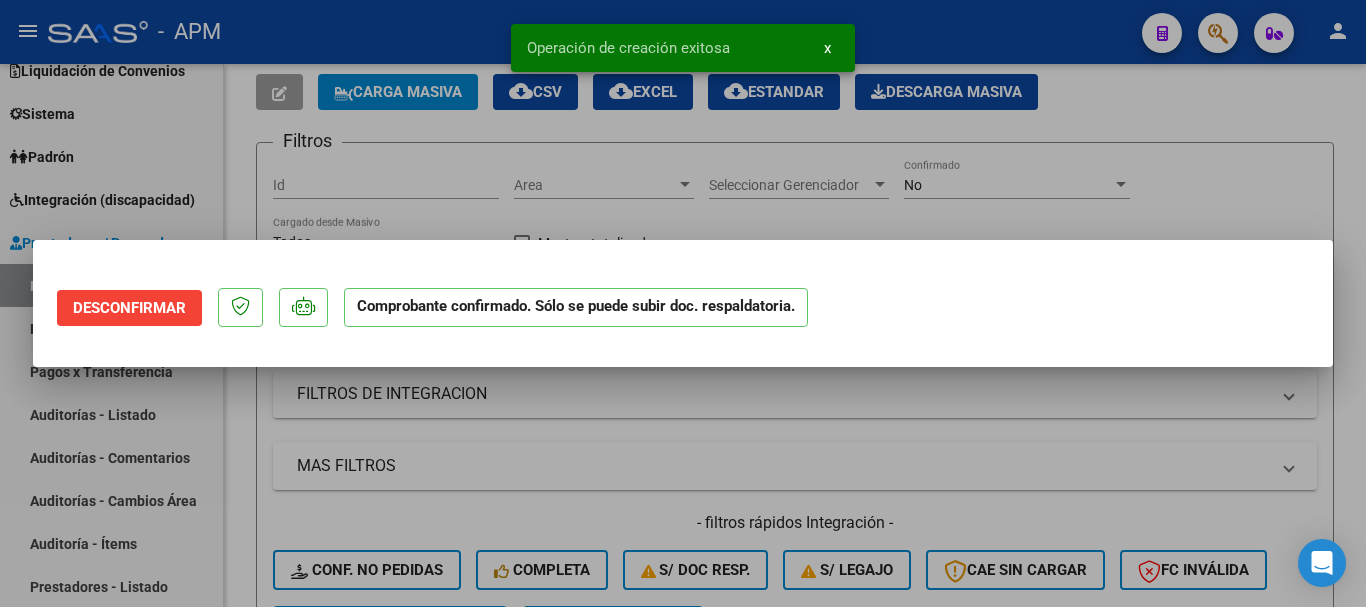 scroll, scrollTop: 0, scrollLeft: 0, axis: both 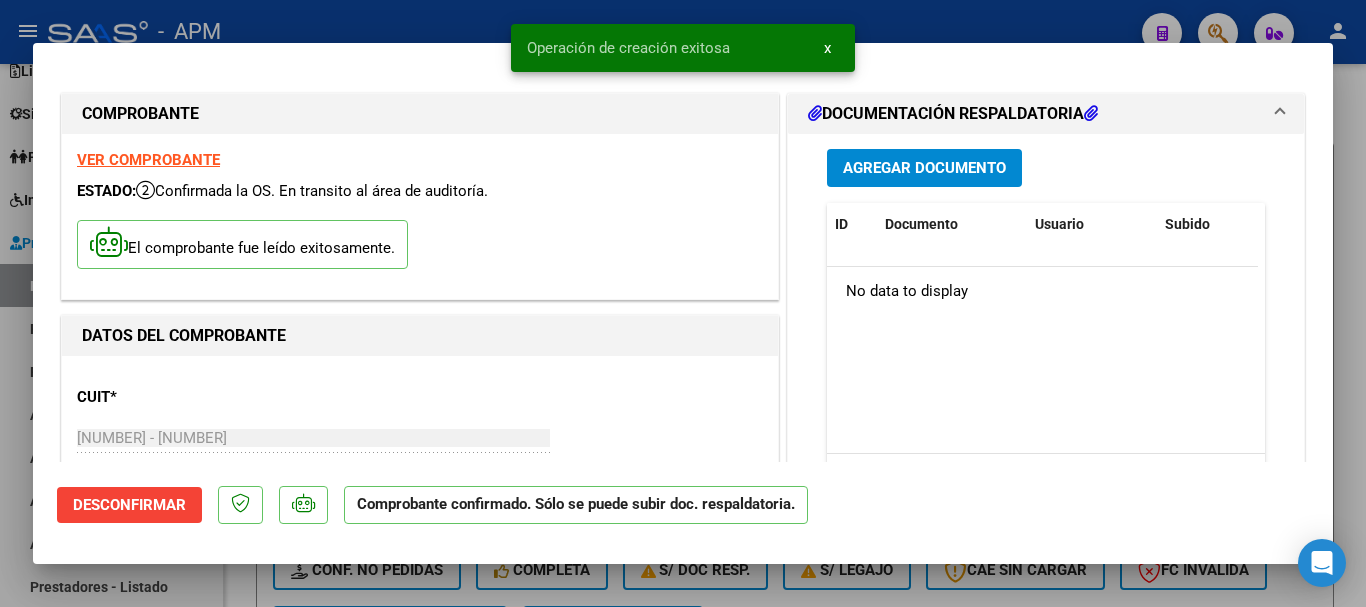 click at bounding box center (683, 303) 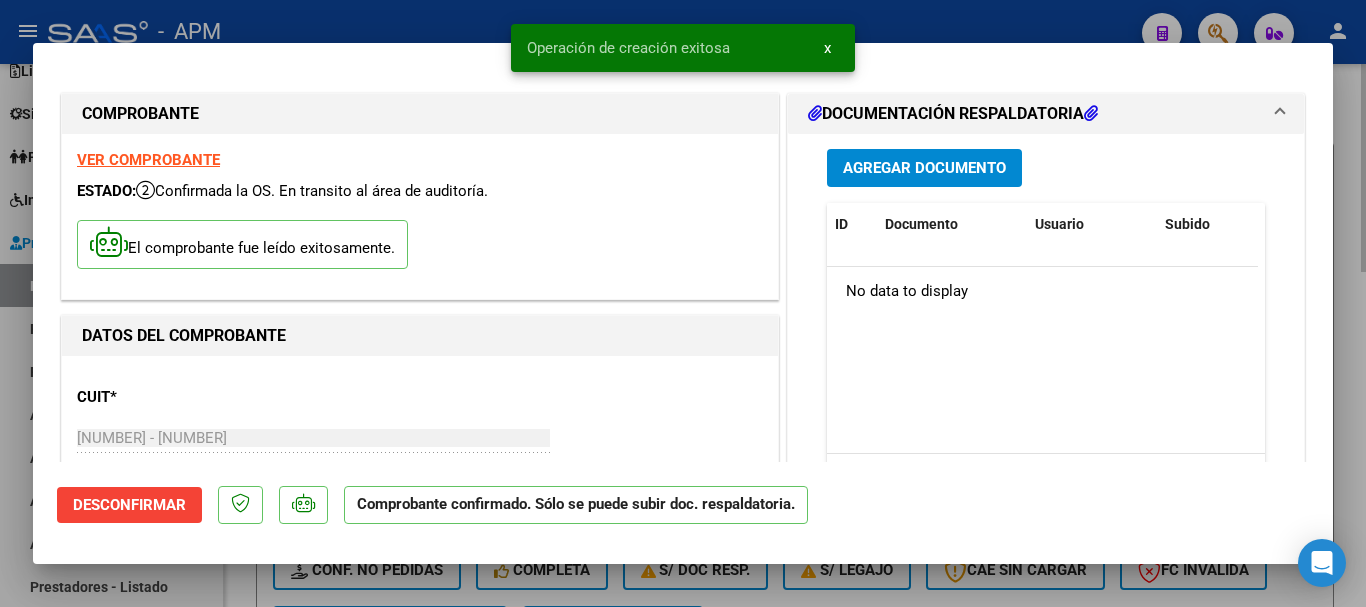type 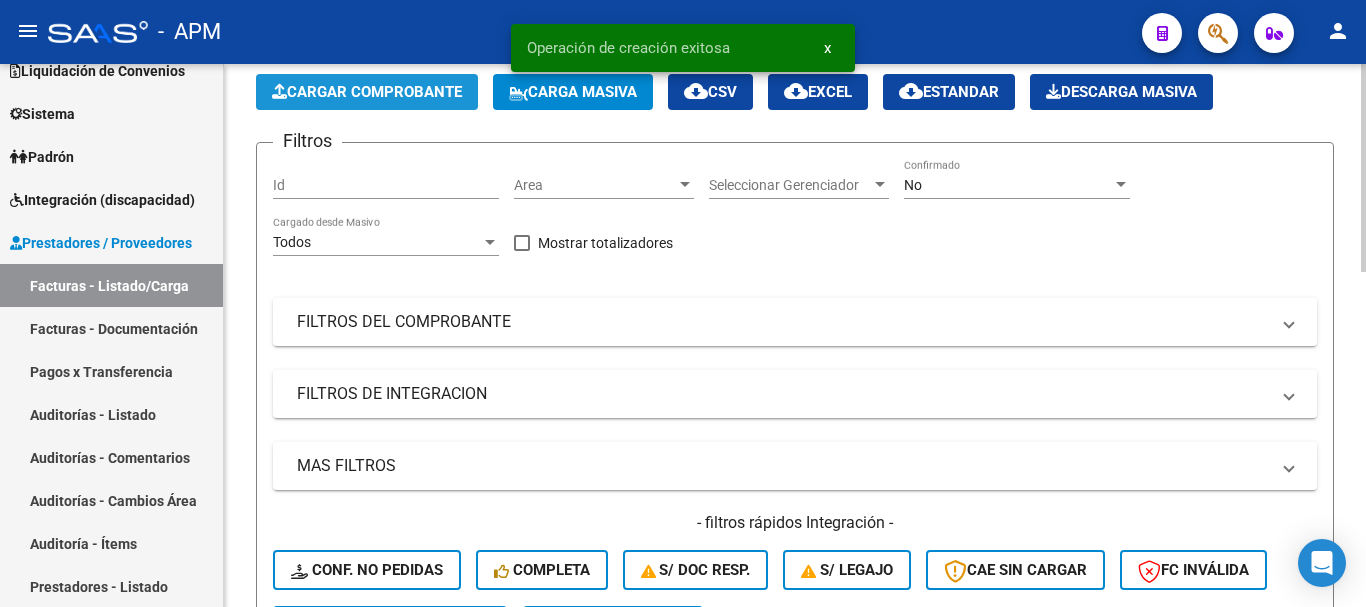 click on "Cargar Comprobante" 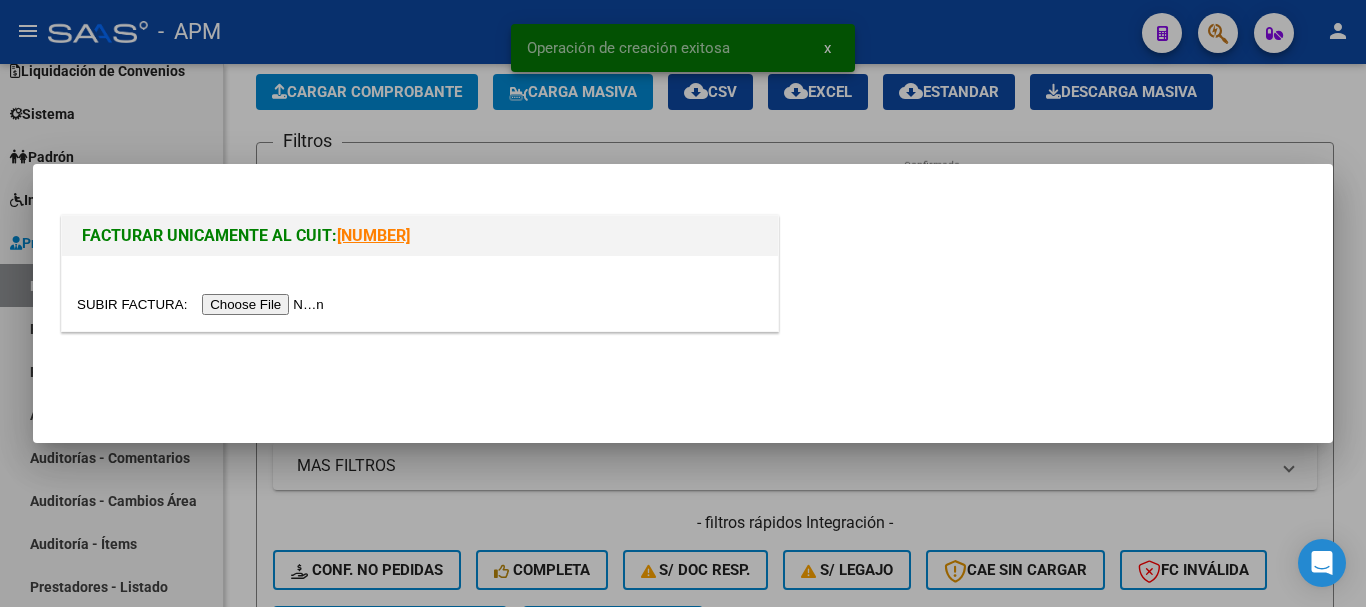 click at bounding box center (203, 304) 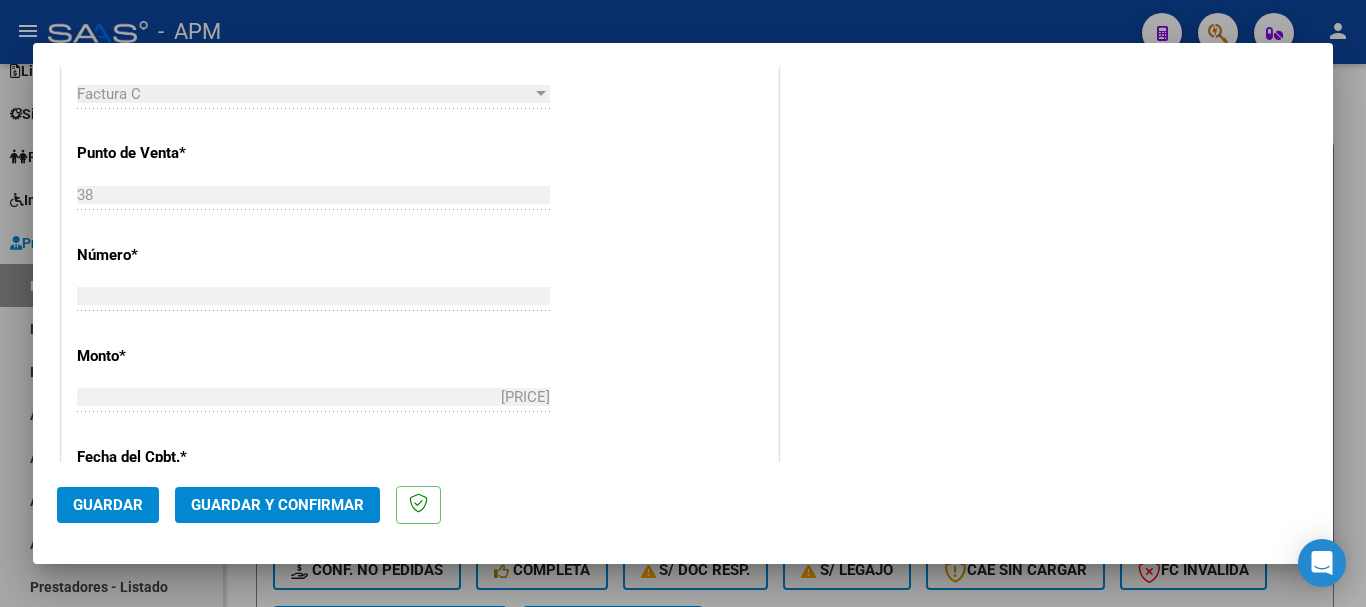 scroll, scrollTop: 1379, scrollLeft: 0, axis: vertical 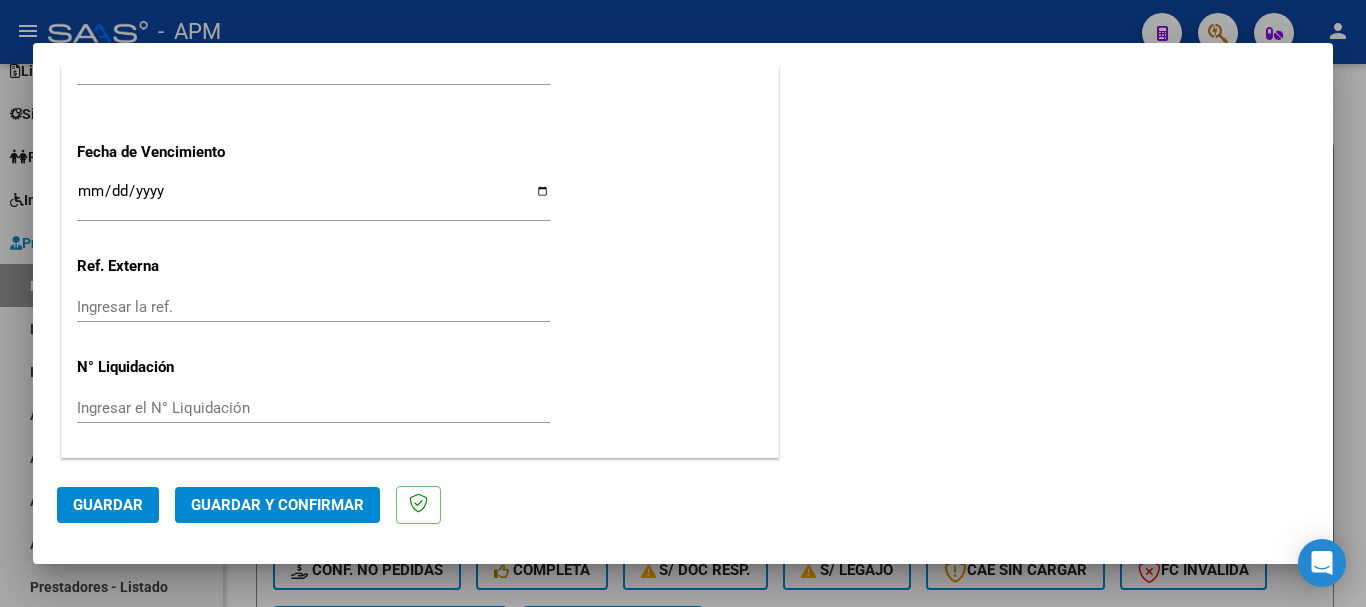 click on "Guardar y Confirmar" 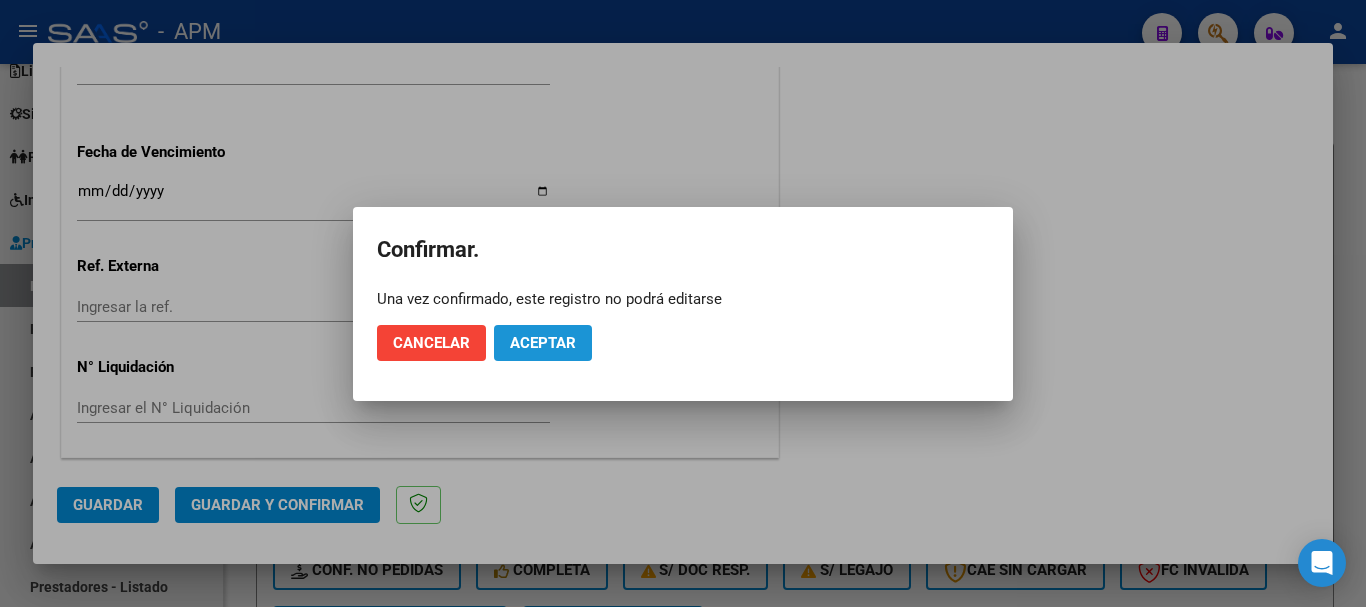 click on "Aceptar" 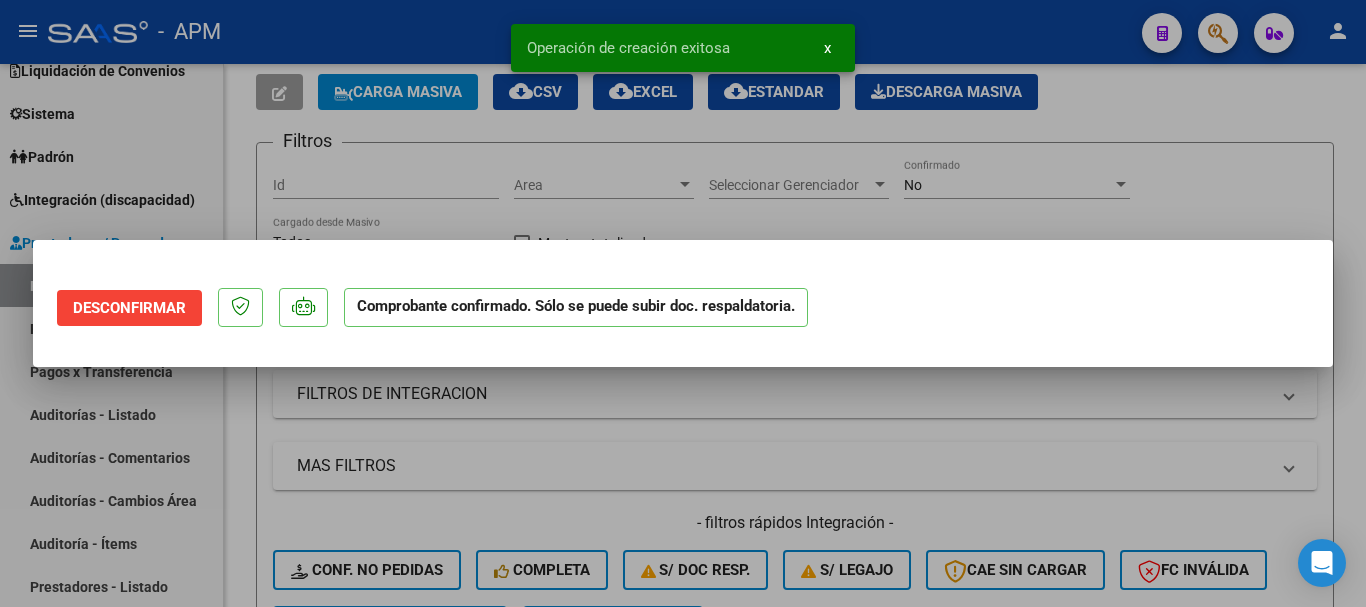 scroll, scrollTop: 0, scrollLeft: 0, axis: both 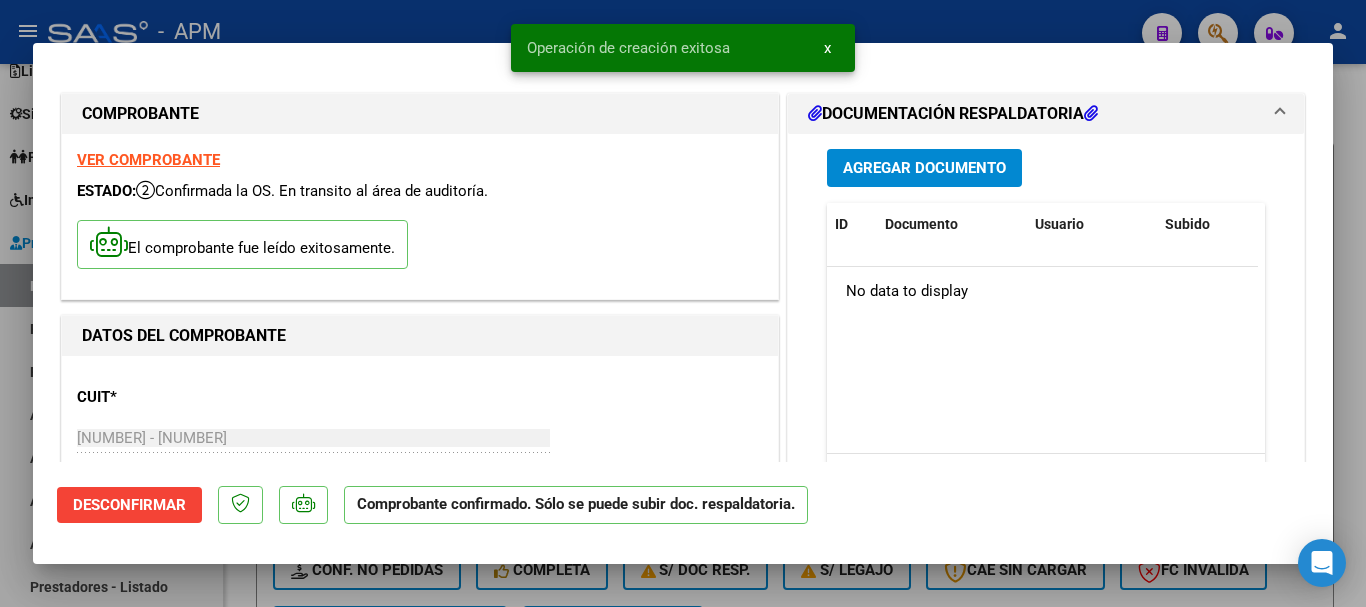 click at bounding box center (683, 303) 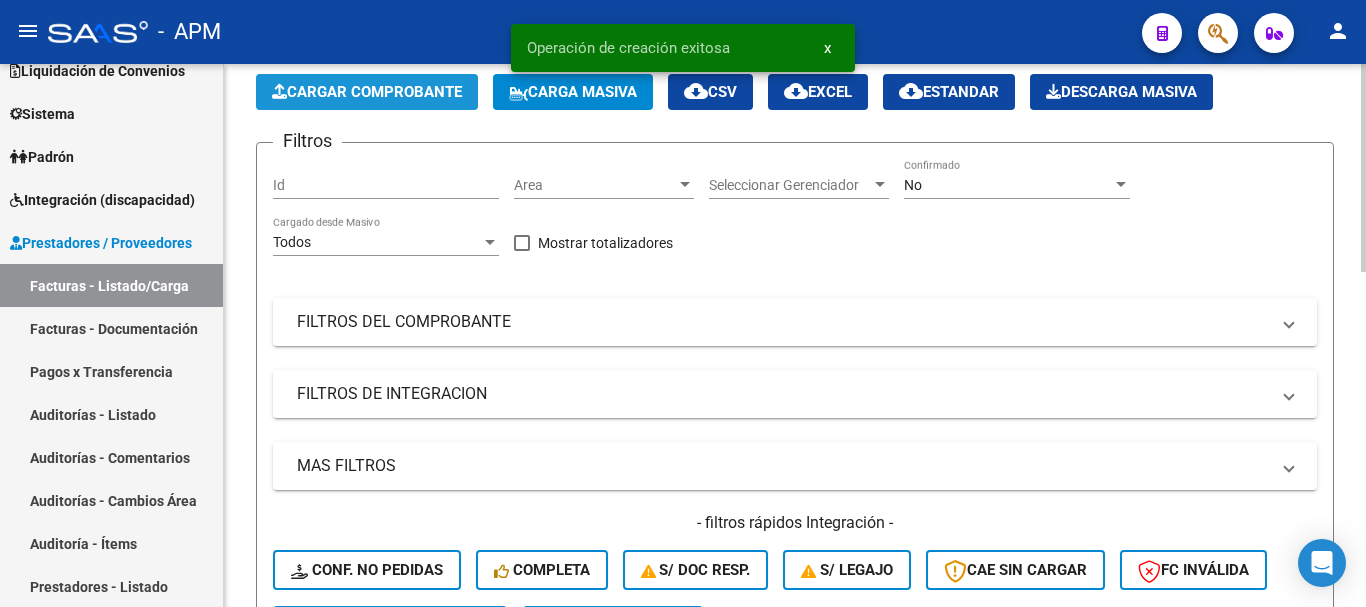 click on "Cargar Comprobante" 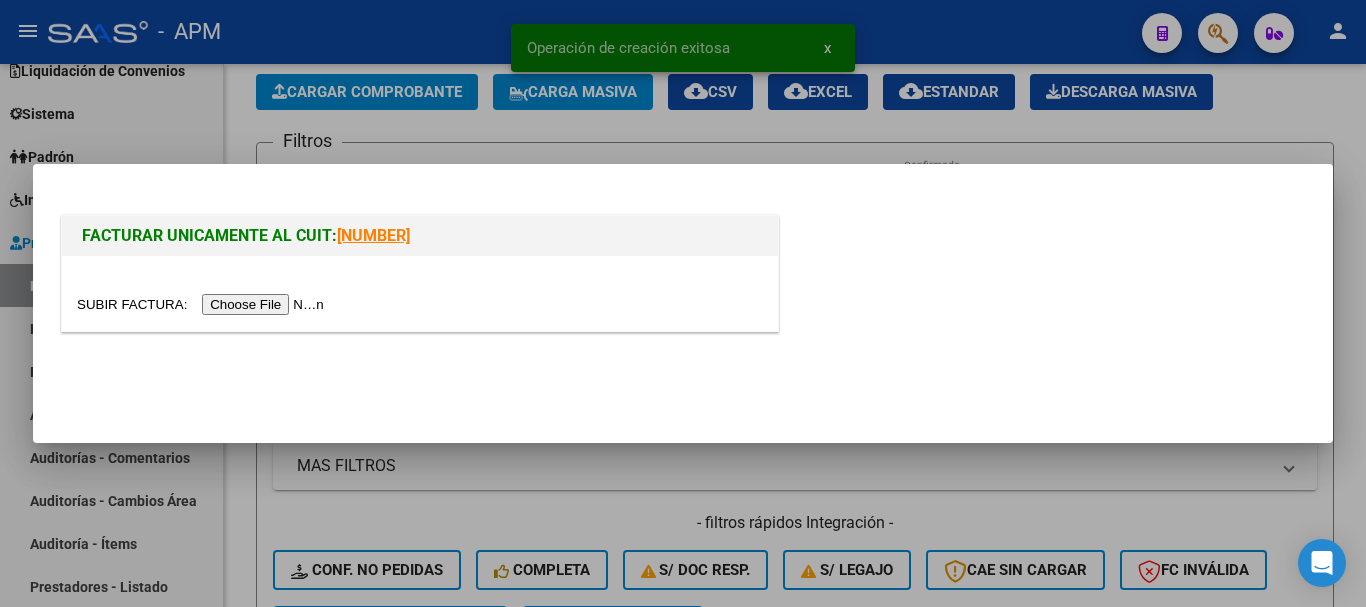 click at bounding box center (203, 304) 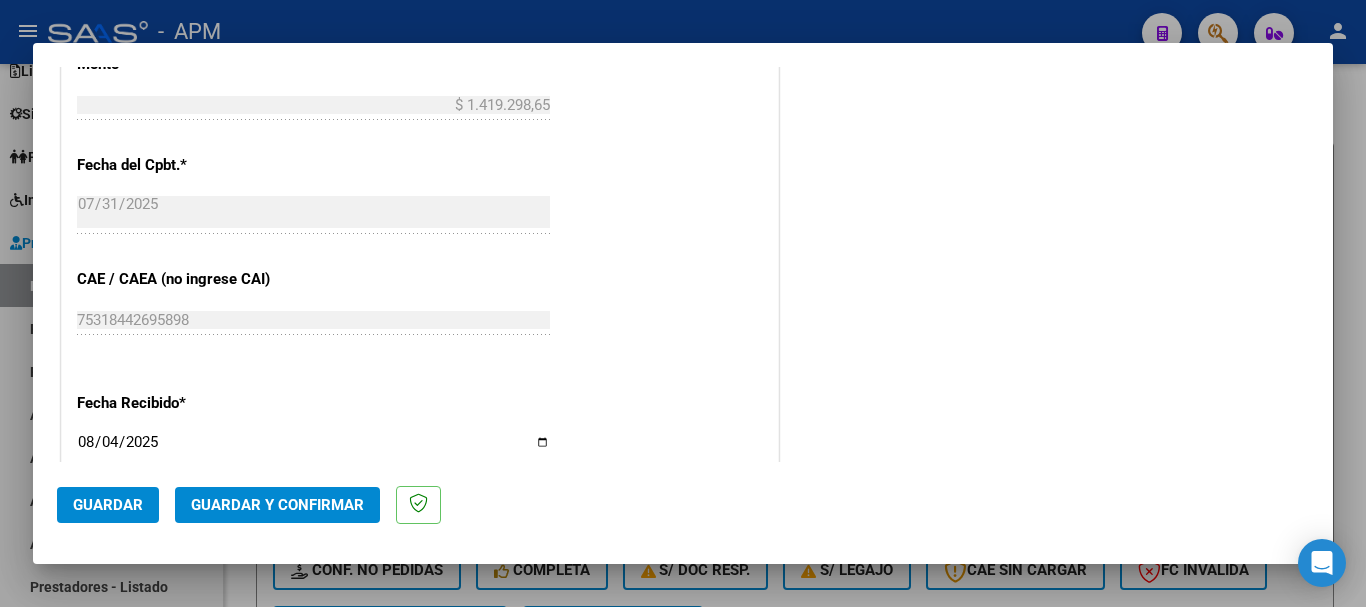 scroll, scrollTop: 1379, scrollLeft: 0, axis: vertical 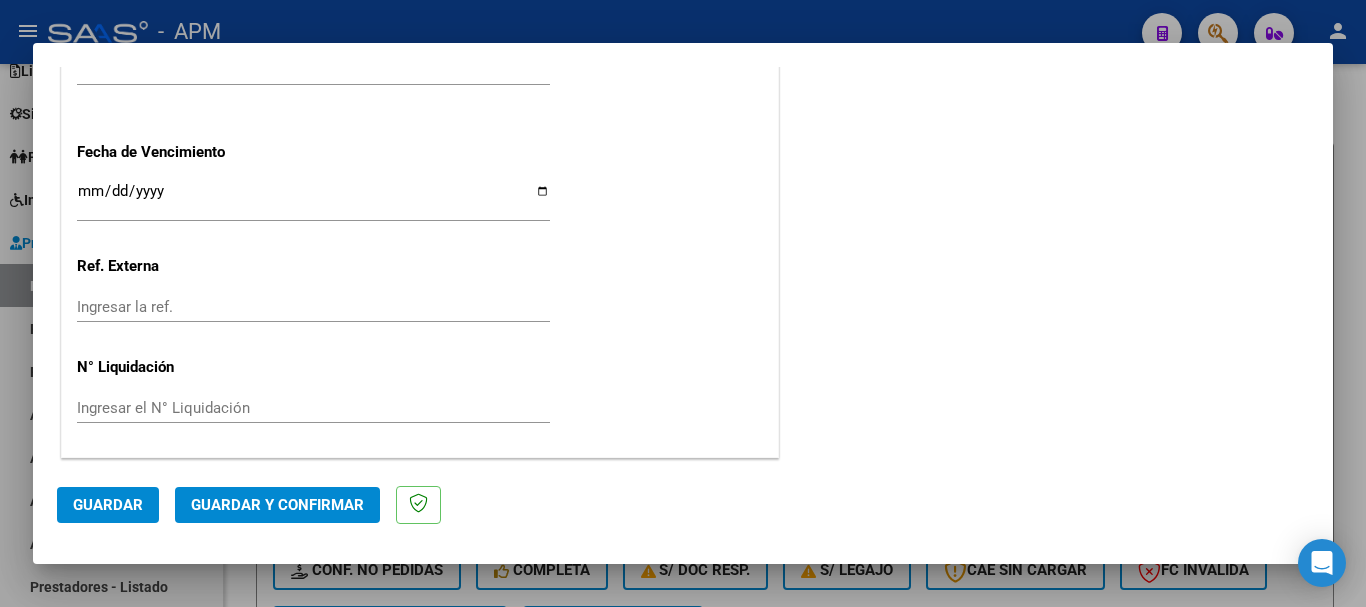 click on "Guardar y Confirmar" 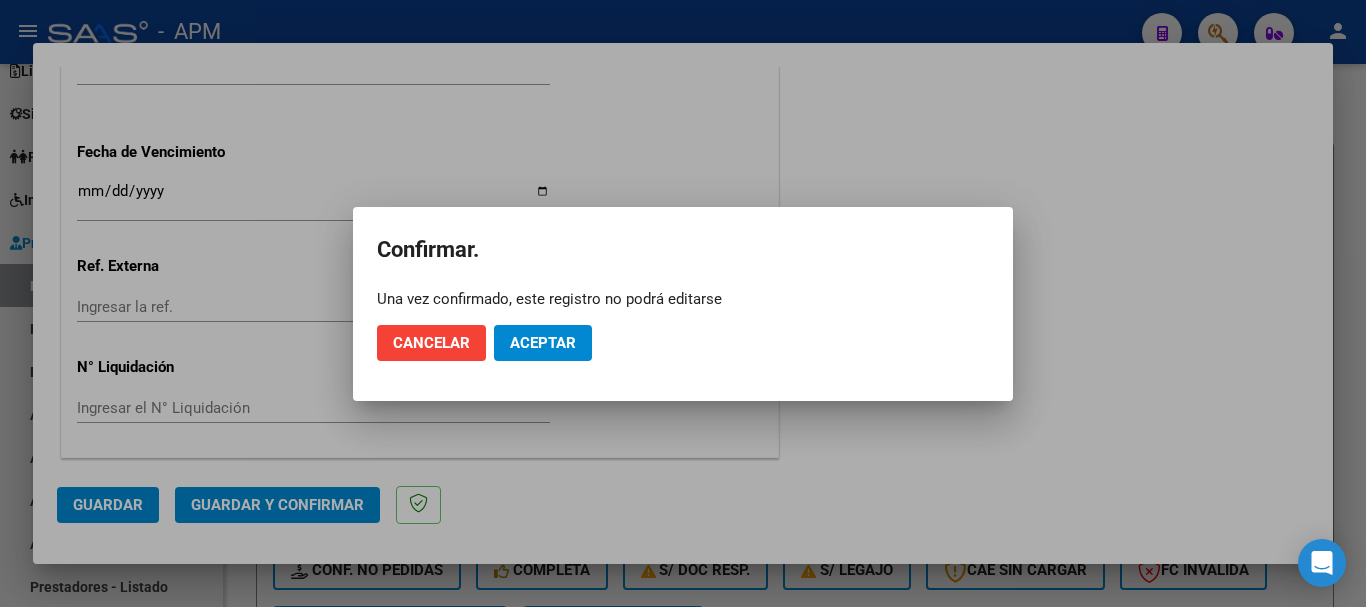 click on "Cancelar Aceptar" 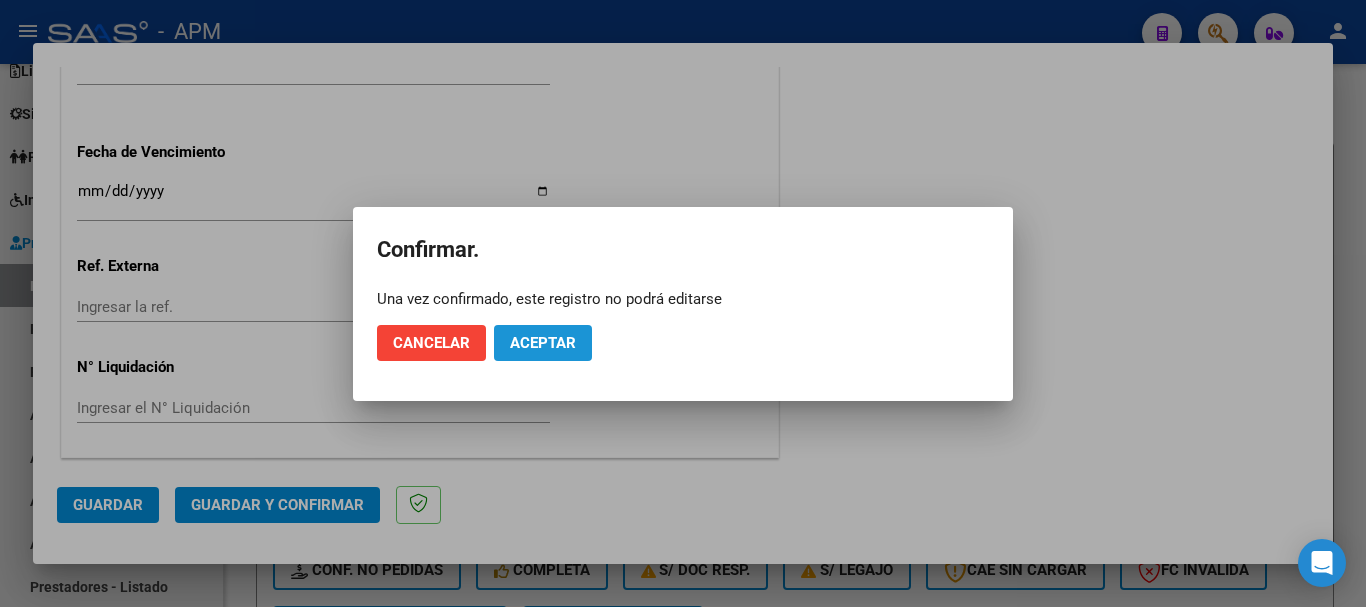 click on "Aceptar" 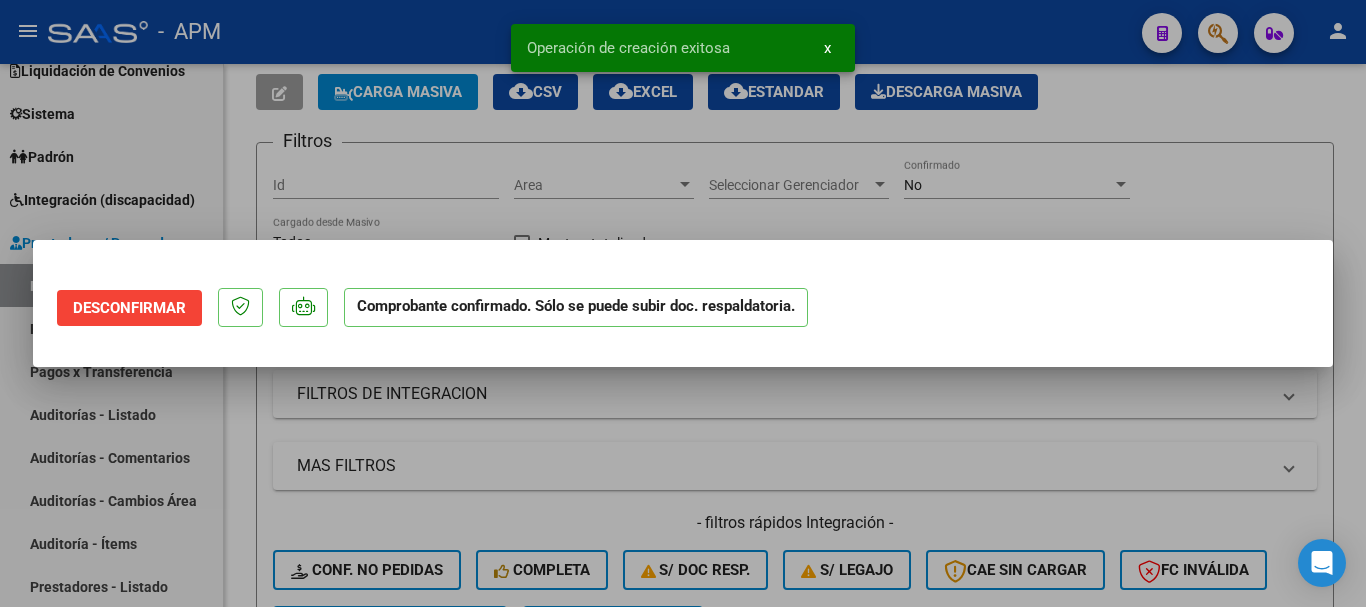 scroll, scrollTop: 0, scrollLeft: 0, axis: both 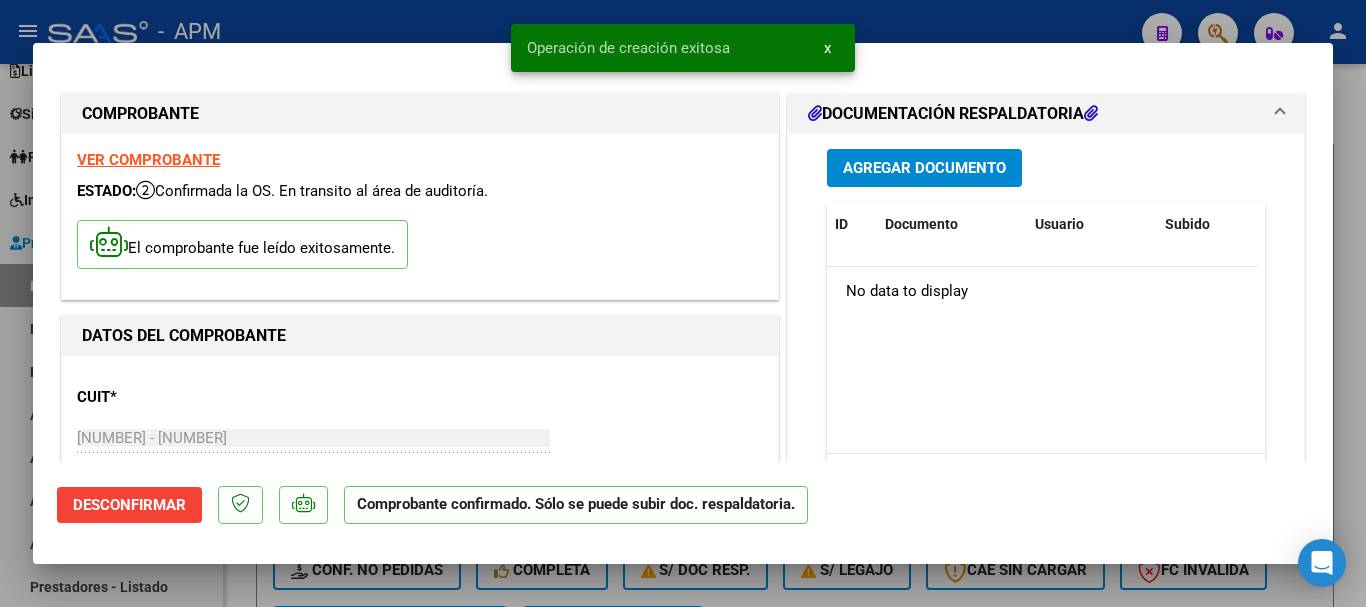 click at bounding box center [683, 303] 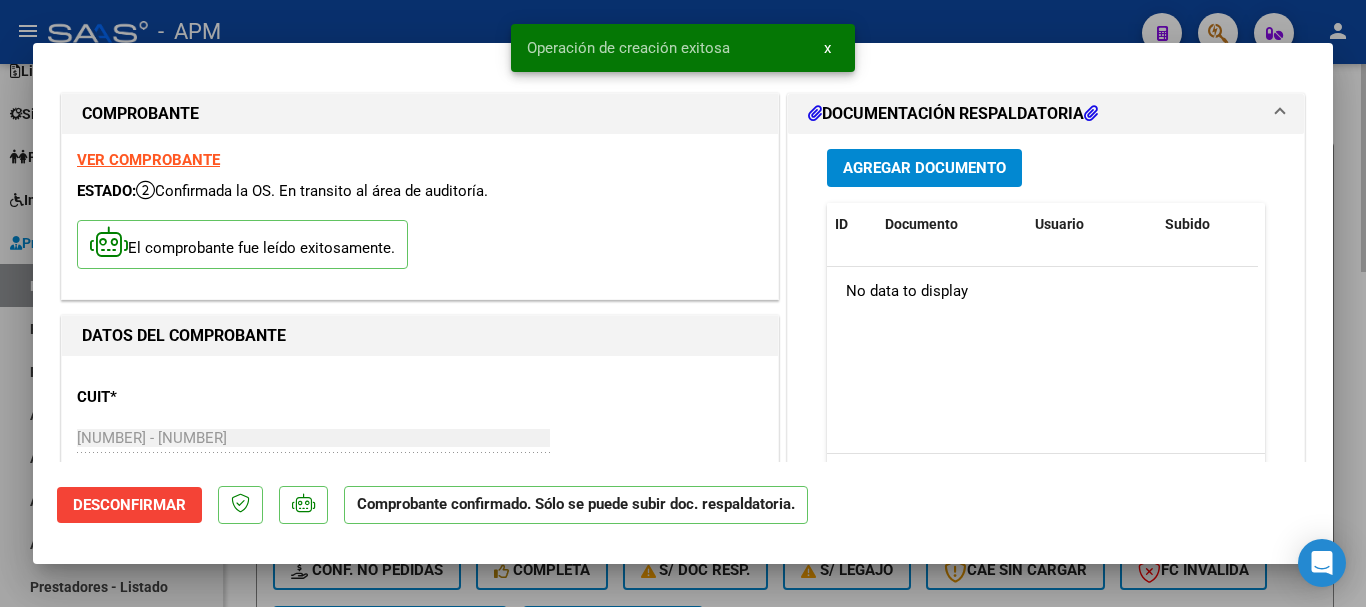 type 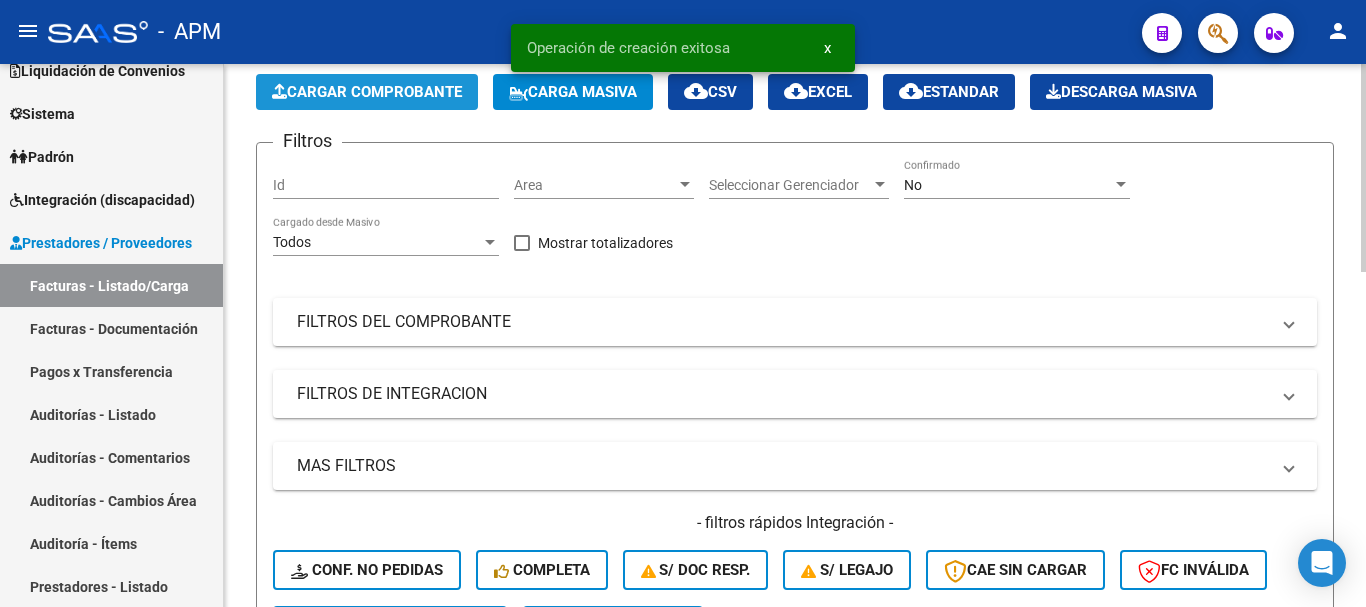 click on "Cargar Comprobante" 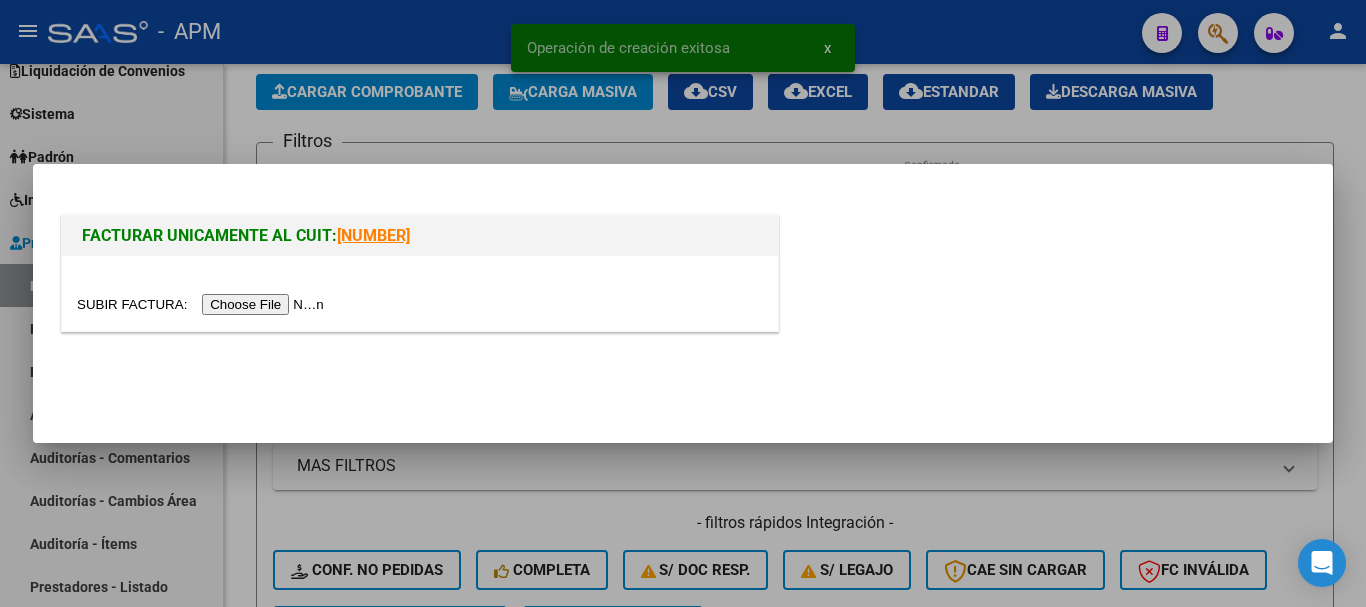 click at bounding box center [203, 304] 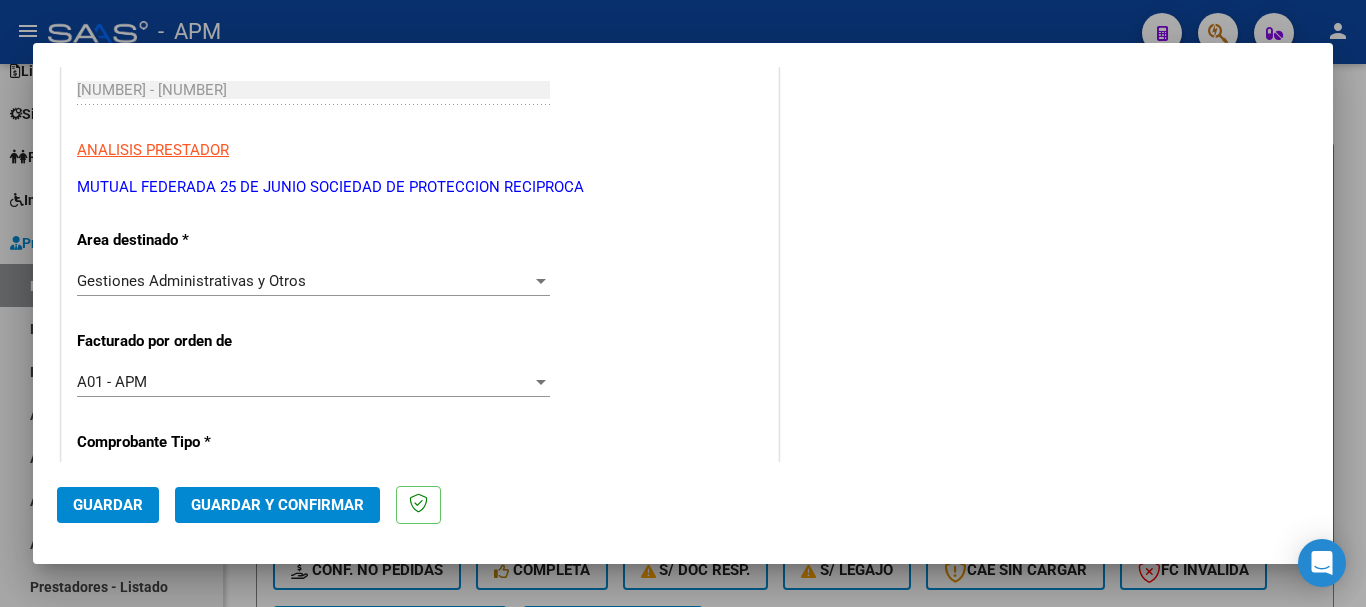 scroll, scrollTop: 400, scrollLeft: 0, axis: vertical 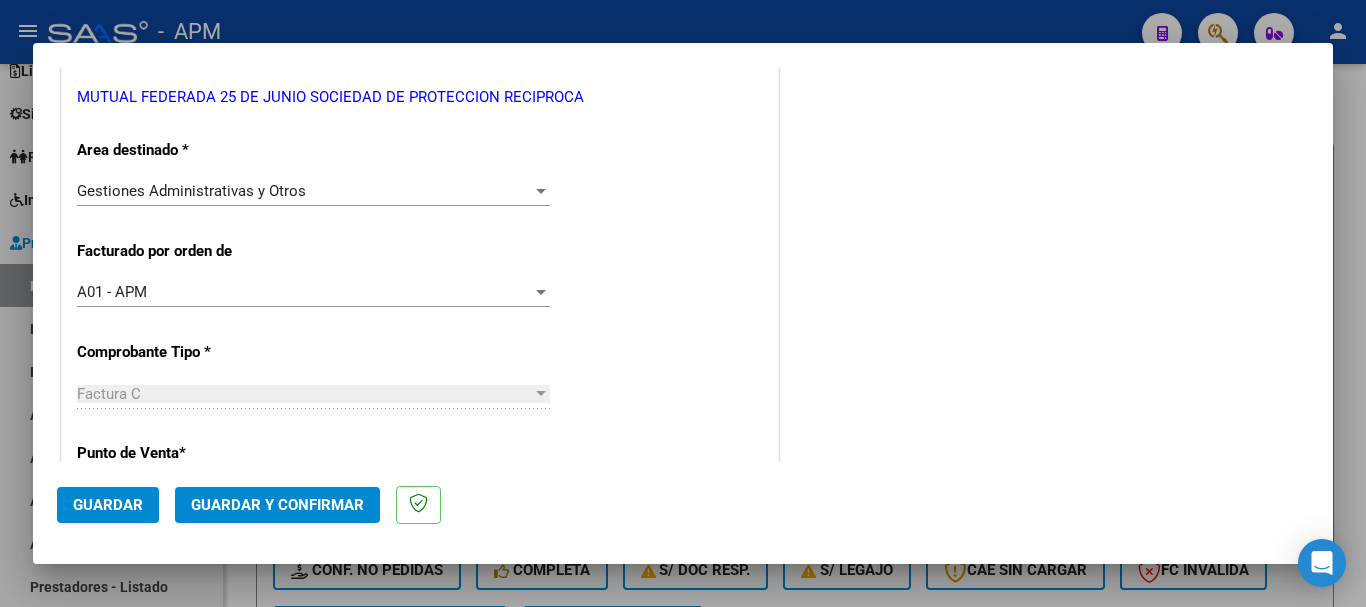 click on "Guardar y Confirmar" 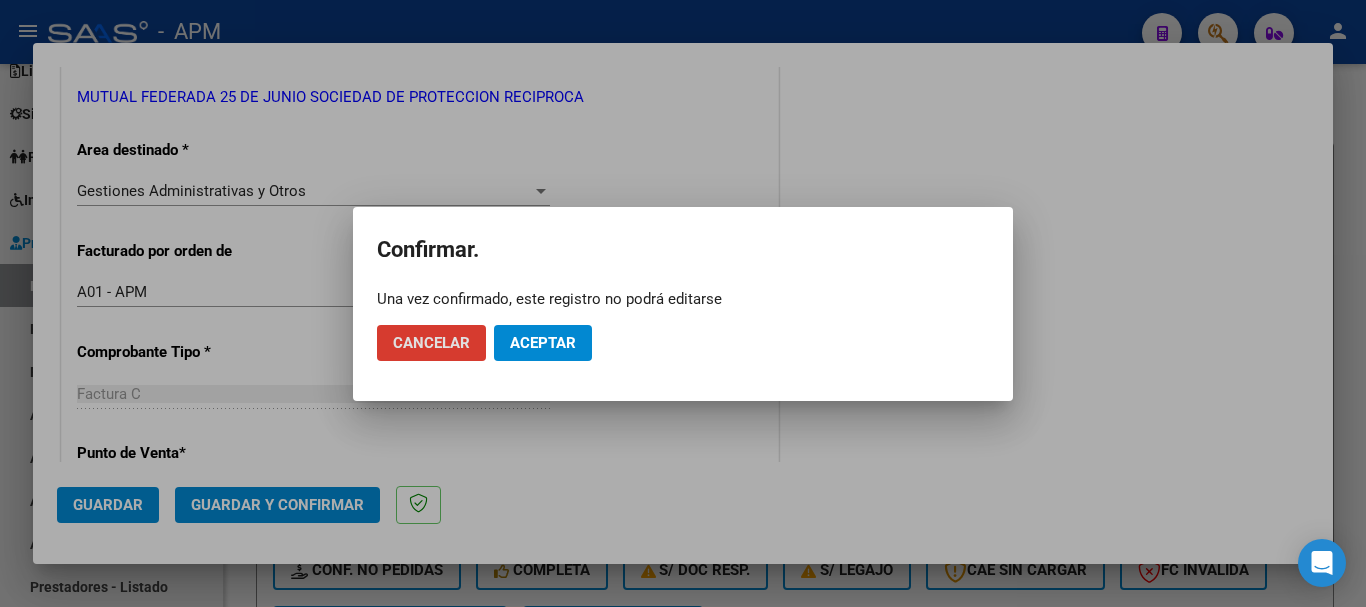 click on "Aceptar" 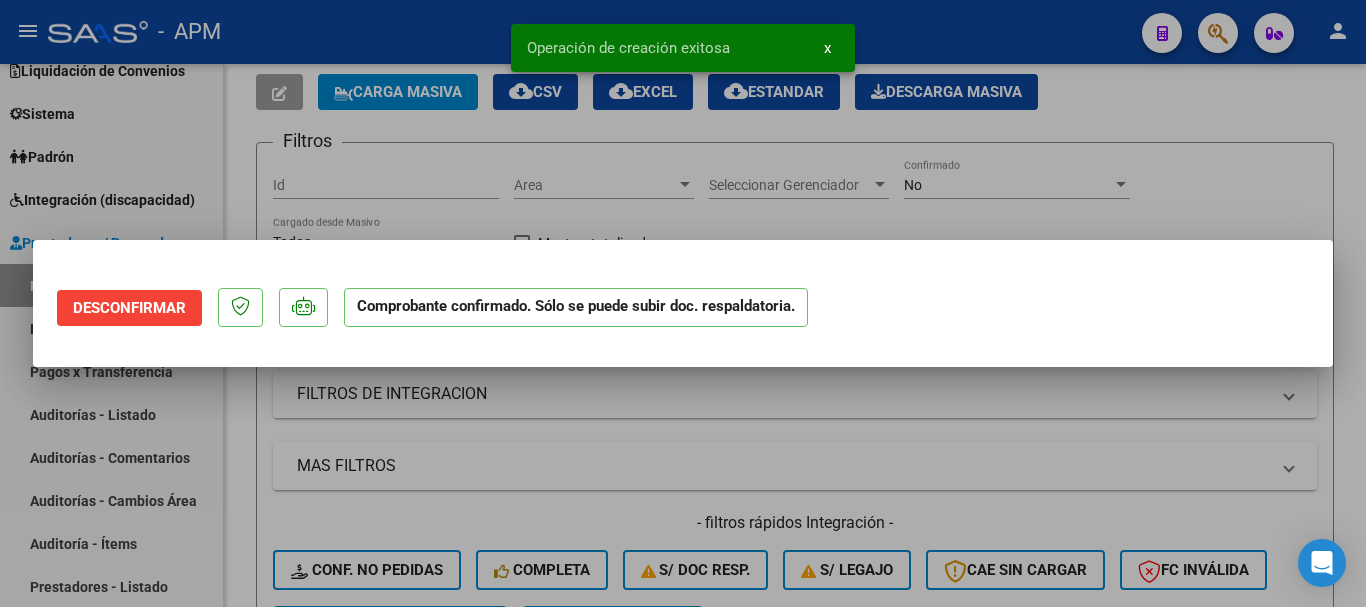 scroll, scrollTop: 0, scrollLeft: 0, axis: both 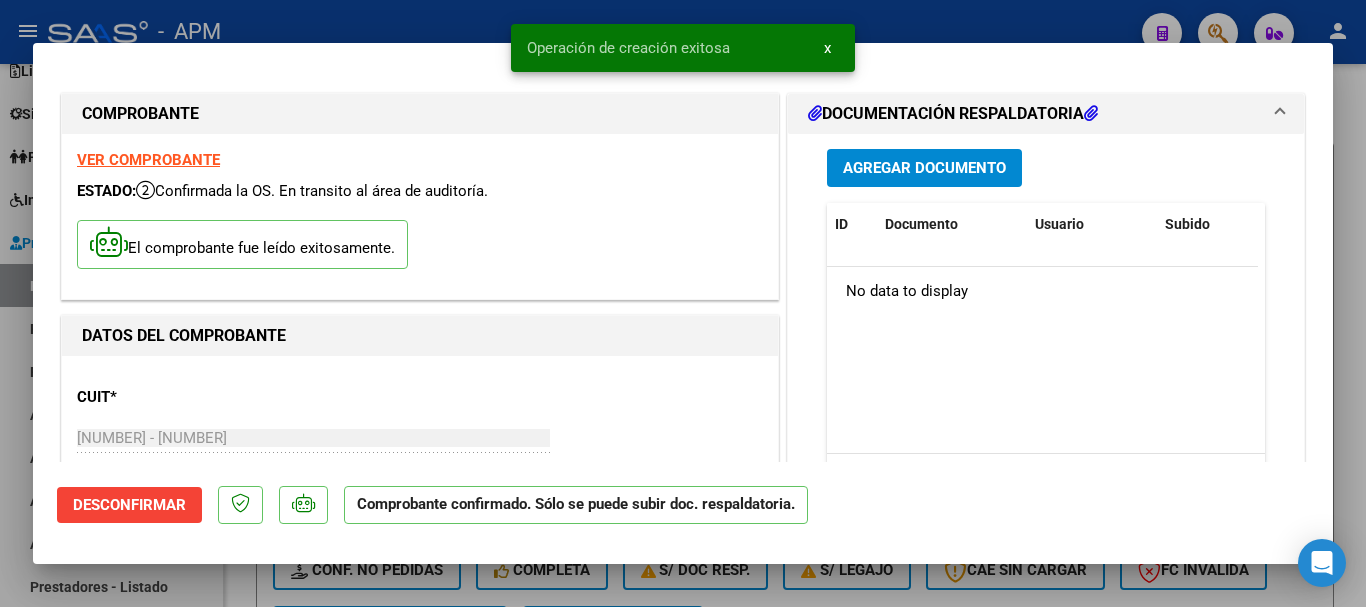 click at bounding box center [683, 303] 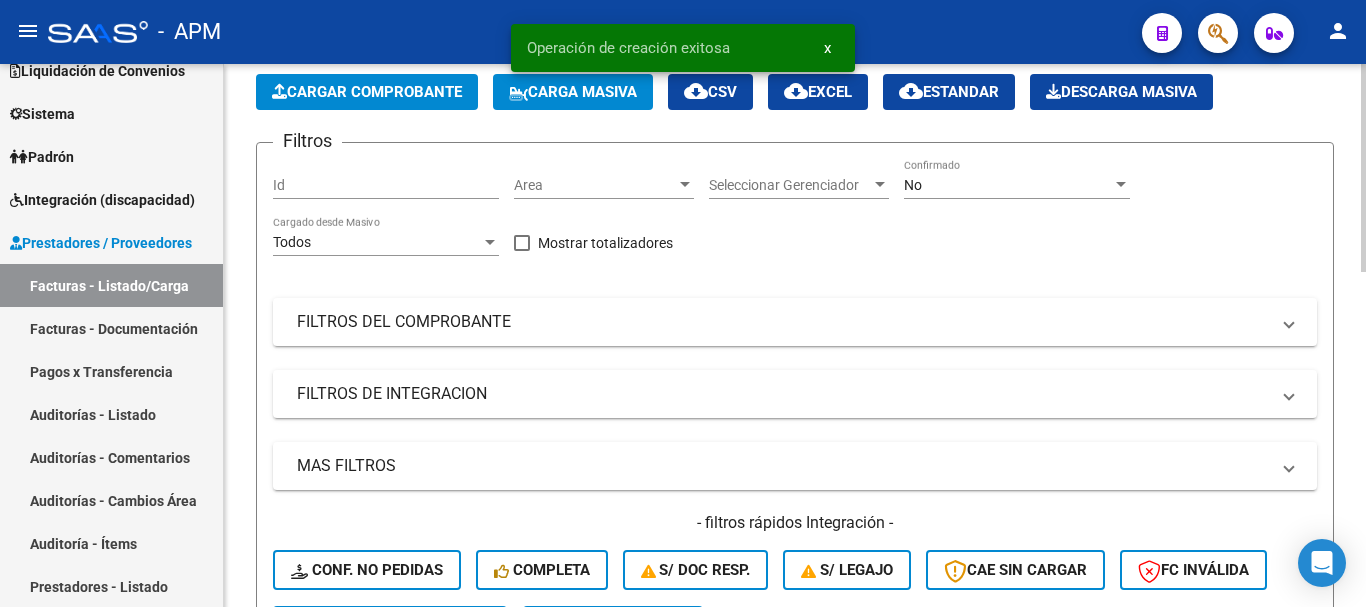 click on "Cargar Comprobante" 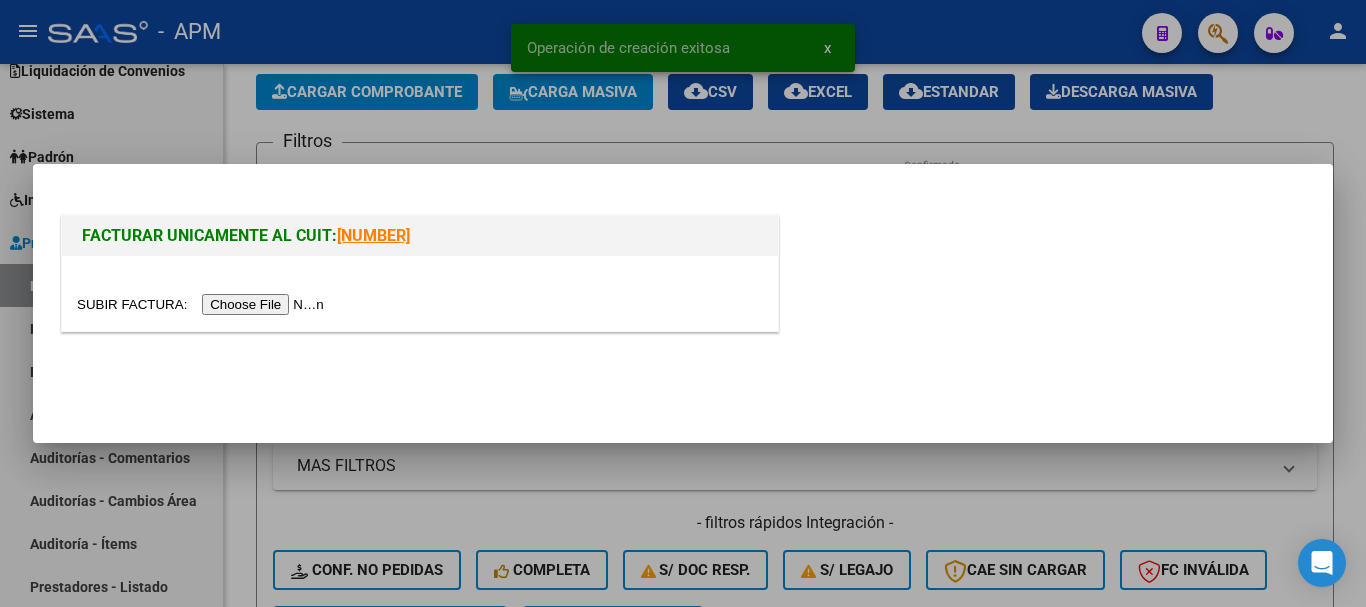 click at bounding box center [203, 304] 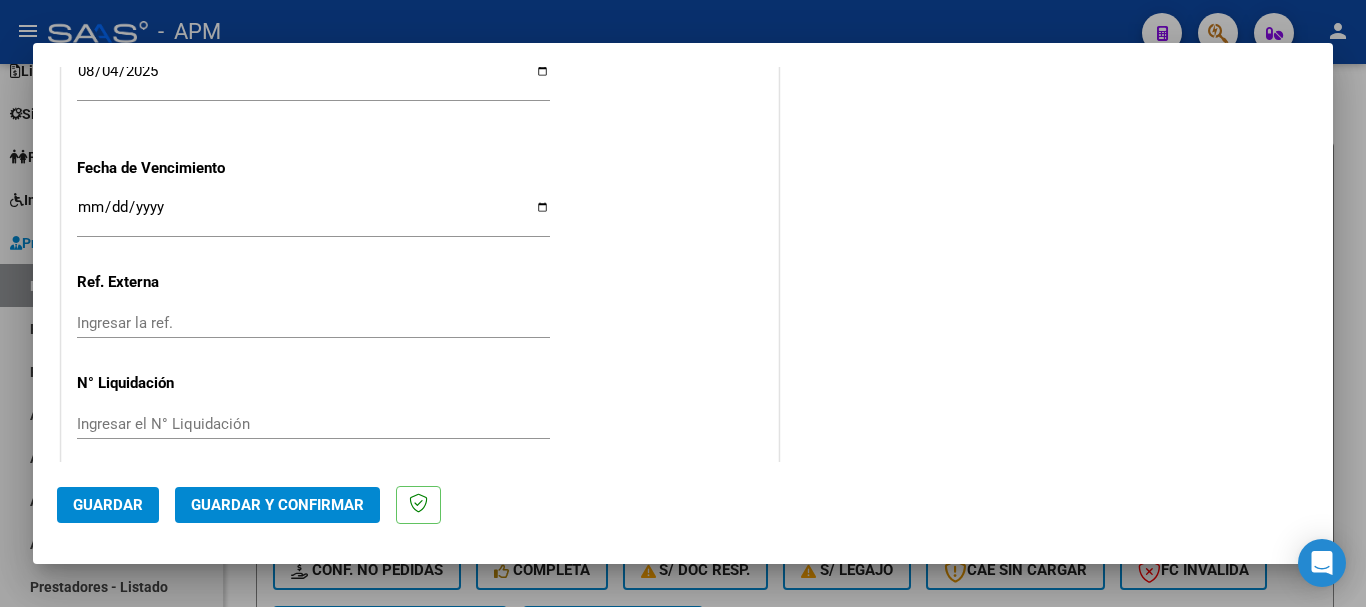 scroll, scrollTop: 1379, scrollLeft: 0, axis: vertical 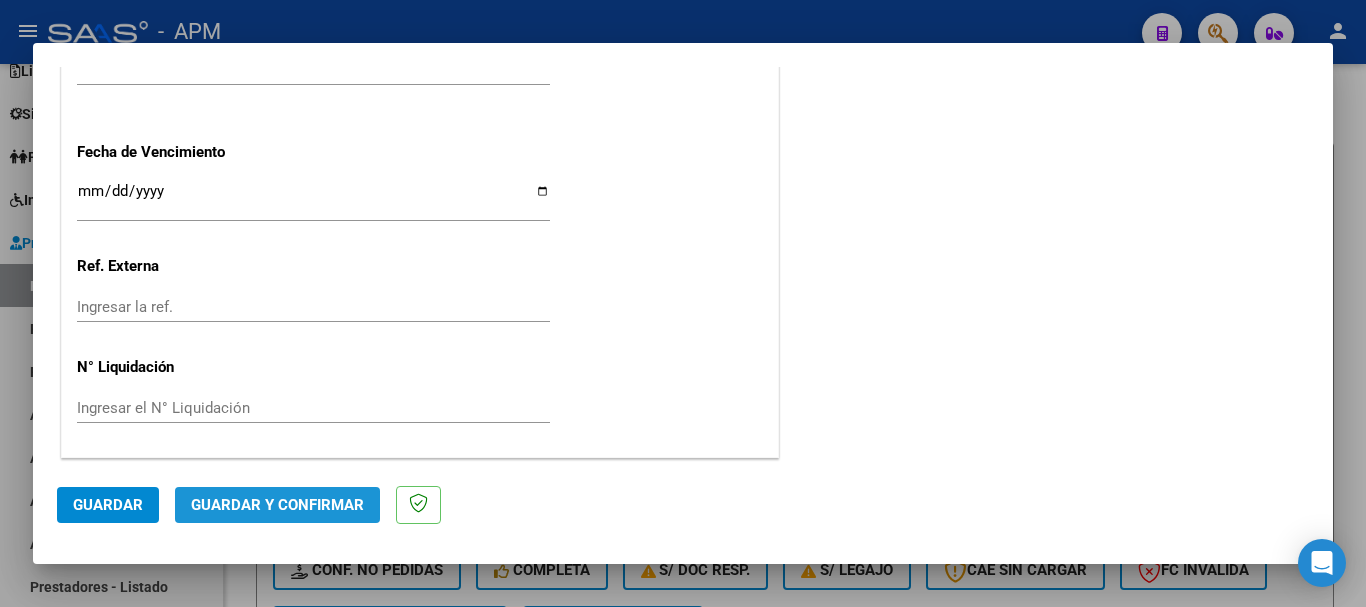 click on "Guardar y Confirmar" 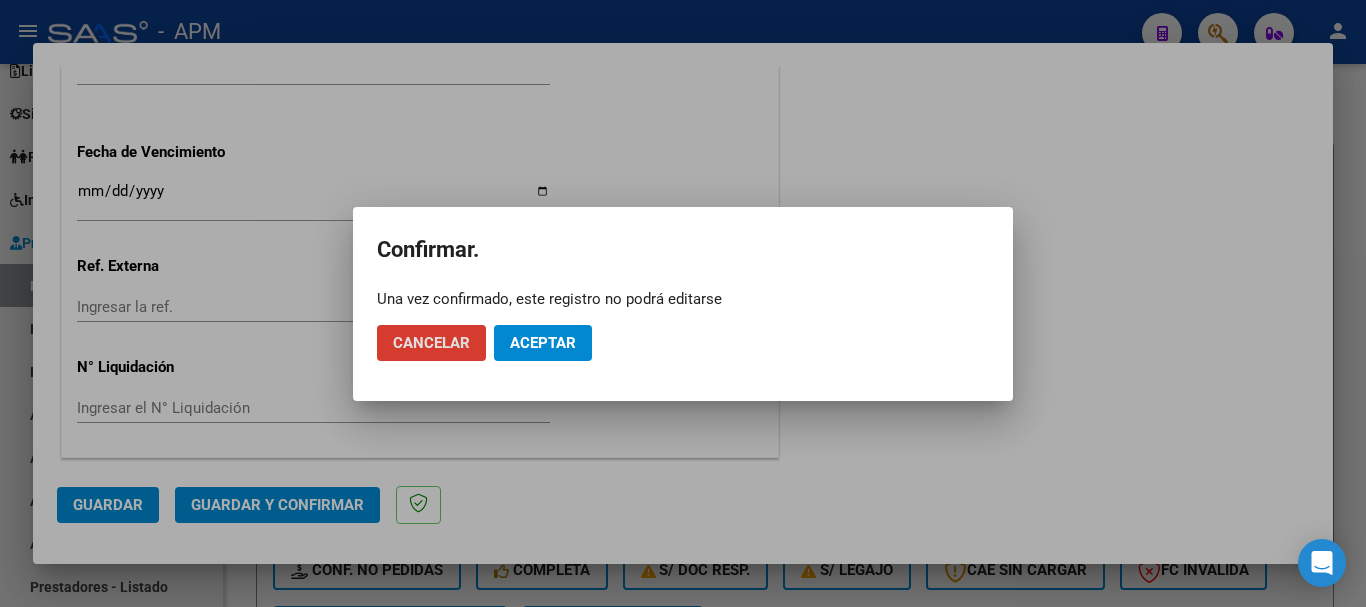 click on "Aceptar" 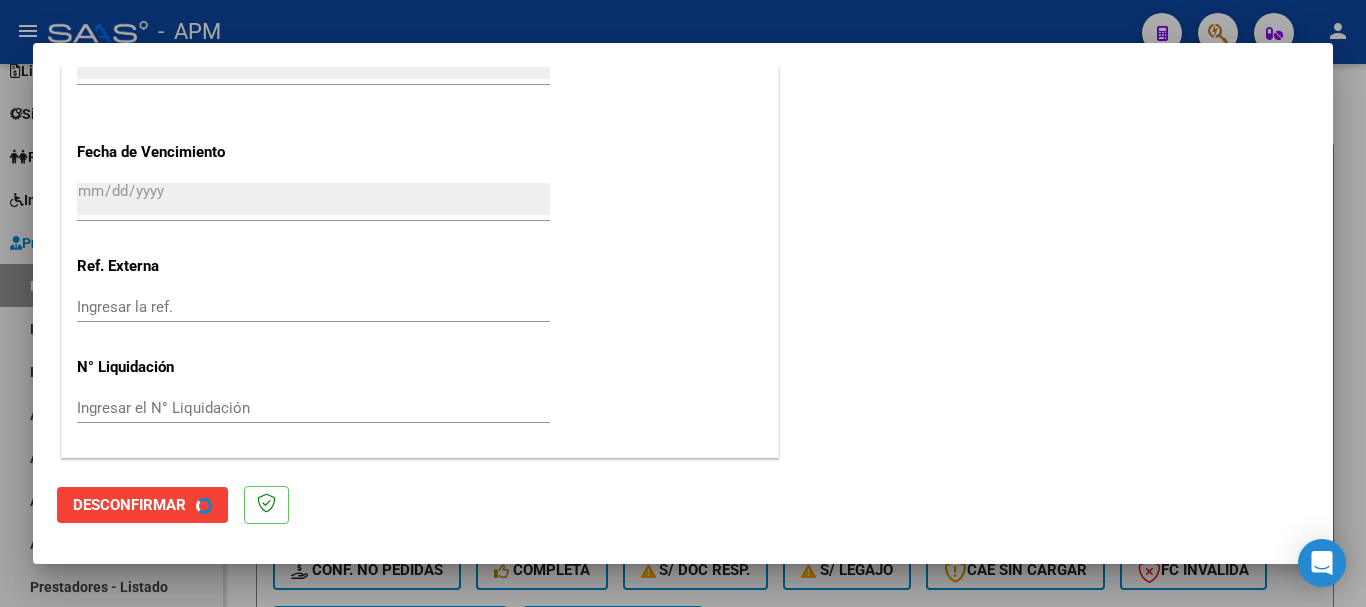 scroll, scrollTop: 0, scrollLeft: 0, axis: both 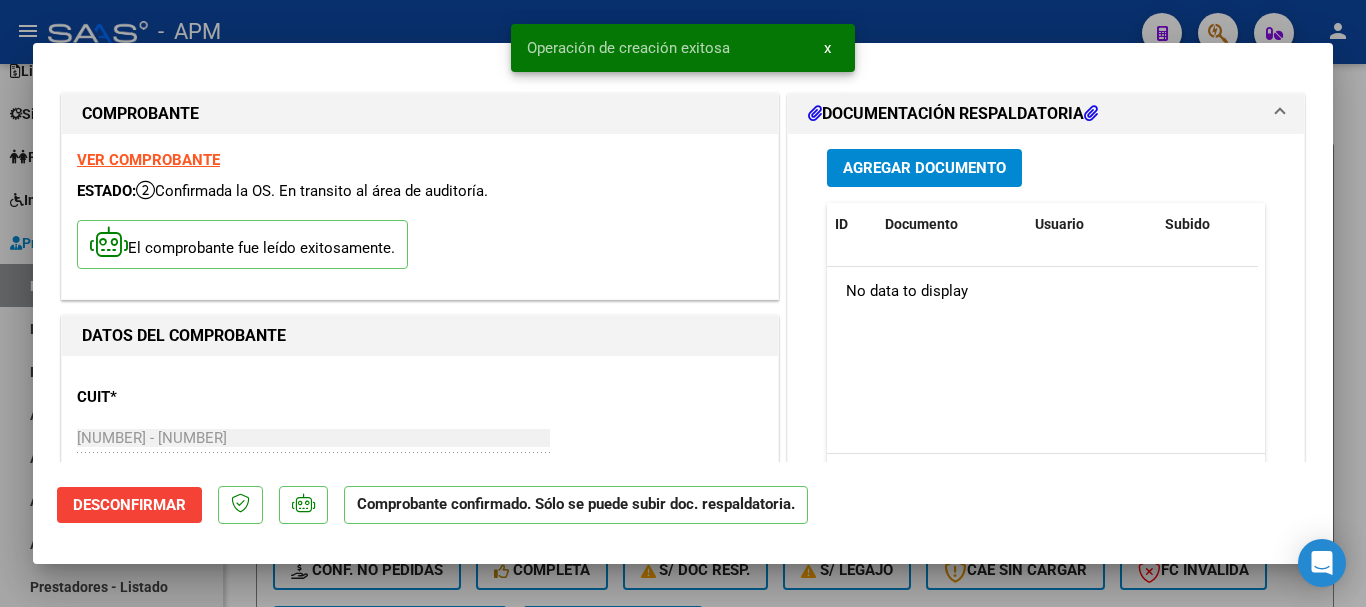 click at bounding box center [683, 303] 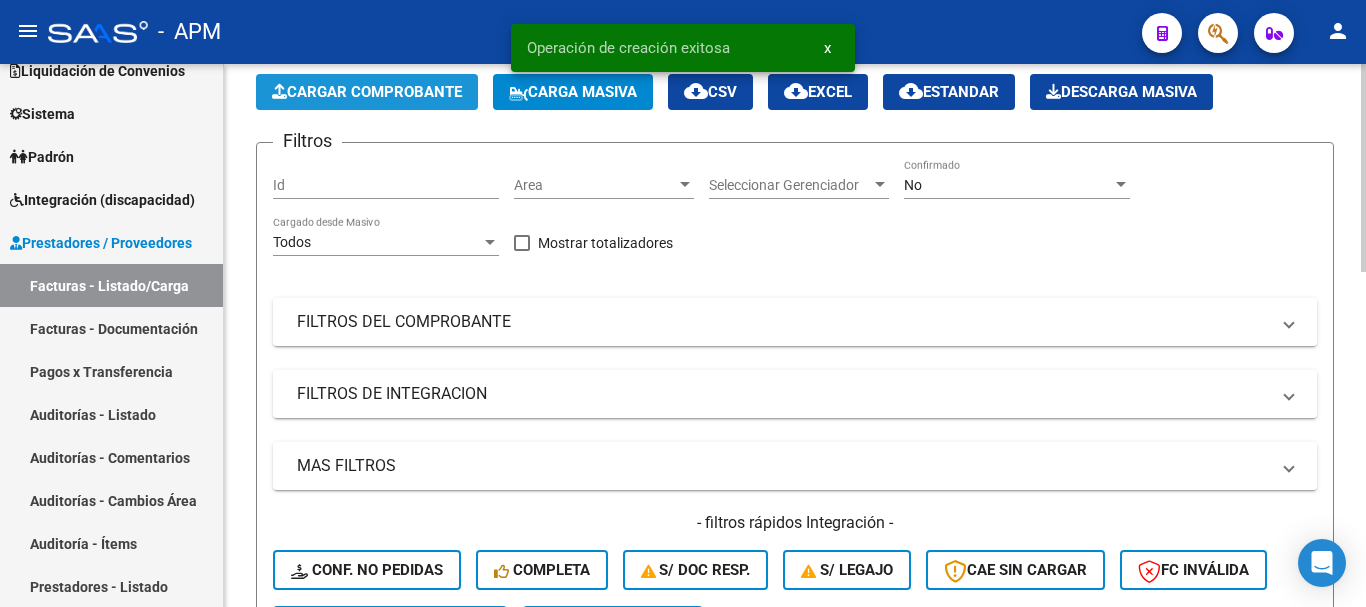 click on "Cargar Comprobante" 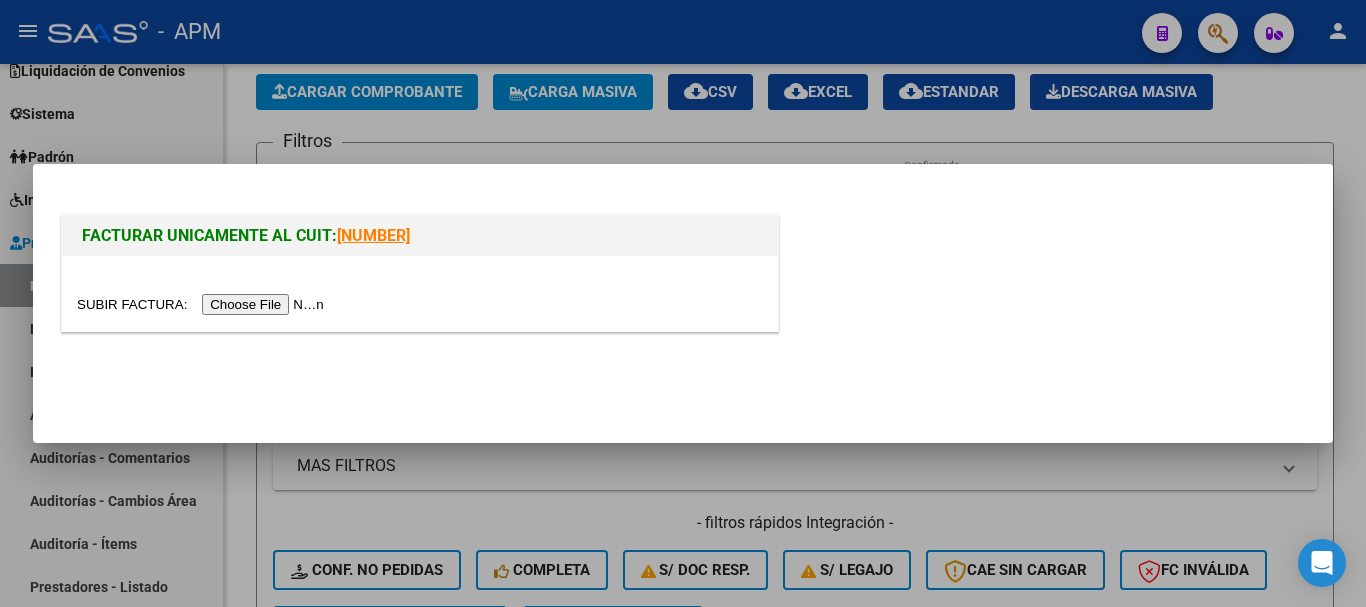 click at bounding box center [203, 304] 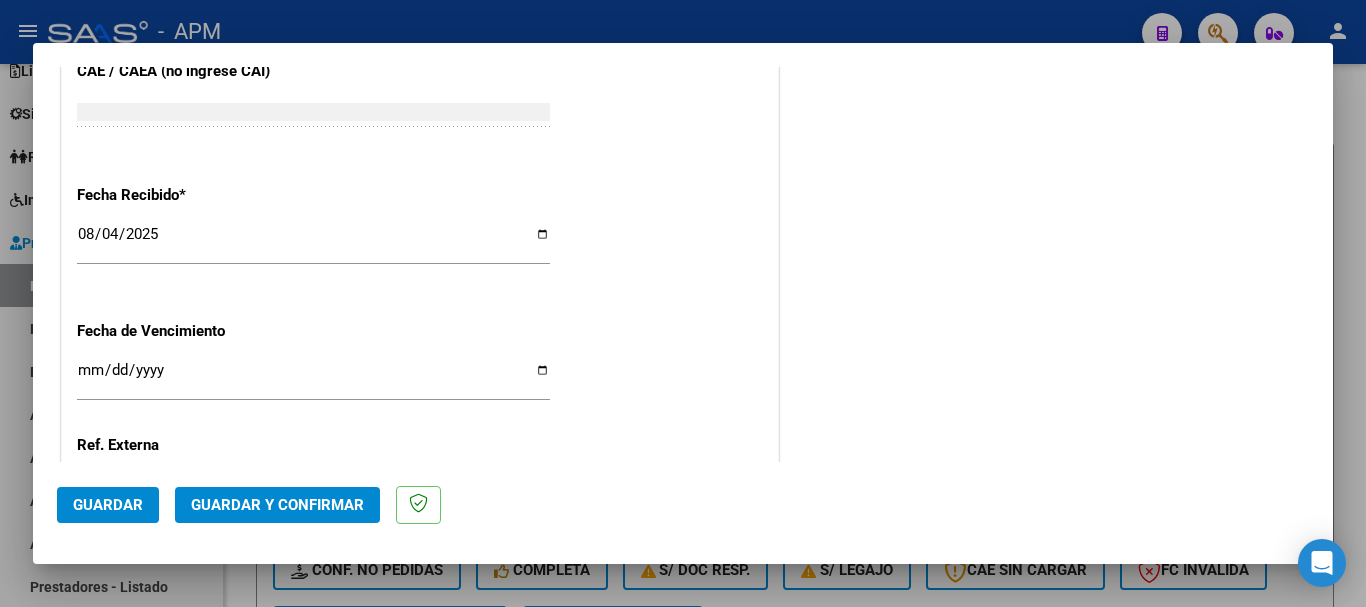 scroll, scrollTop: 1379, scrollLeft: 0, axis: vertical 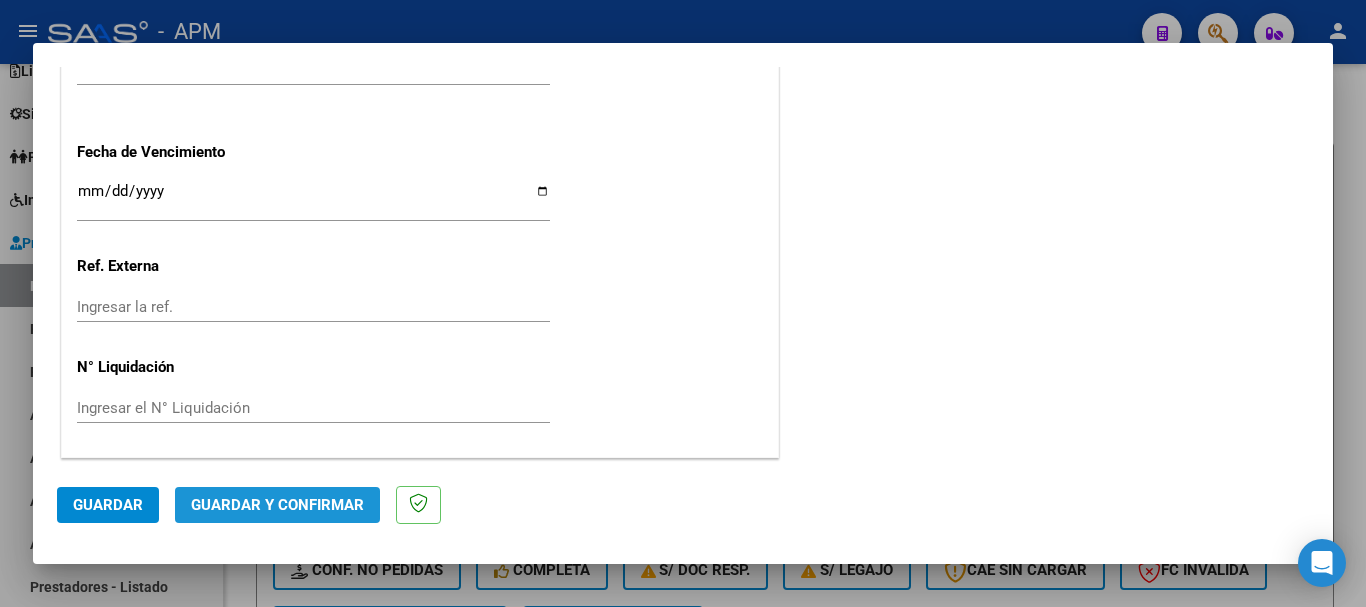 click on "Guardar y Confirmar" 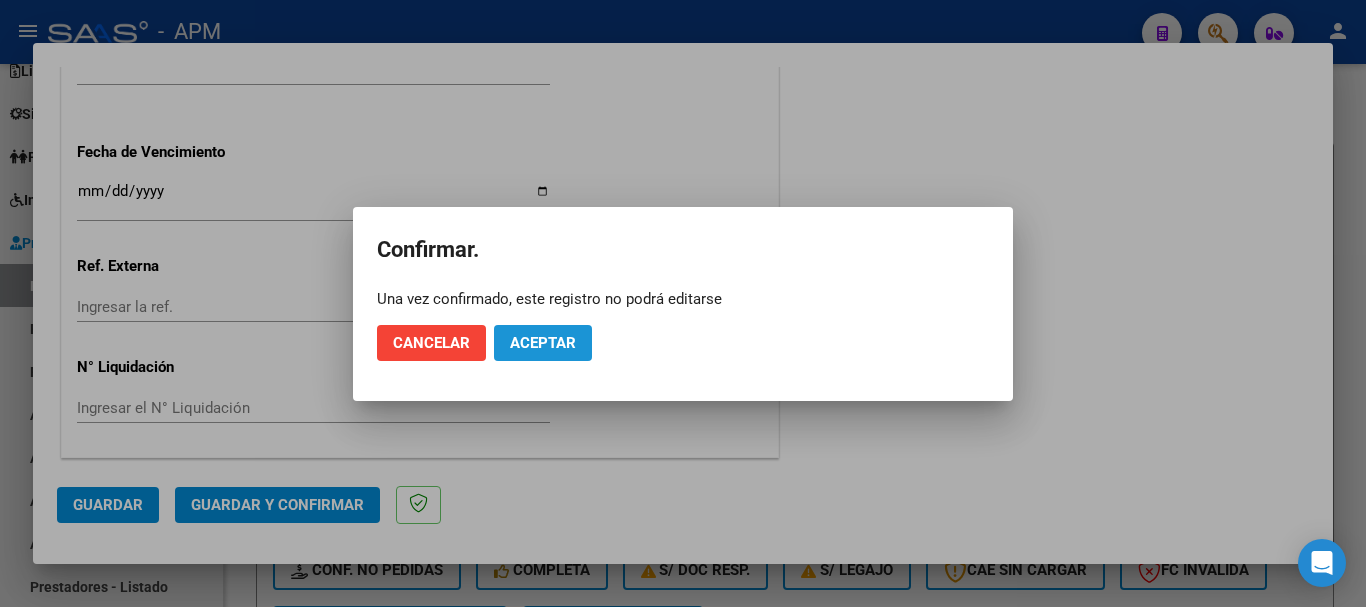 click on "Aceptar" 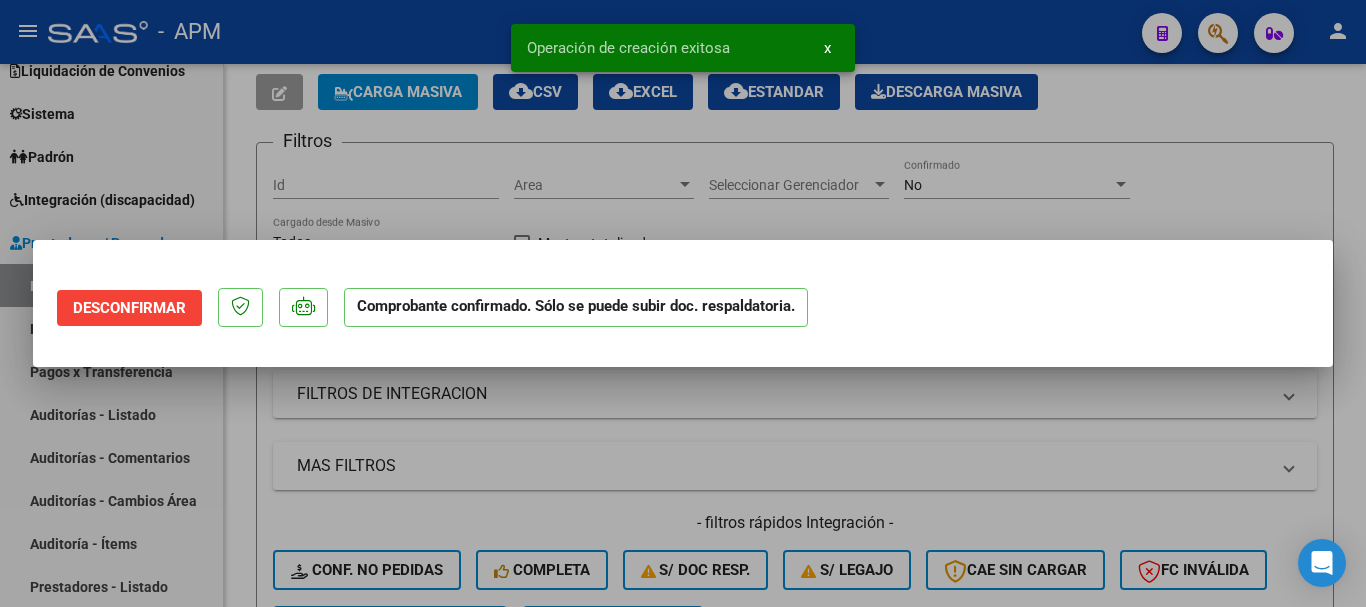 scroll, scrollTop: 0, scrollLeft: 0, axis: both 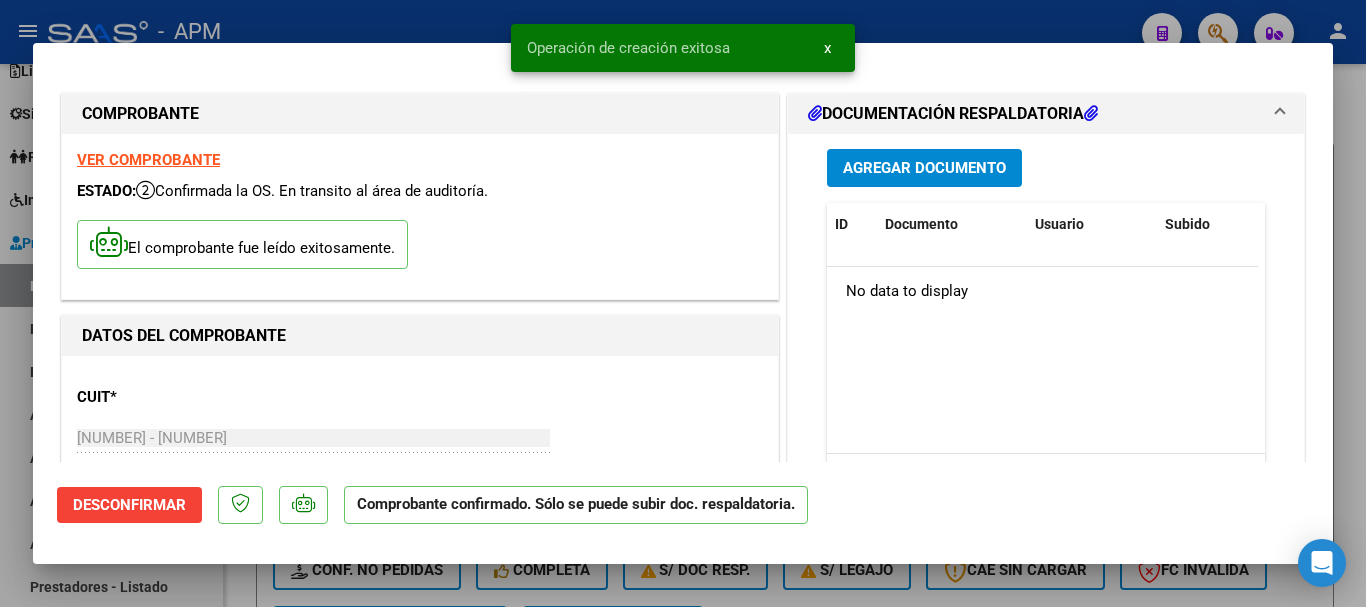 click at bounding box center (683, 303) 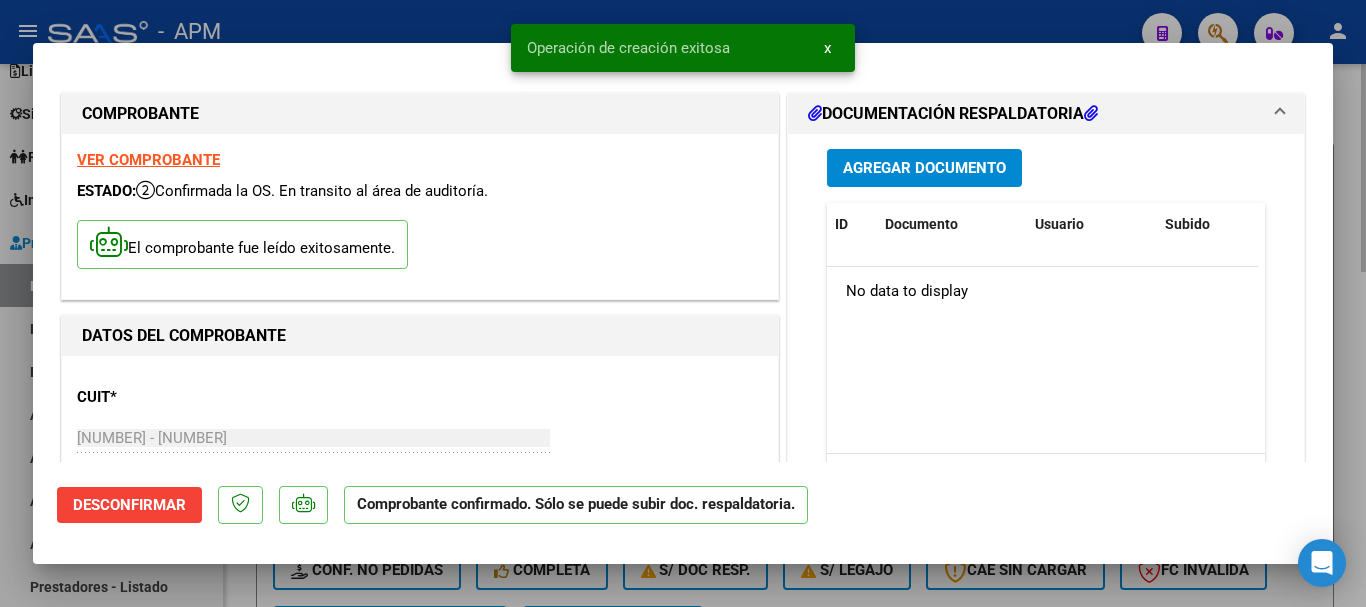 type 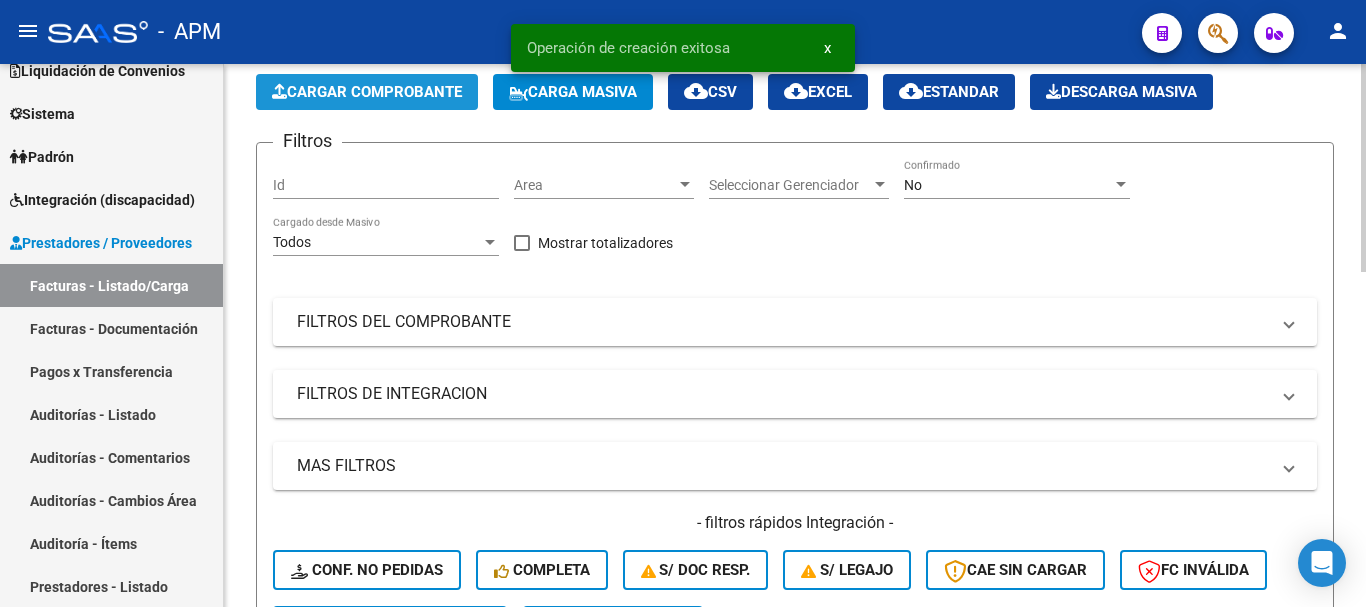 click on "Cargar Comprobante" 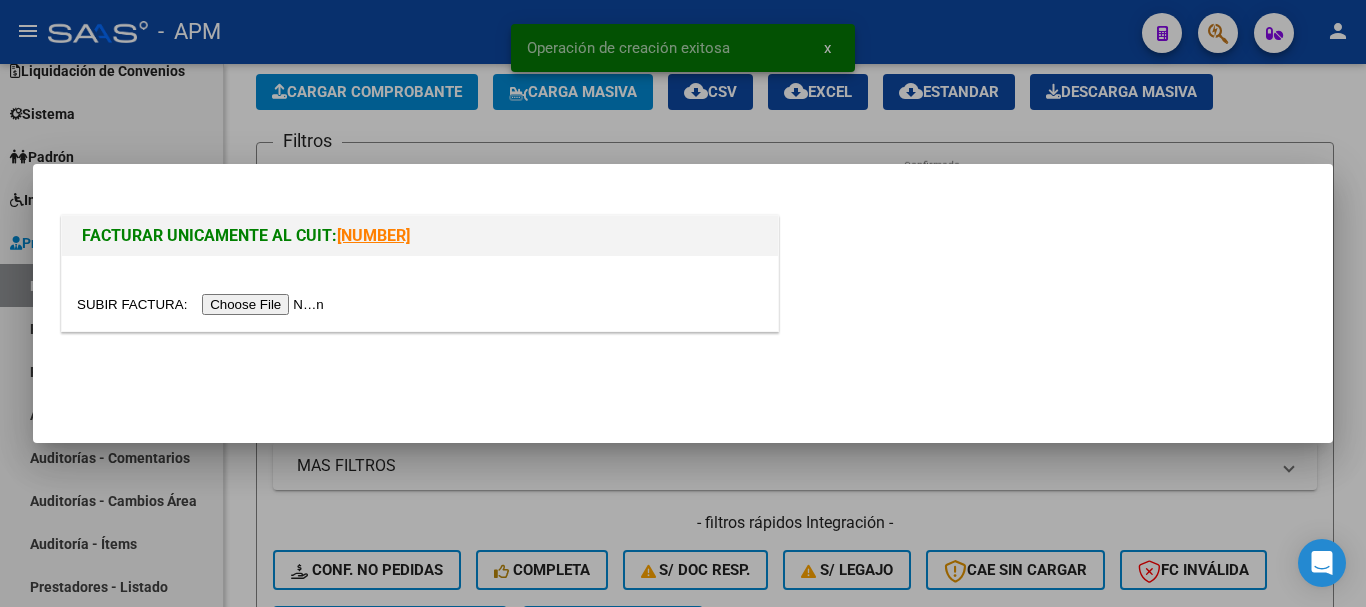 click at bounding box center (203, 304) 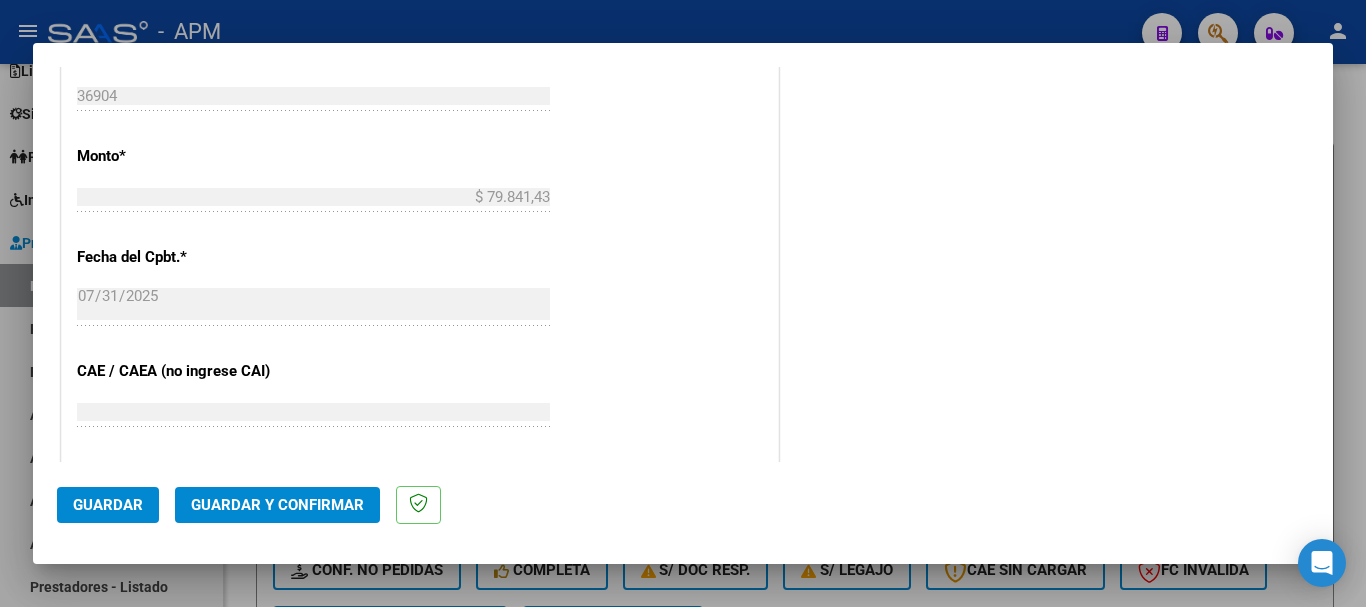 scroll, scrollTop: 1300, scrollLeft: 0, axis: vertical 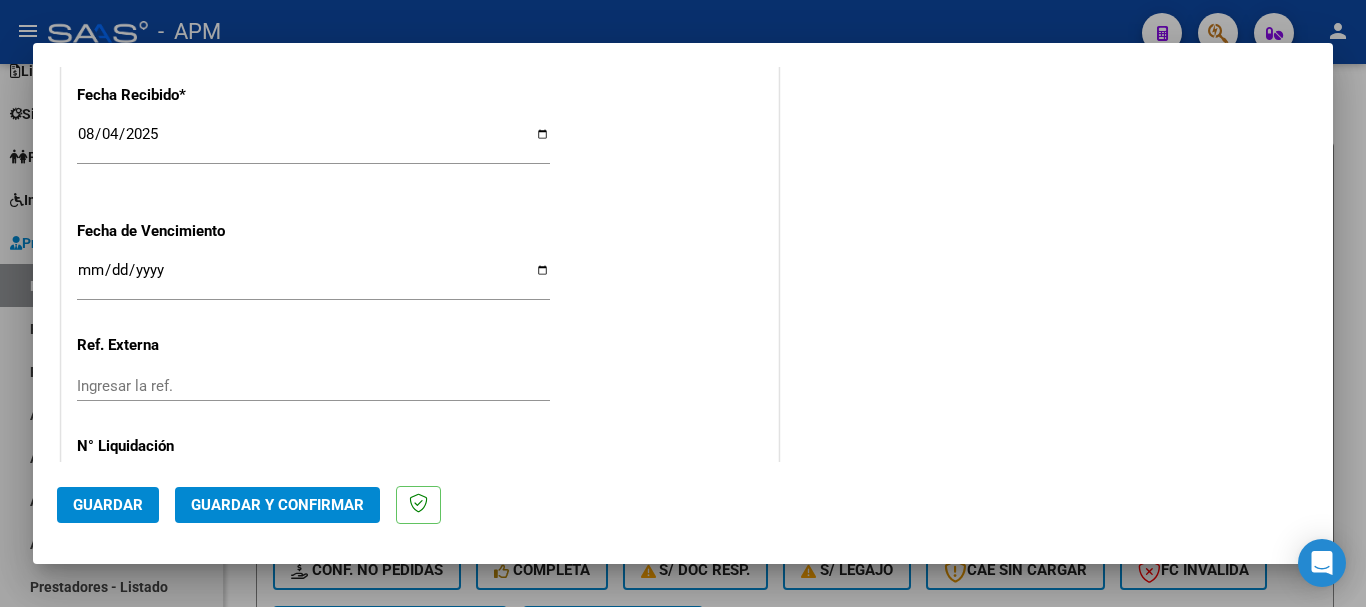 click on "Guardar y Confirmar" 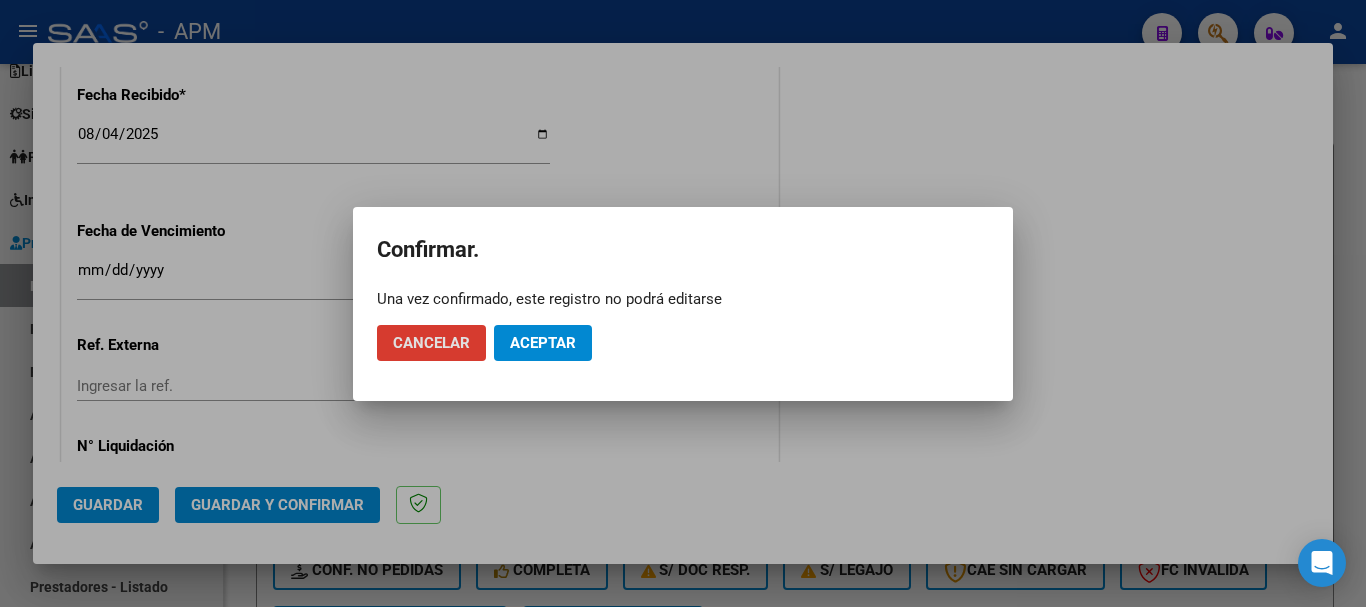 click on "Aceptar" 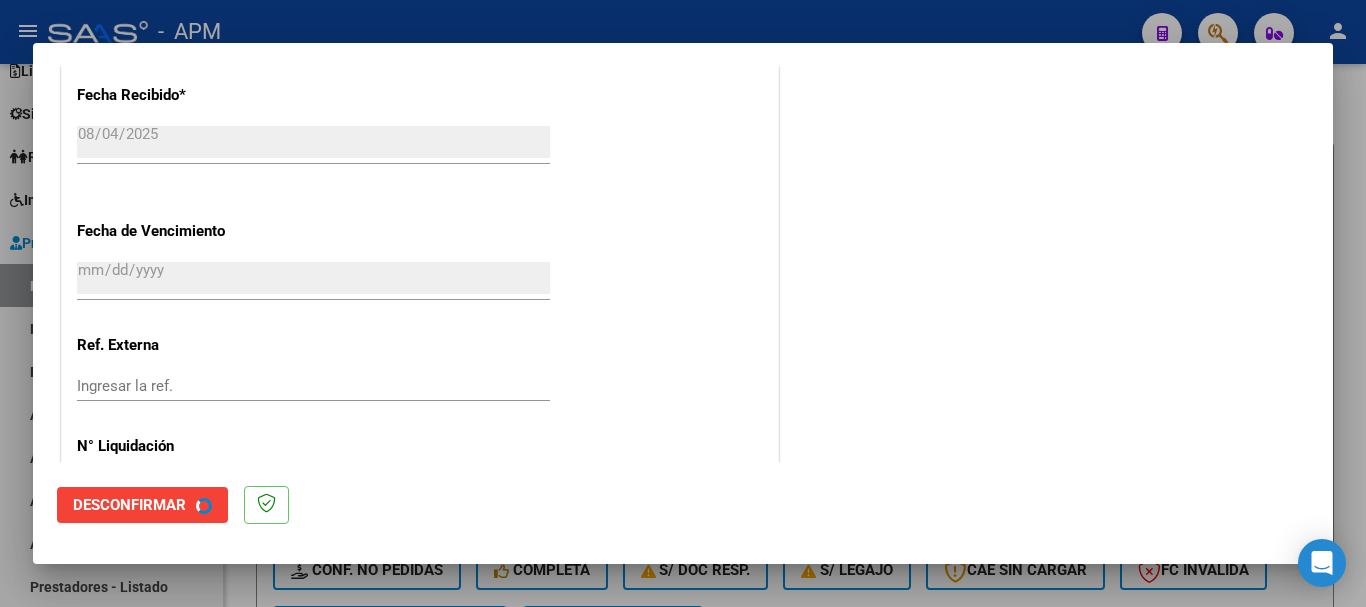 scroll, scrollTop: 0, scrollLeft: 0, axis: both 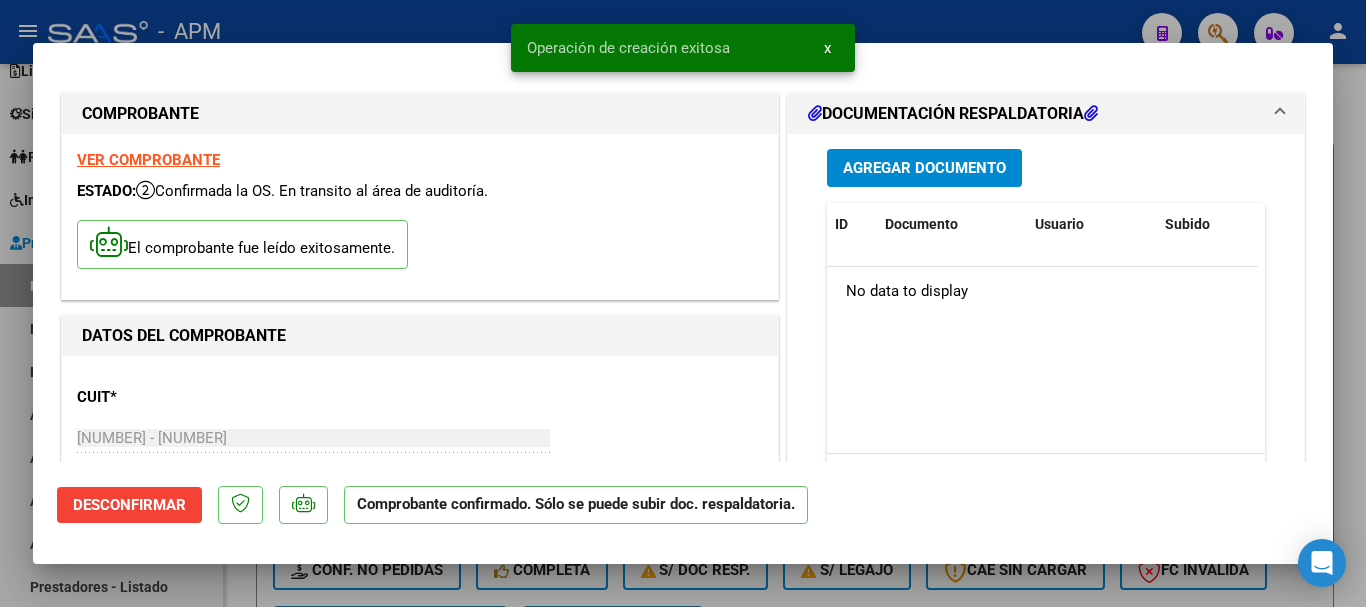 click at bounding box center (683, 303) 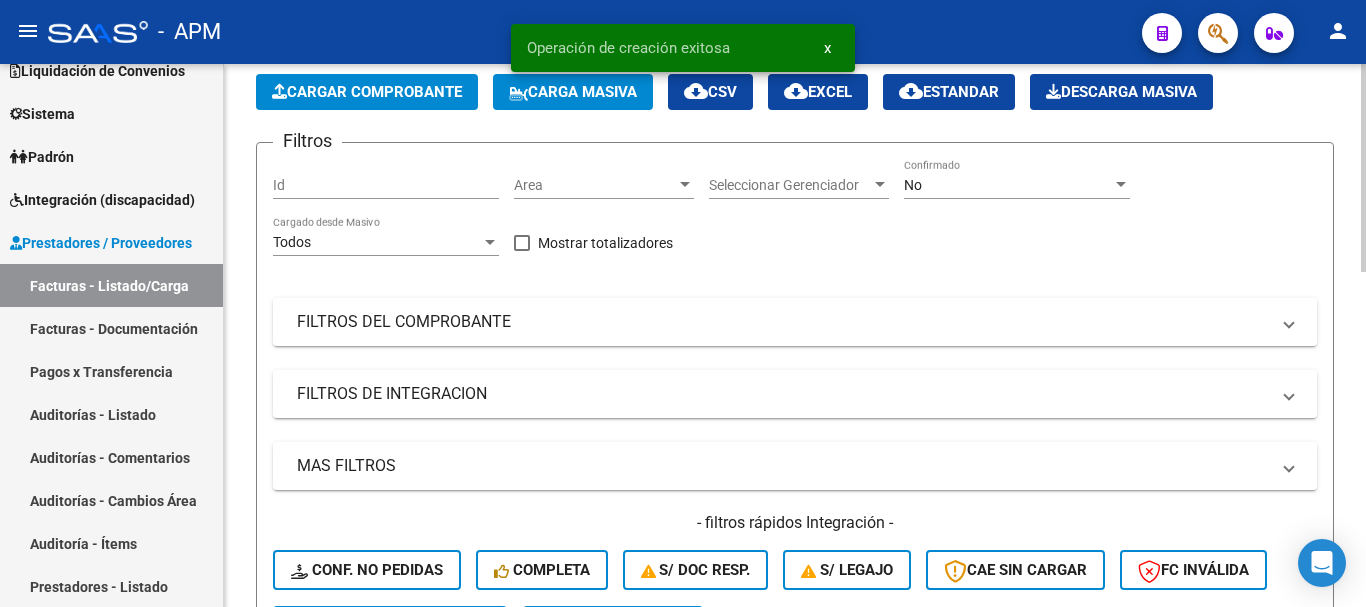 click on "Cargar Comprobante" 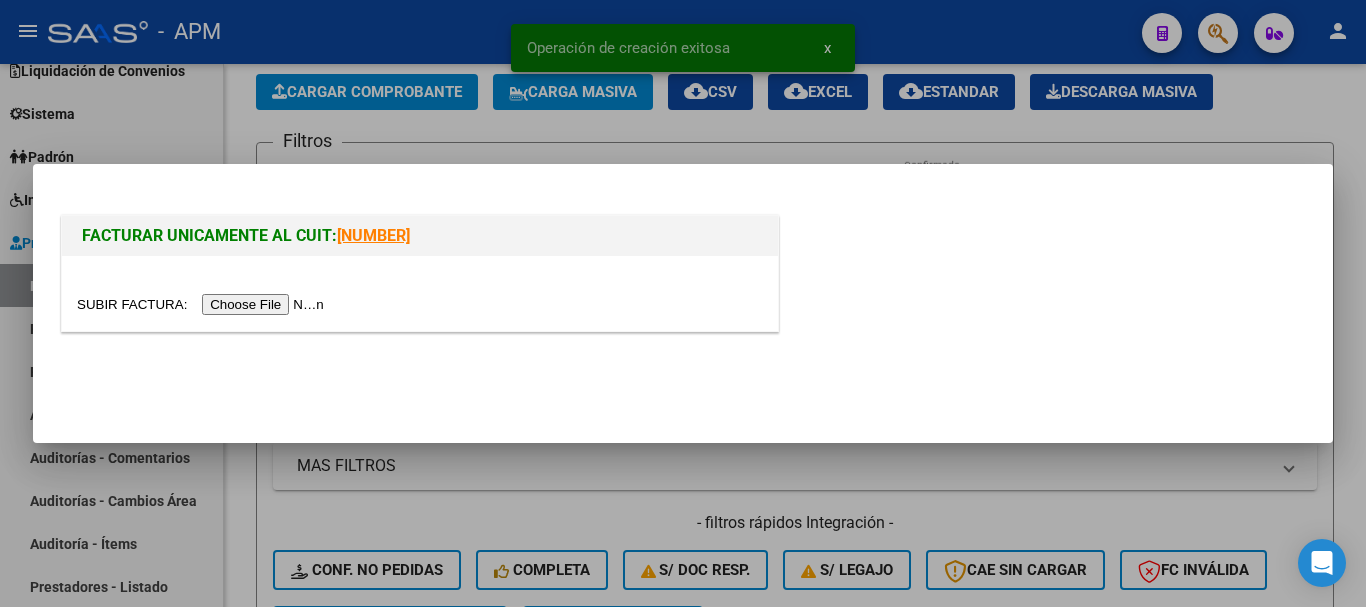 click at bounding box center [203, 304] 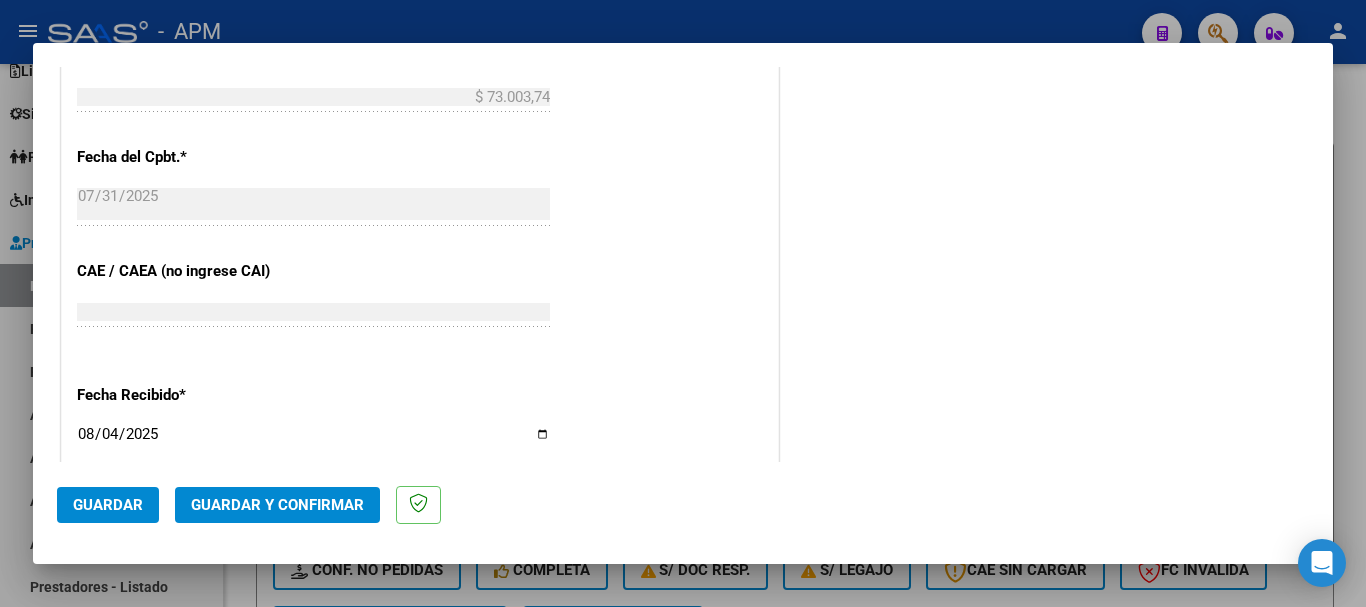 scroll, scrollTop: 1379, scrollLeft: 0, axis: vertical 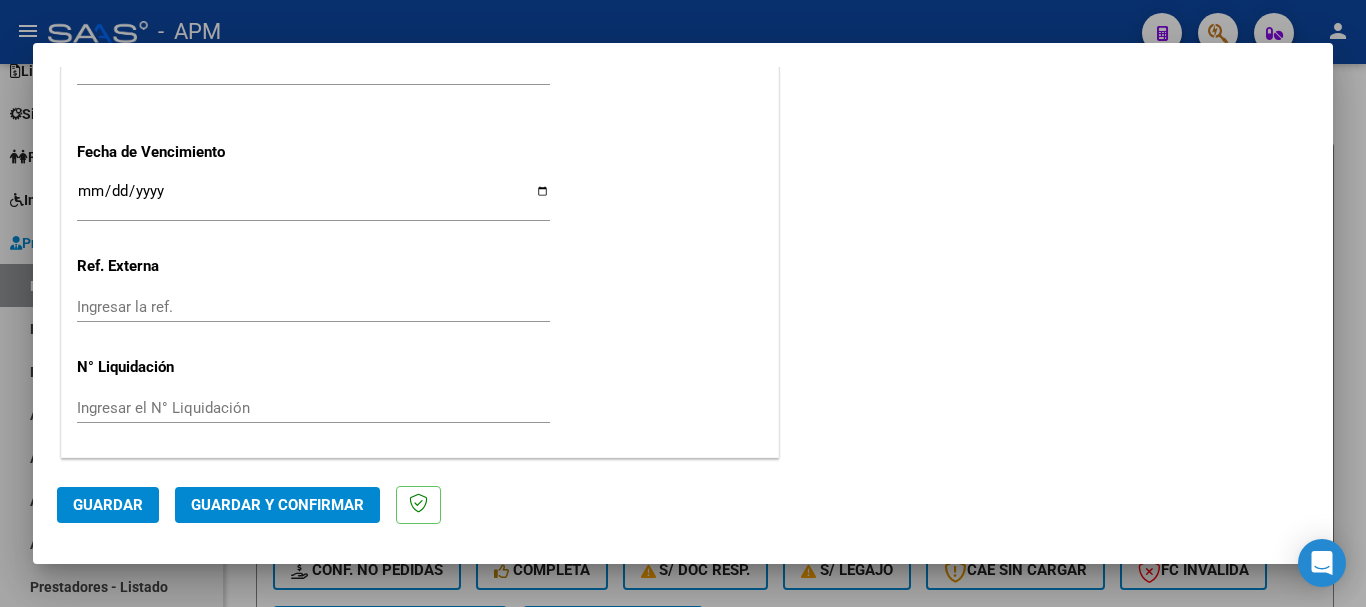 click on "Guardar y Confirmar" 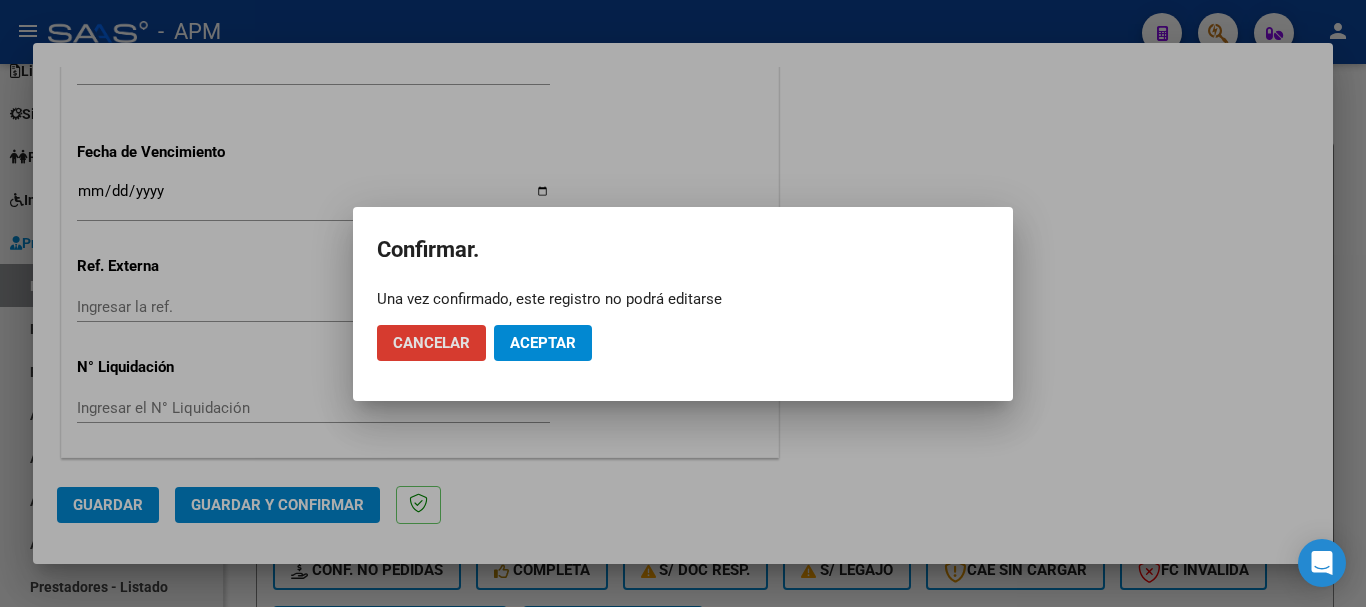click on "Aceptar" 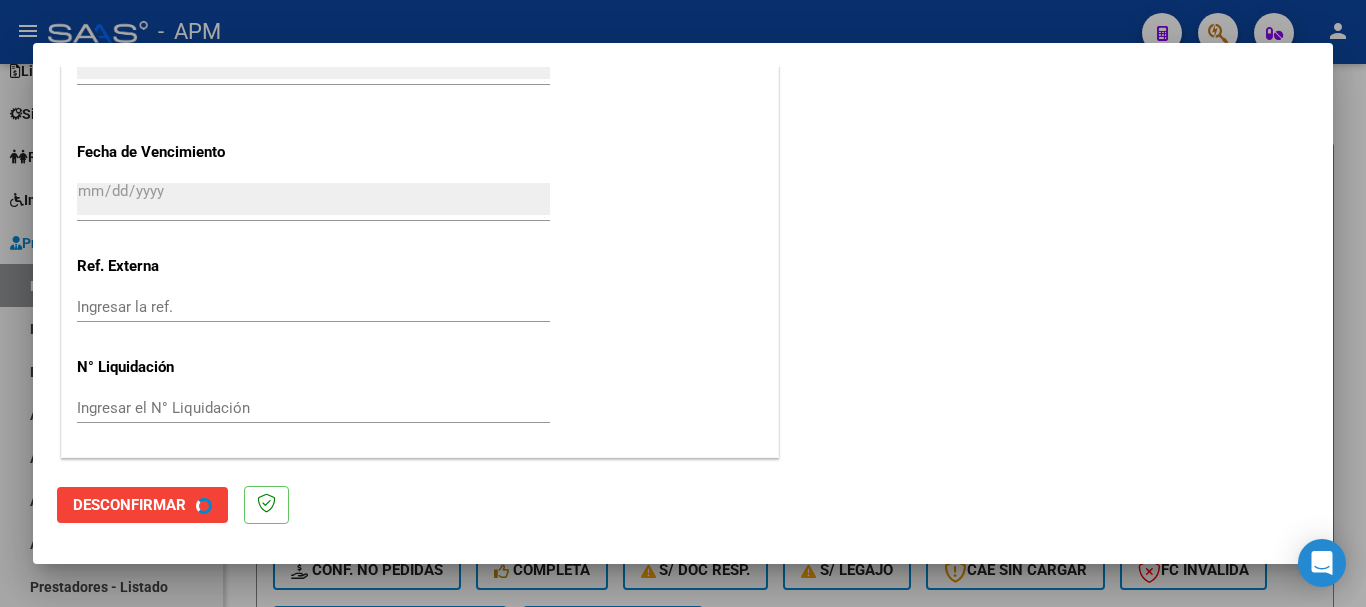 scroll, scrollTop: 0, scrollLeft: 0, axis: both 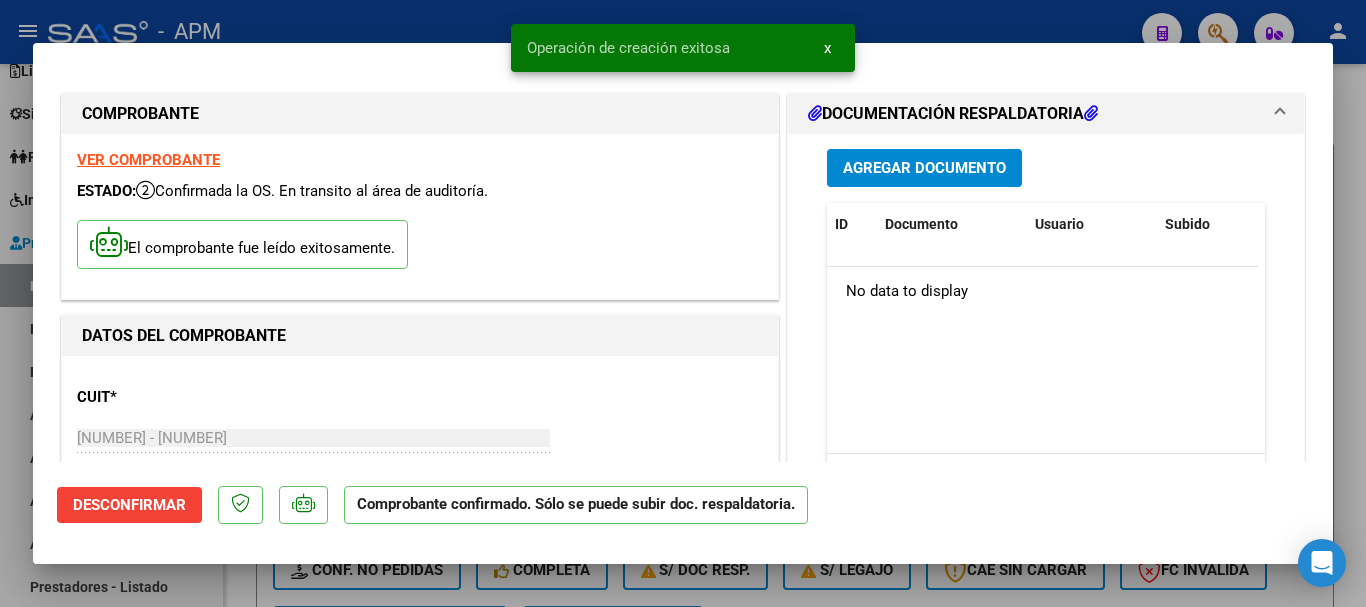 click at bounding box center [683, 303] 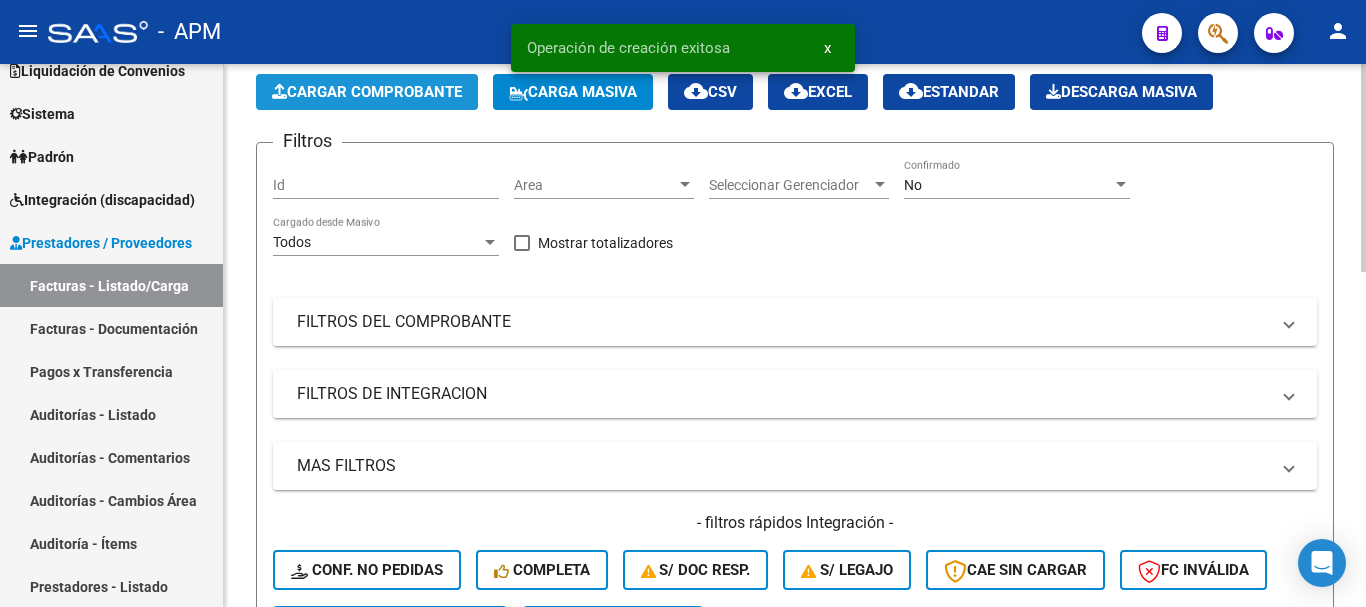 click on "Cargar Comprobante" 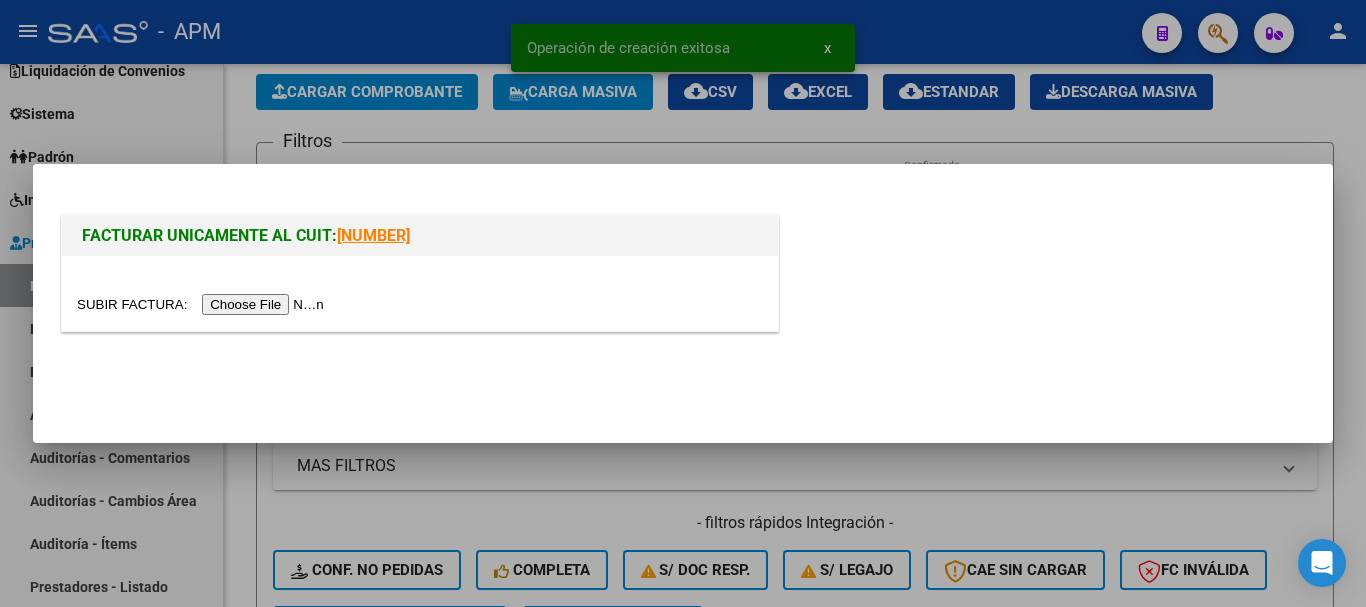 click at bounding box center (203, 304) 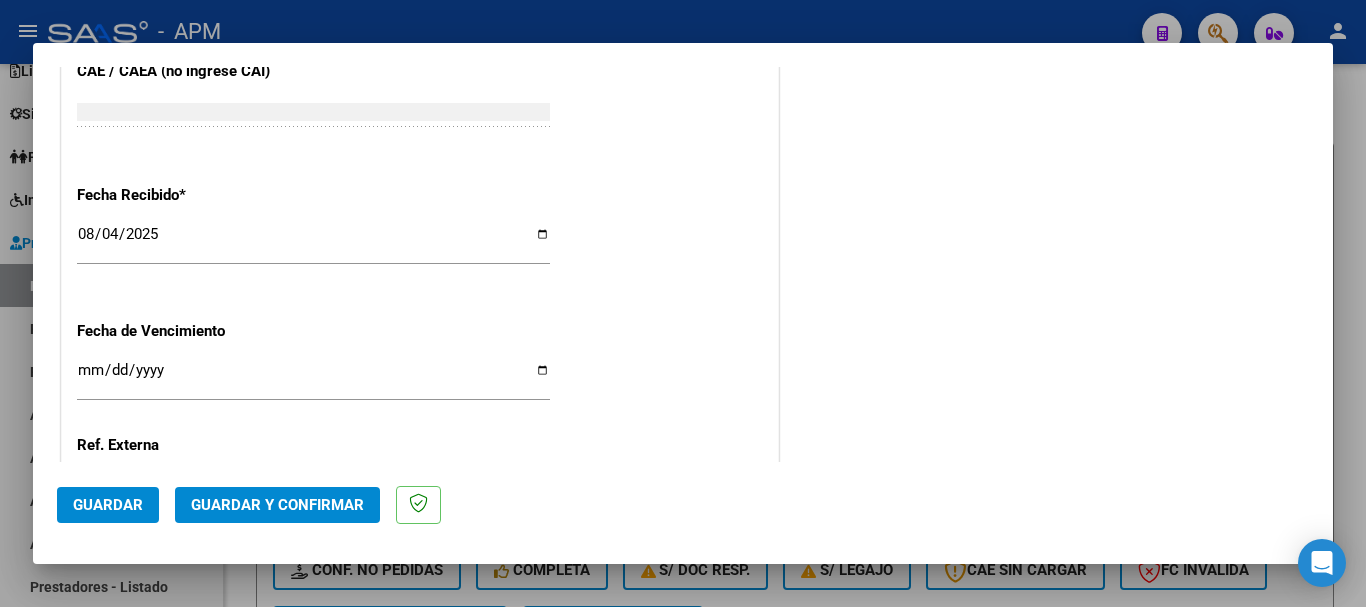 scroll, scrollTop: 1379, scrollLeft: 0, axis: vertical 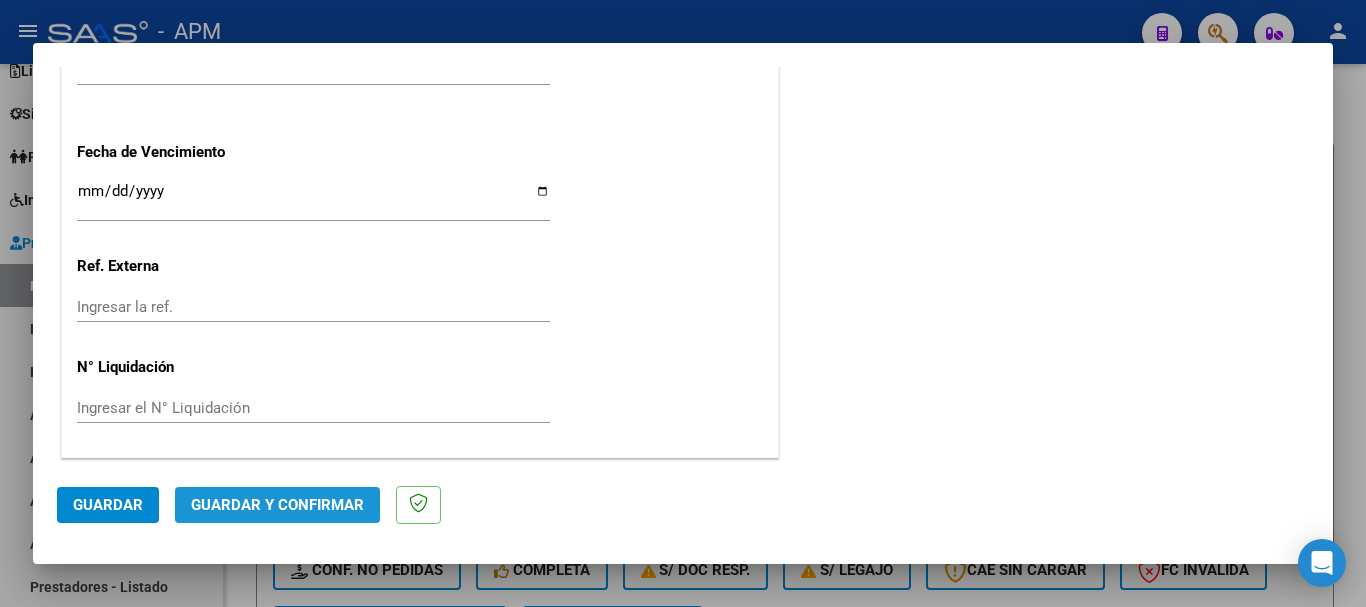 click on "Guardar y Confirmar" 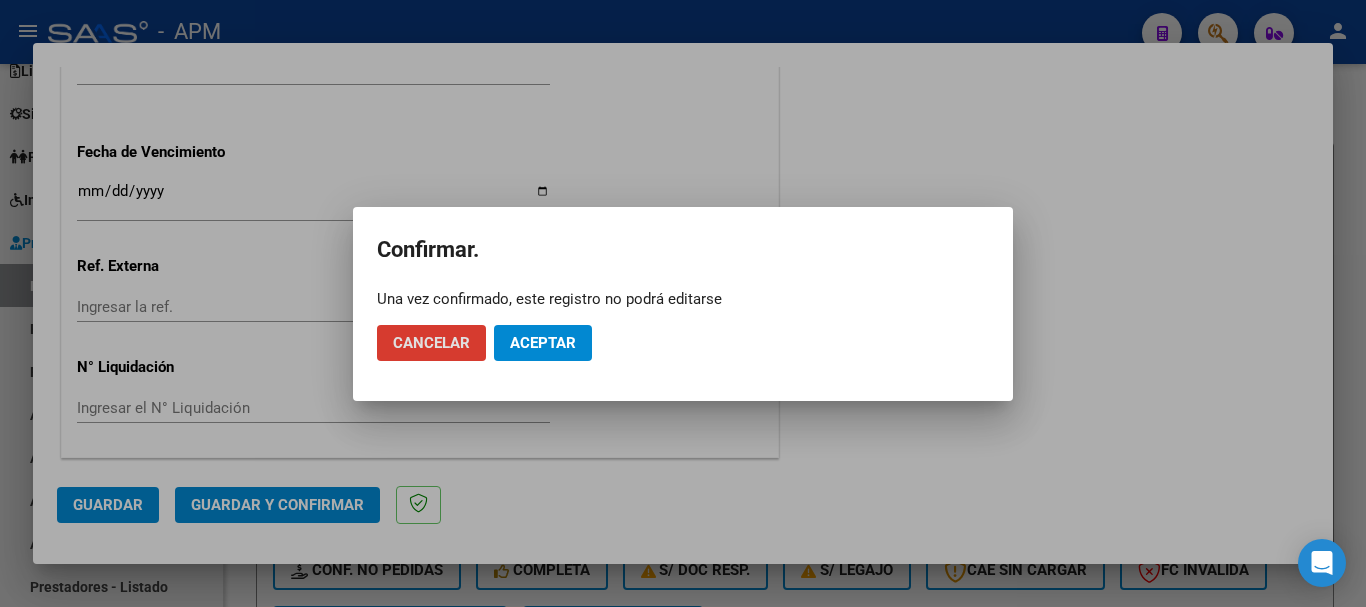click on "Aceptar" 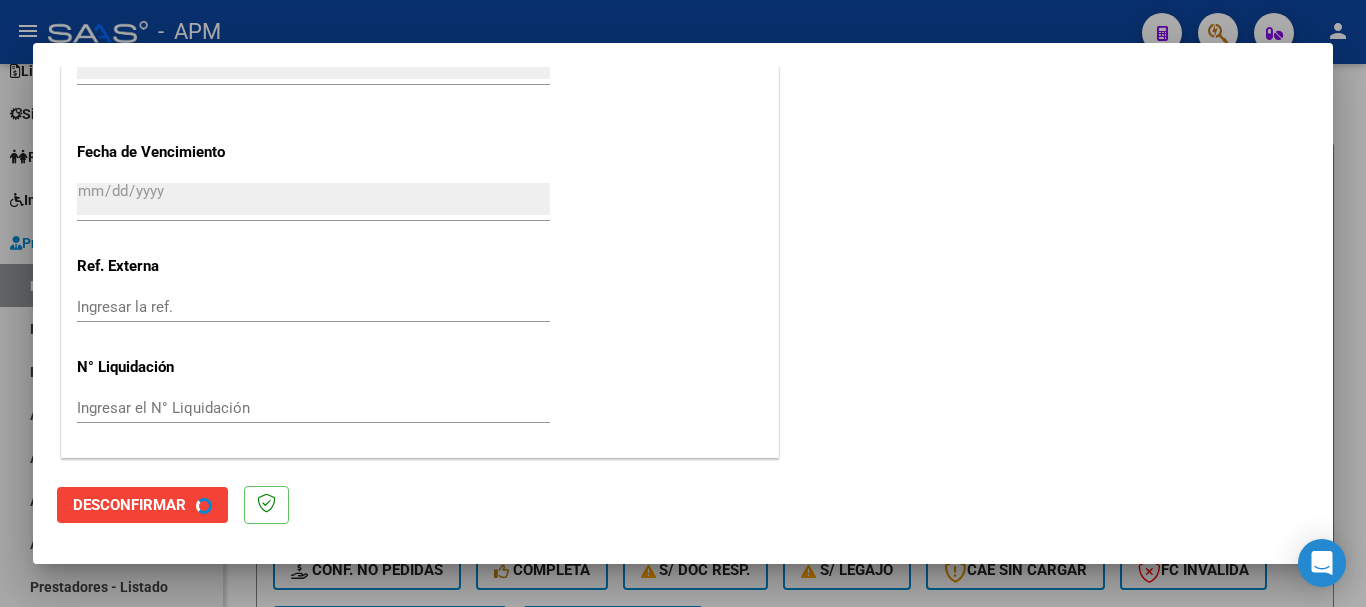 scroll, scrollTop: 0, scrollLeft: 0, axis: both 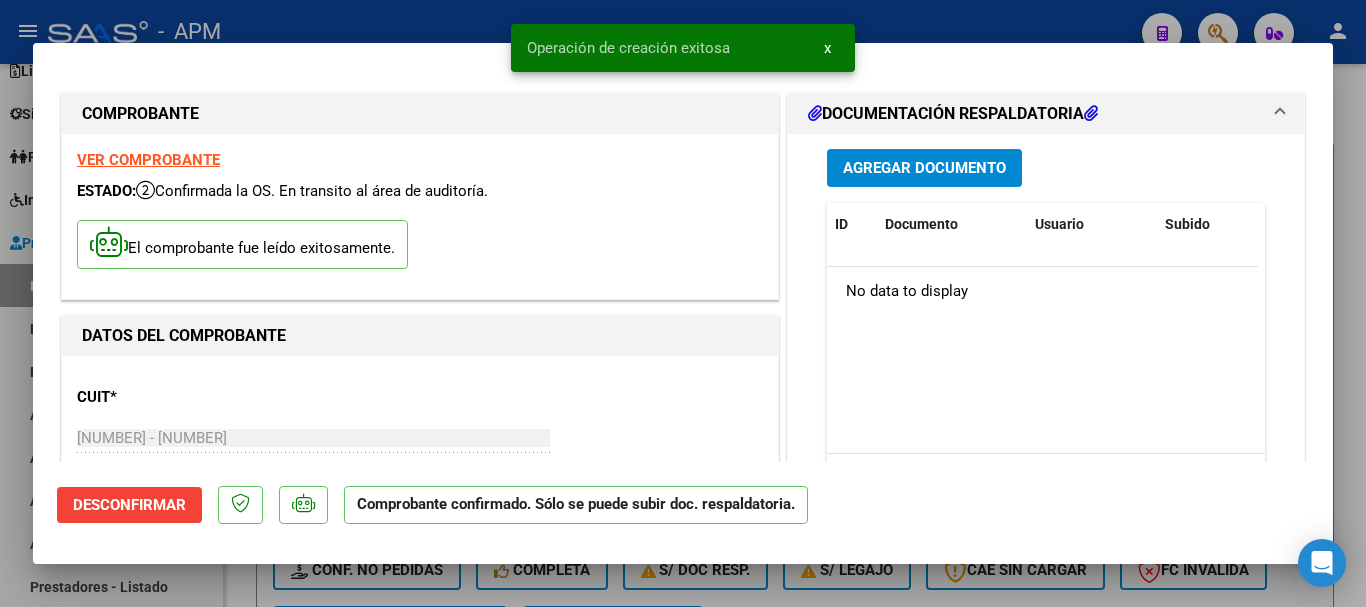 click at bounding box center (683, 303) 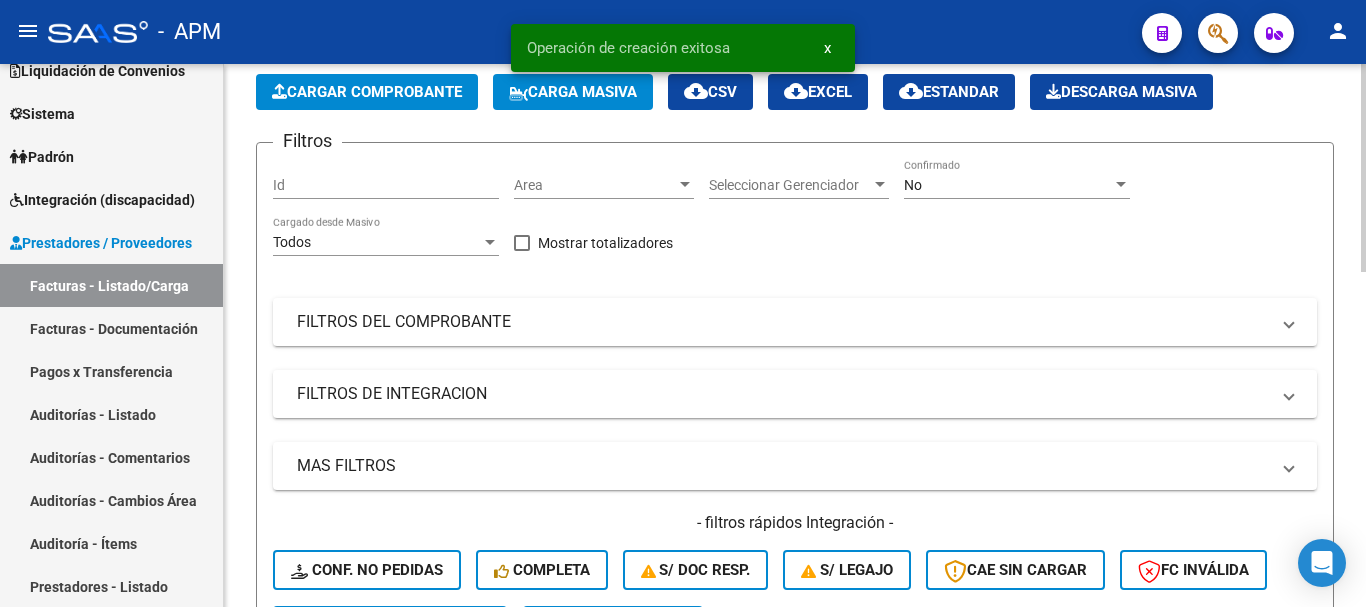 click on "Cargar Comprobante" 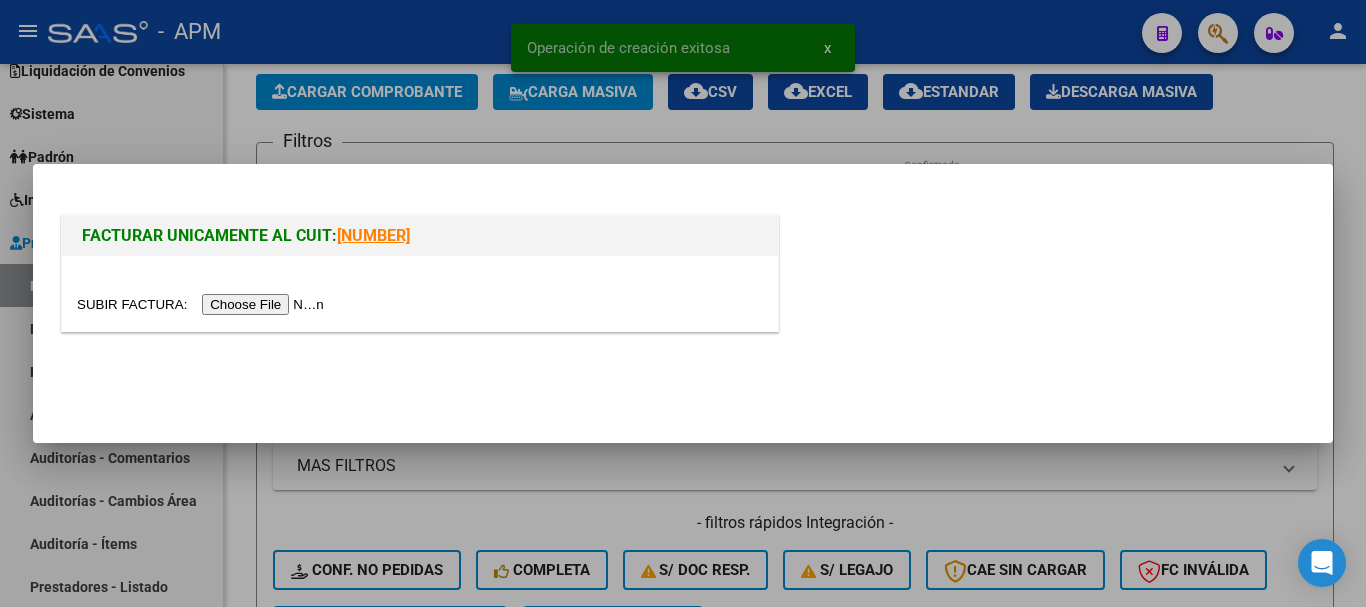 click at bounding box center [203, 304] 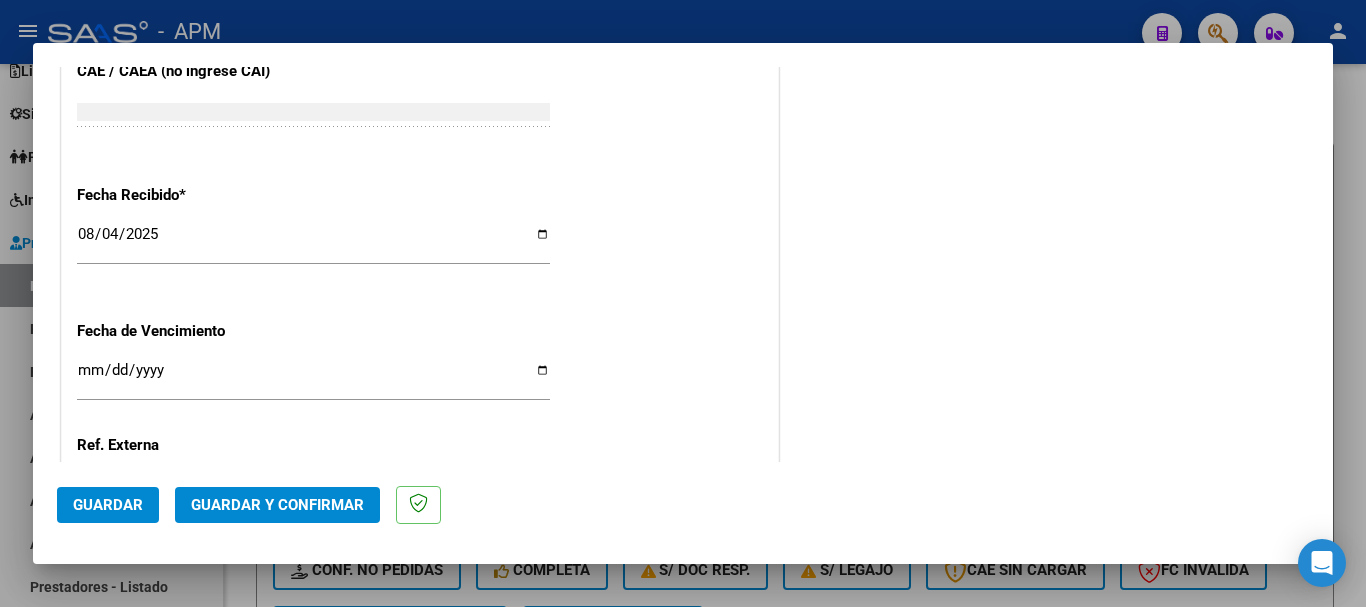 scroll, scrollTop: 1379, scrollLeft: 0, axis: vertical 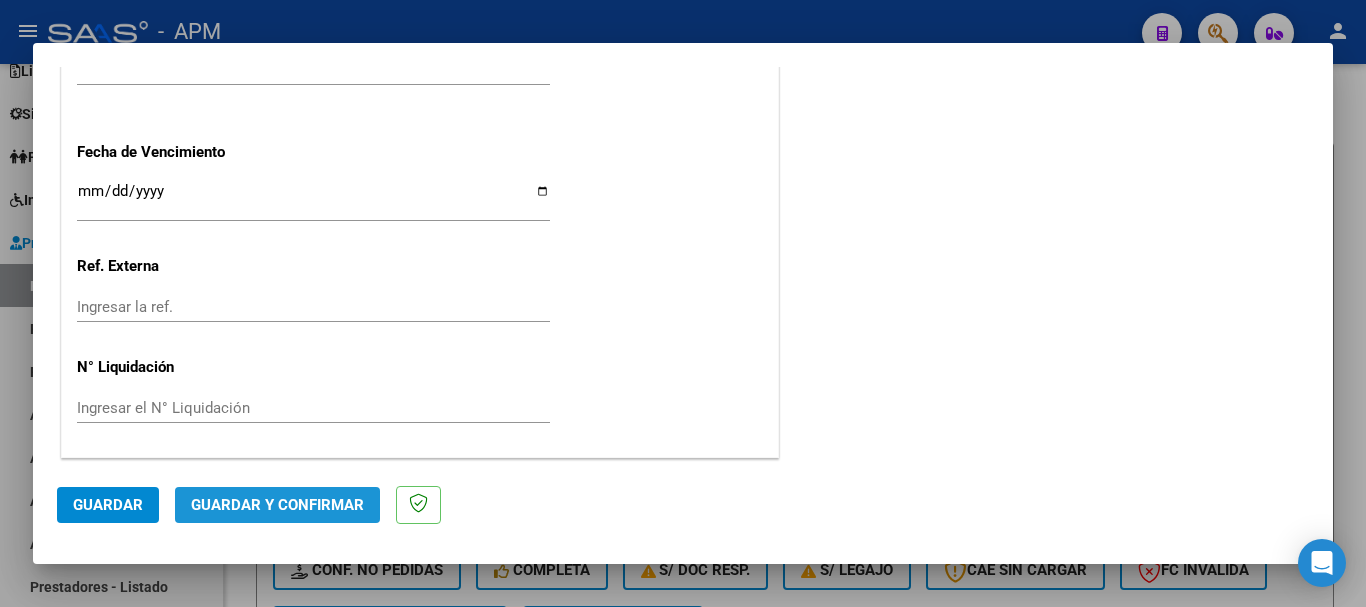 click on "Guardar y Confirmar" 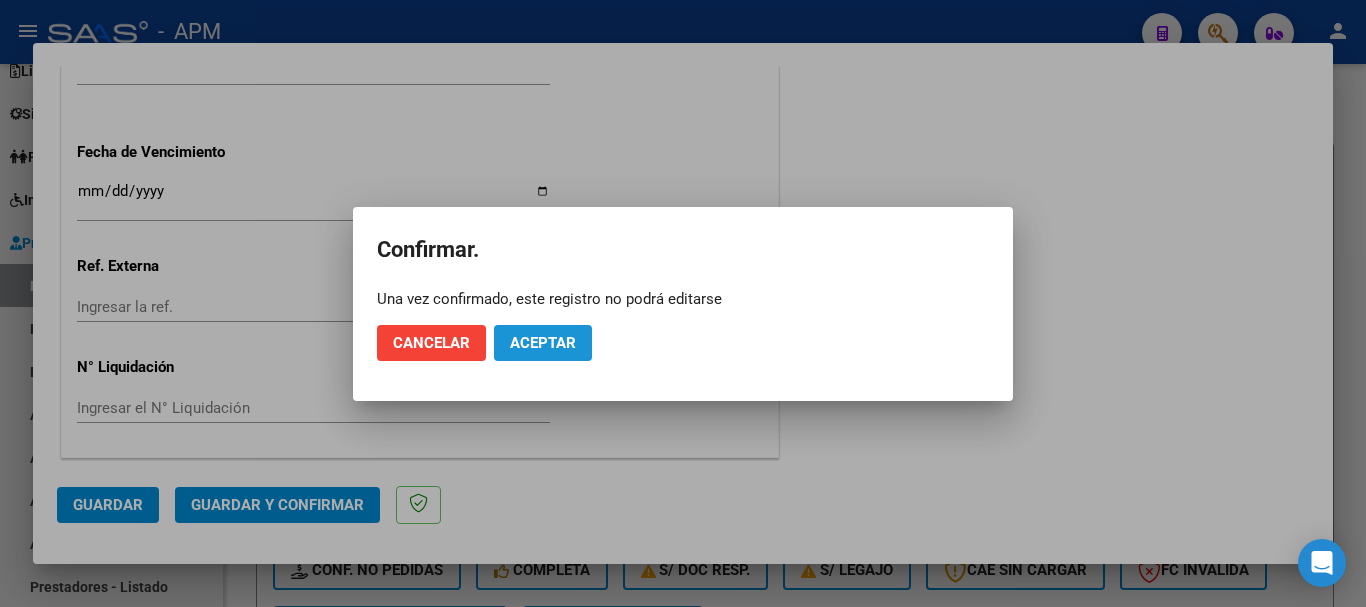 click on "Aceptar" 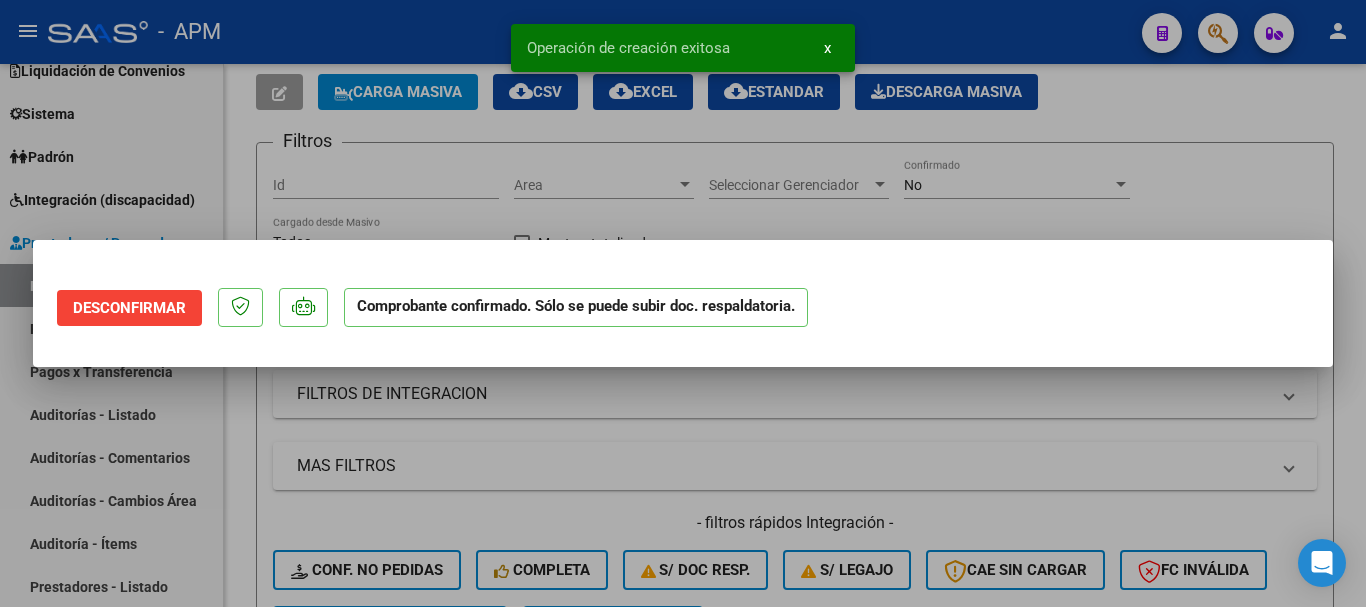 scroll, scrollTop: 0, scrollLeft: 0, axis: both 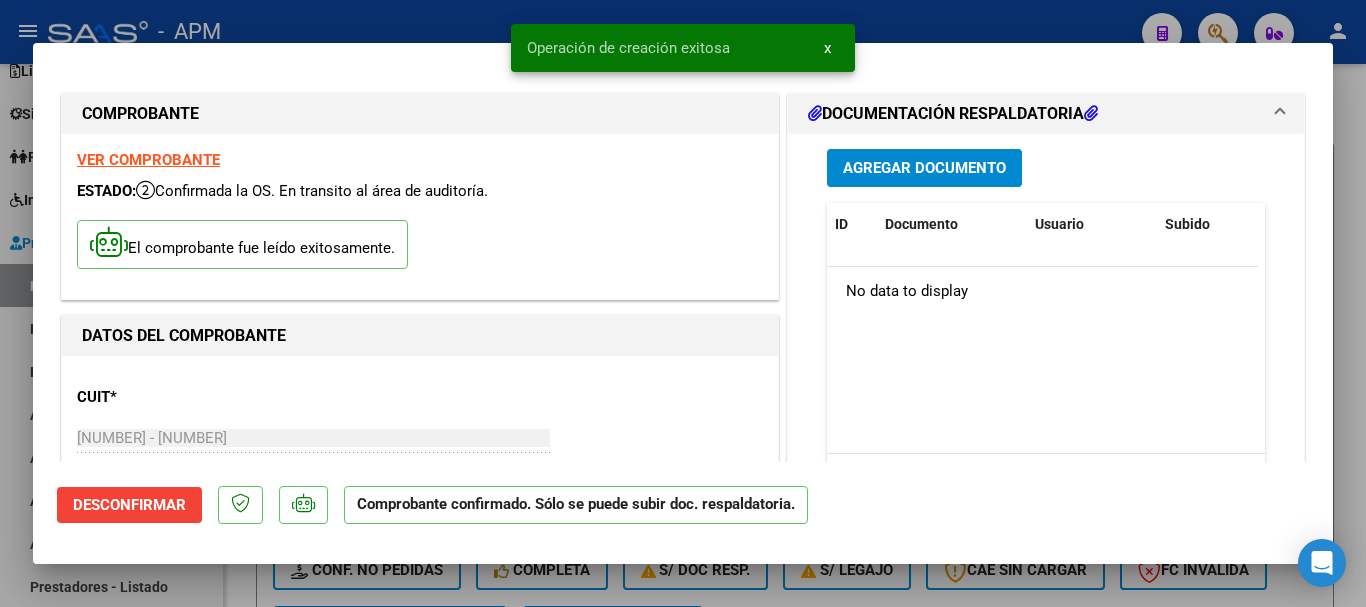 click at bounding box center [683, 303] 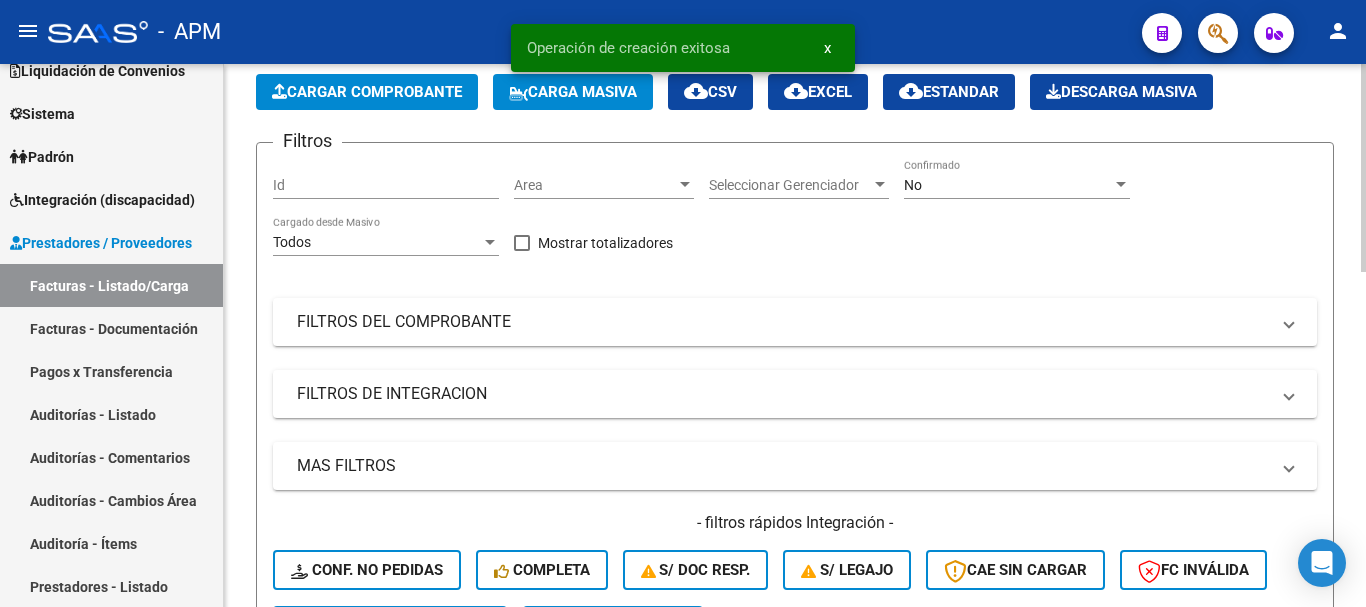 click on "Cargar Comprobante" 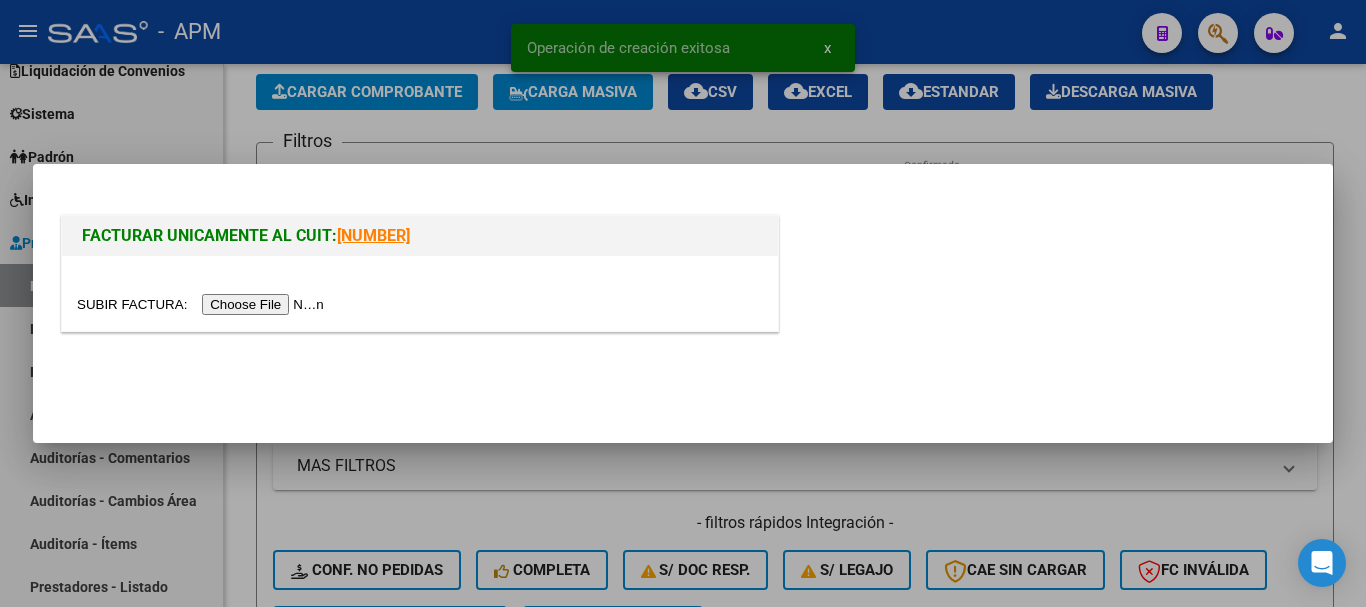 click at bounding box center [203, 304] 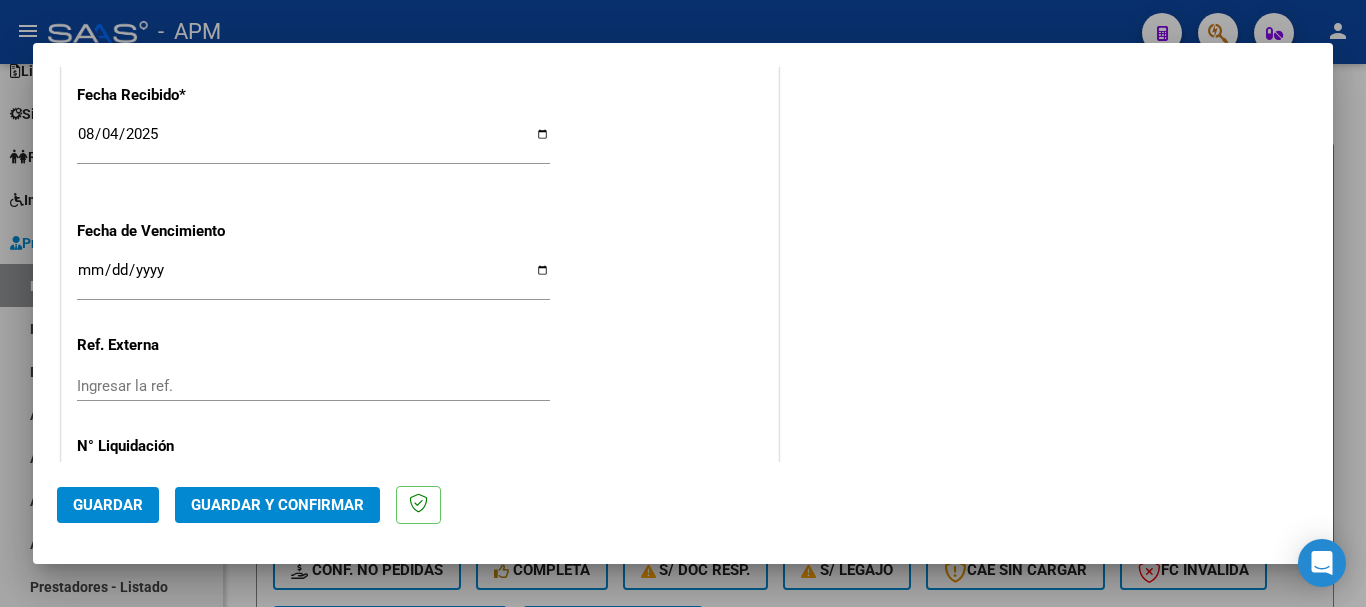 scroll, scrollTop: 1379, scrollLeft: 0, axis: vertical 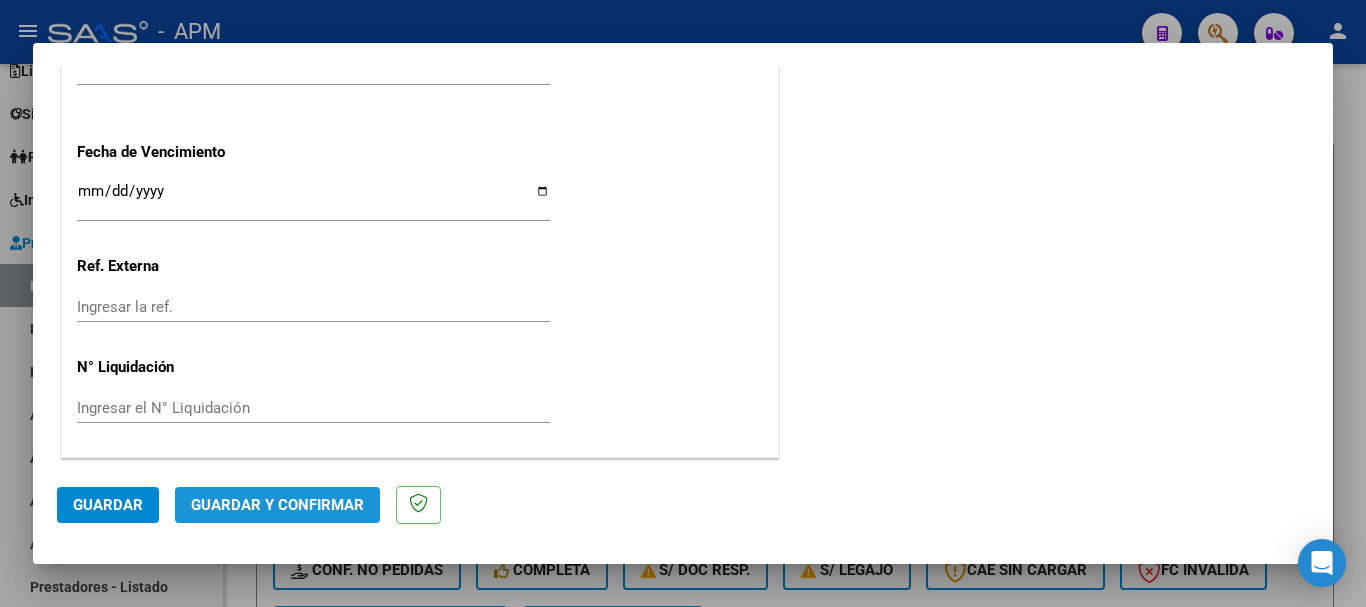 click on "Guardar y Confirmar" 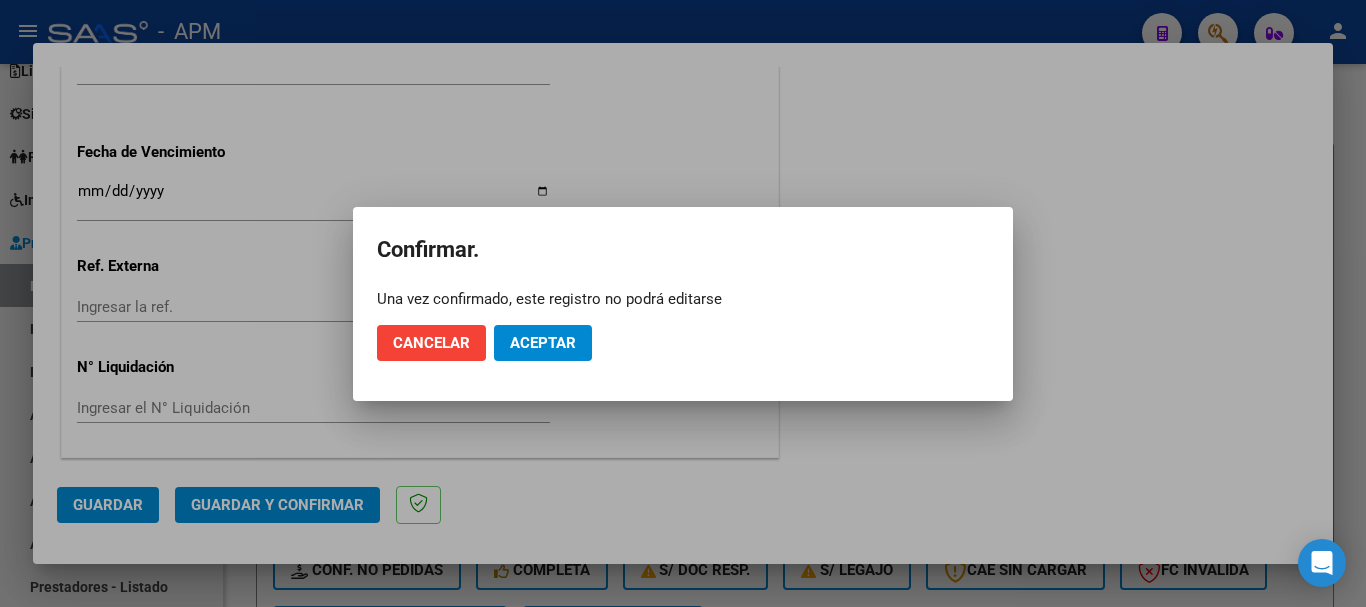 click on "Cancelar Aceptar" 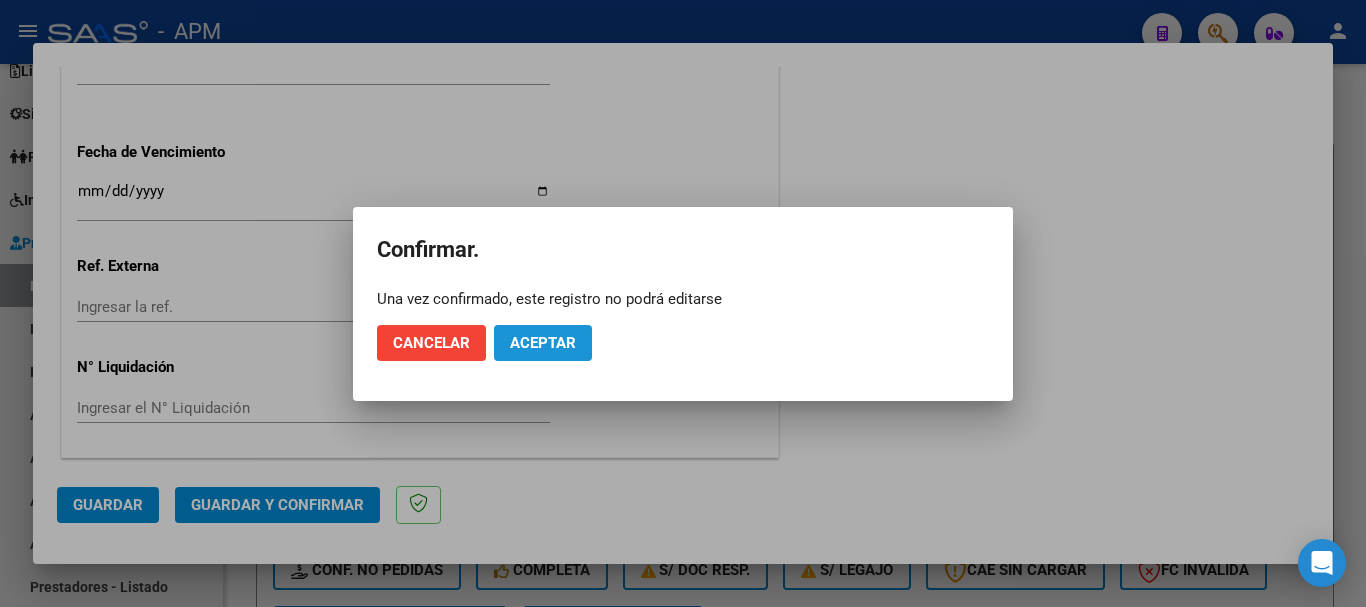 click on "Aceptar" 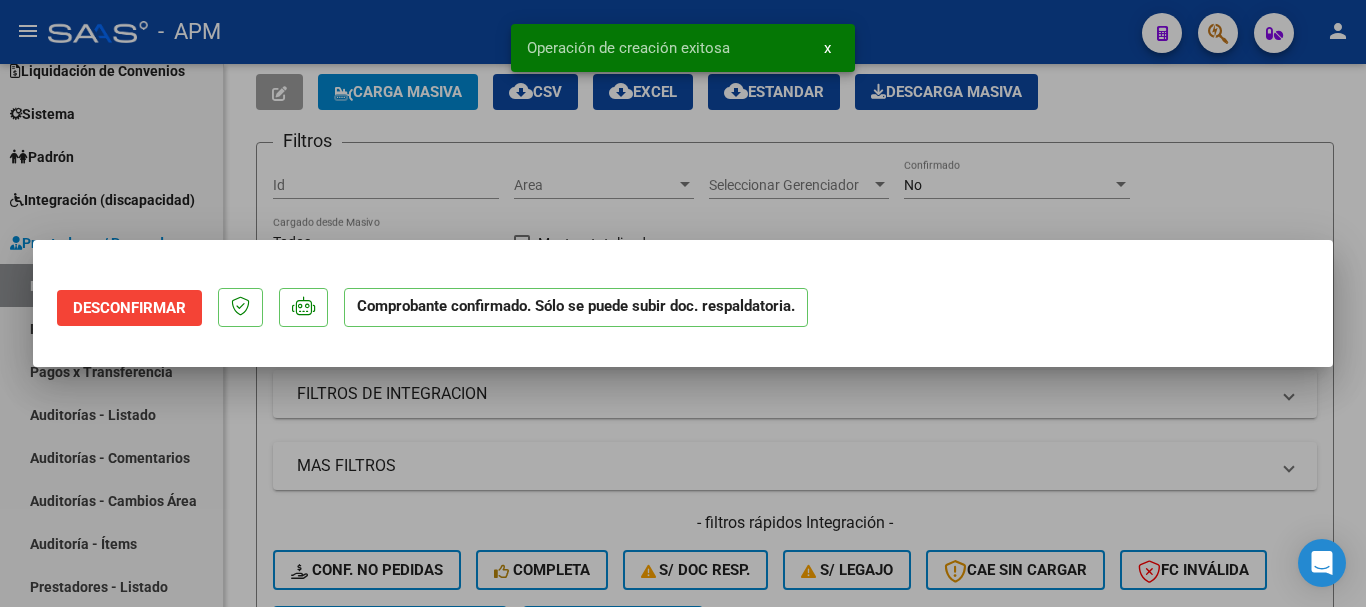scroll, scrollTop: 0, scrollLeft: 0, axis: both 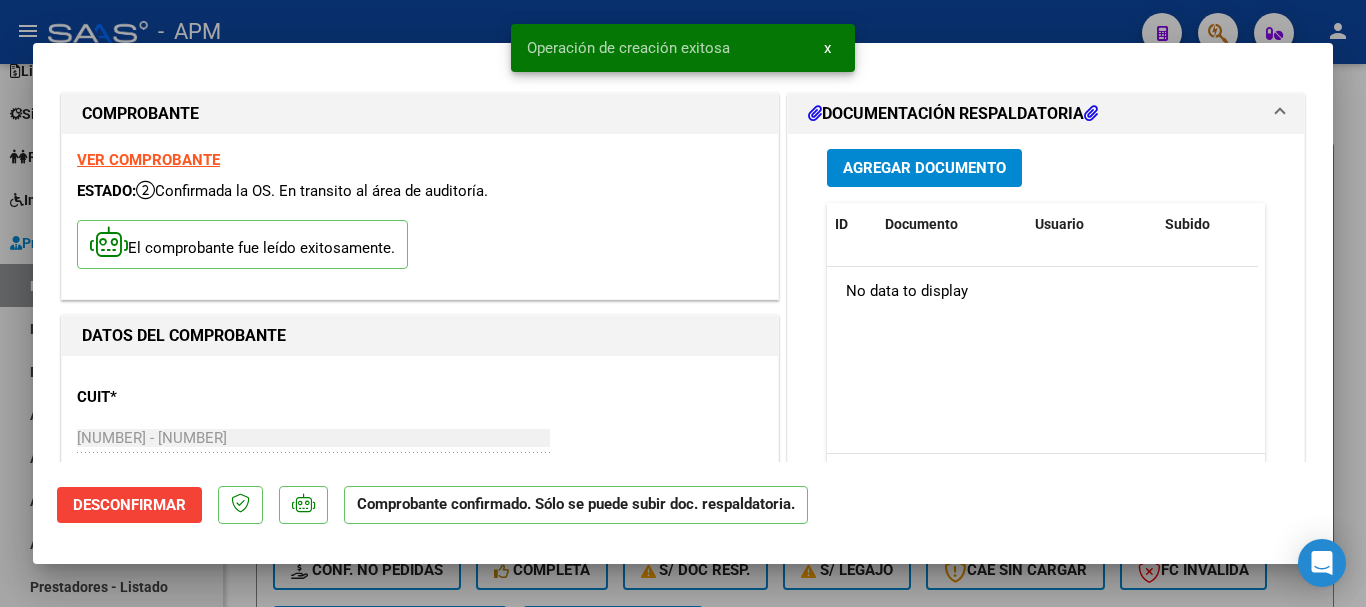 click at bounding box center (683, 303) 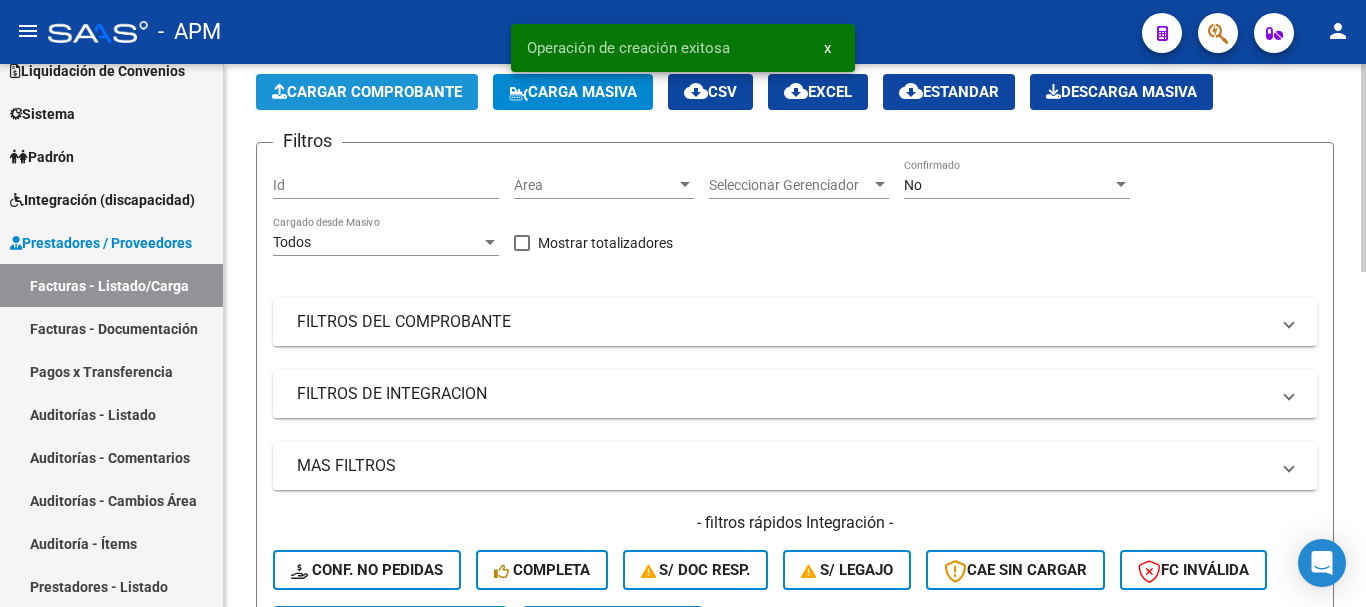 click on "Cargar Comprobante" 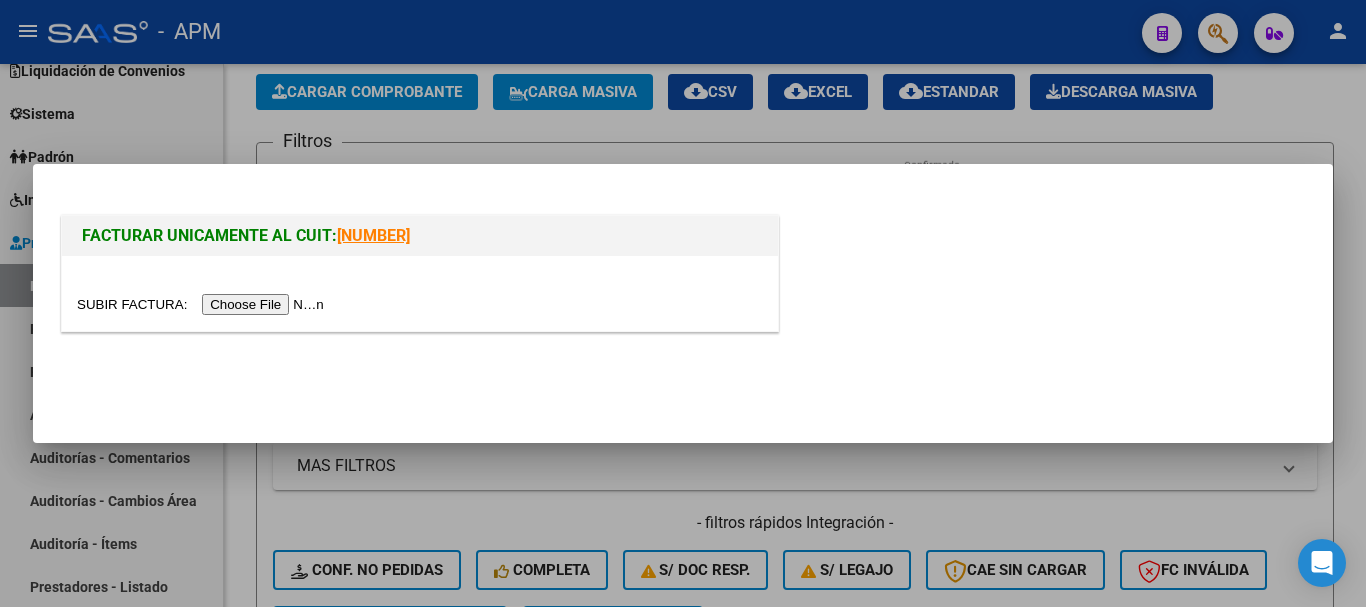 click at bounding box center (203, 304) 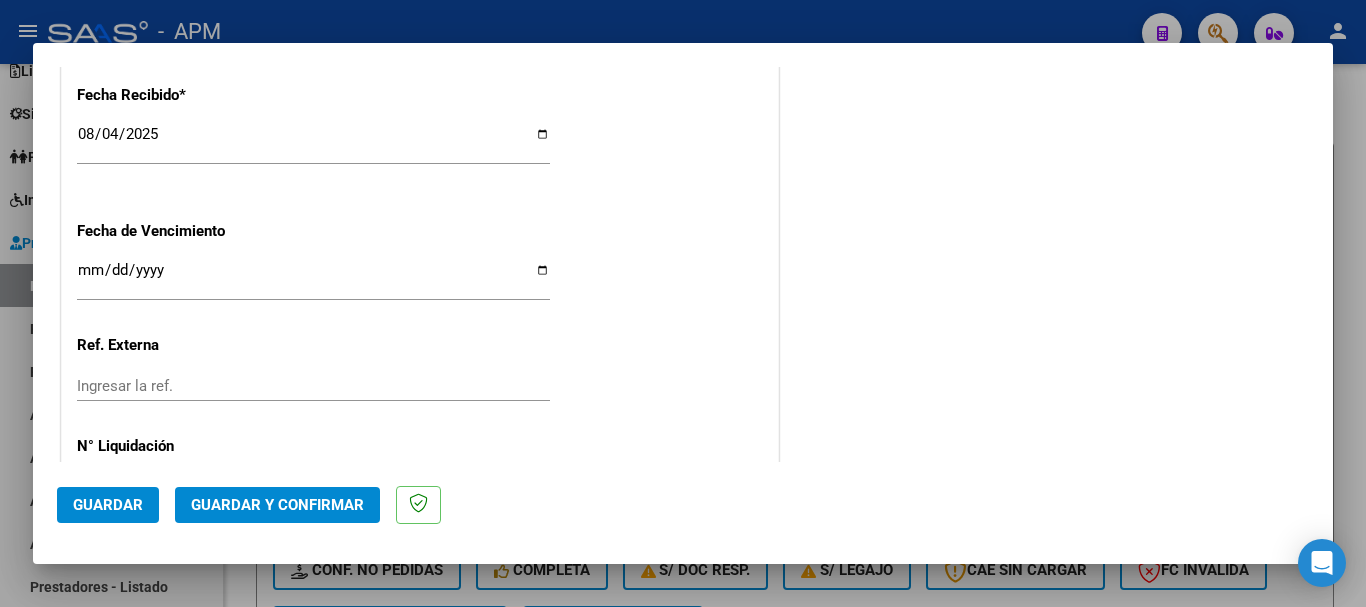 scroll, scrollTop: 1379, scrollLeft: 0, axis: vertical 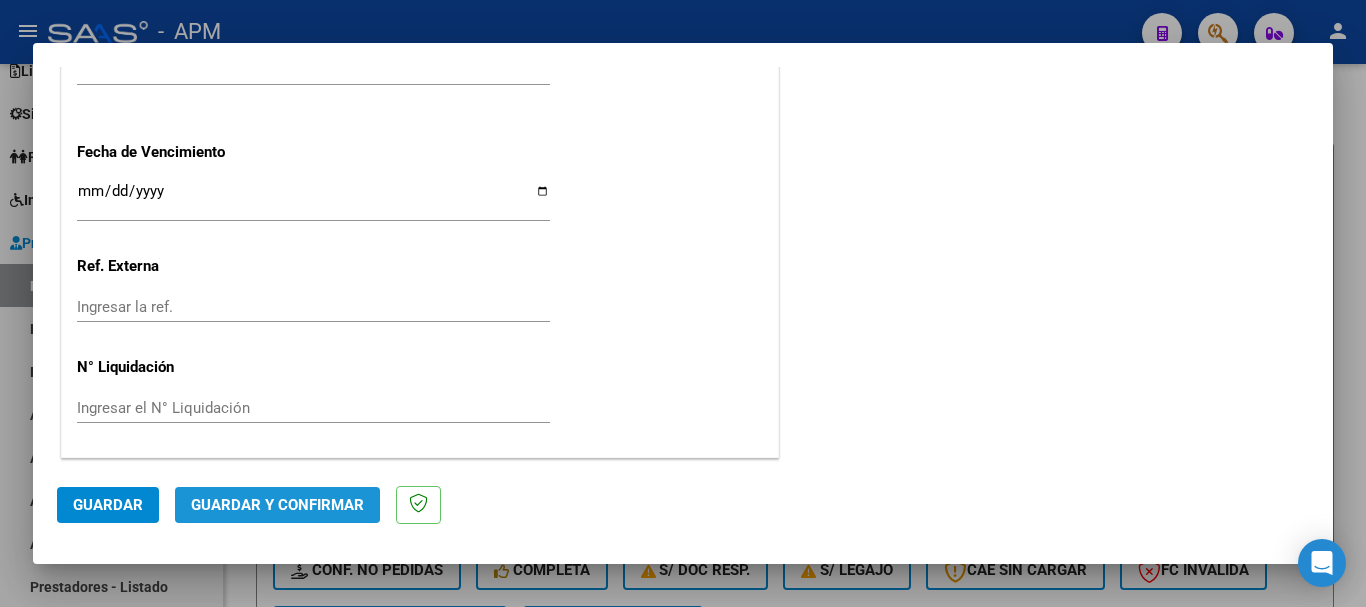click on "Guardar y Confirmar" 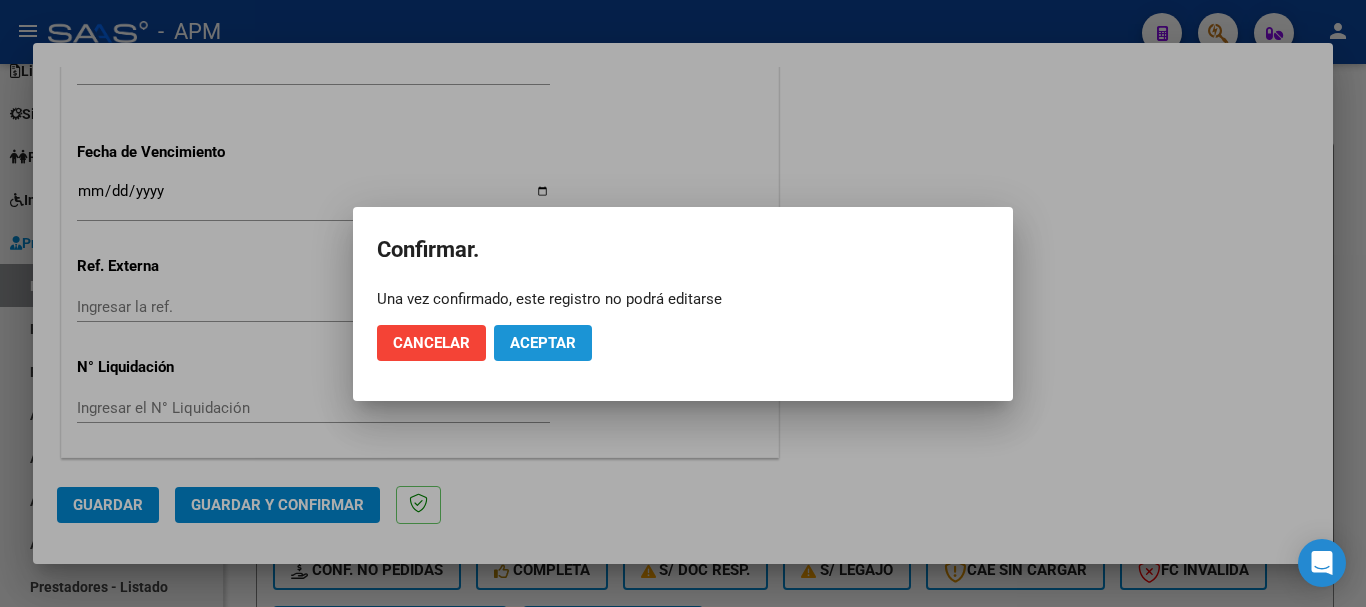 click on "Aceptar" 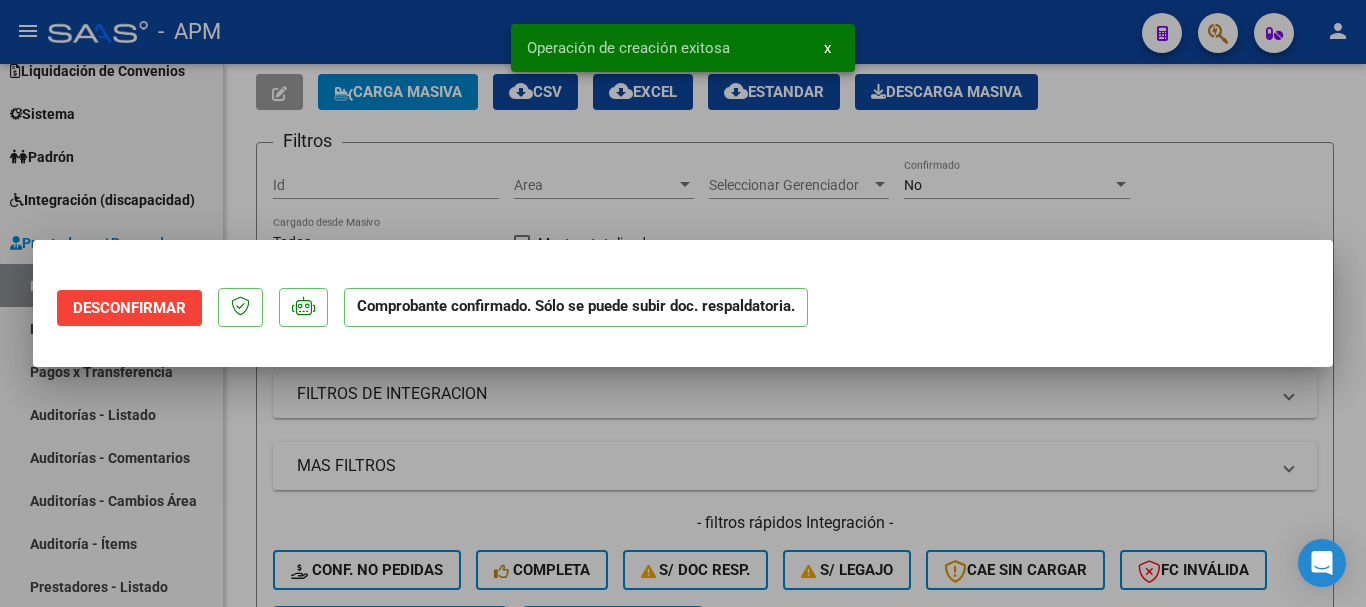 scroll, scrollTop: 0, scrollLeft: 0, axis: both 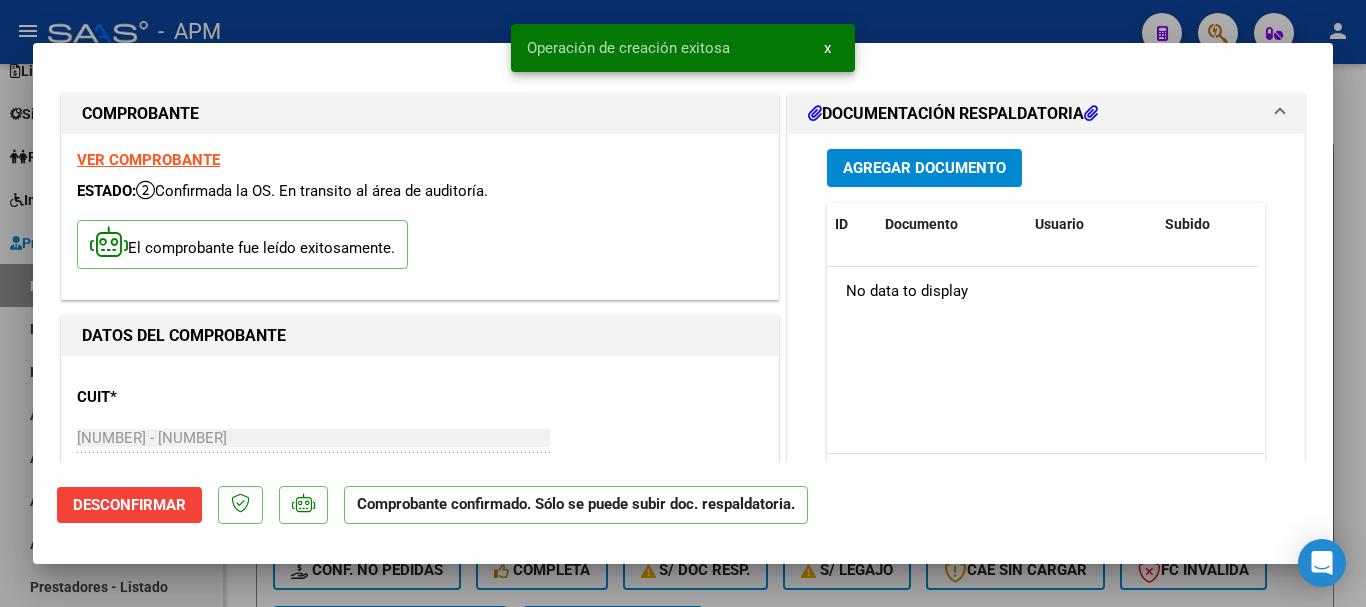 click at bounding box center (683, 303) 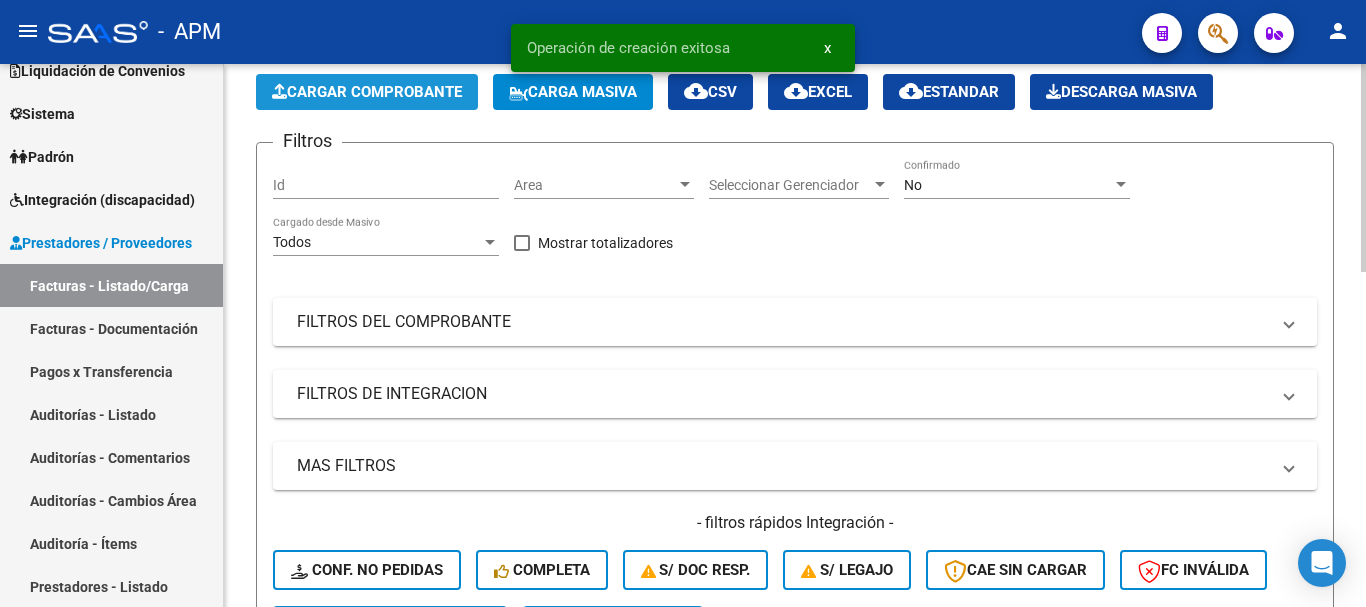 click on "Cargar Comprobante" 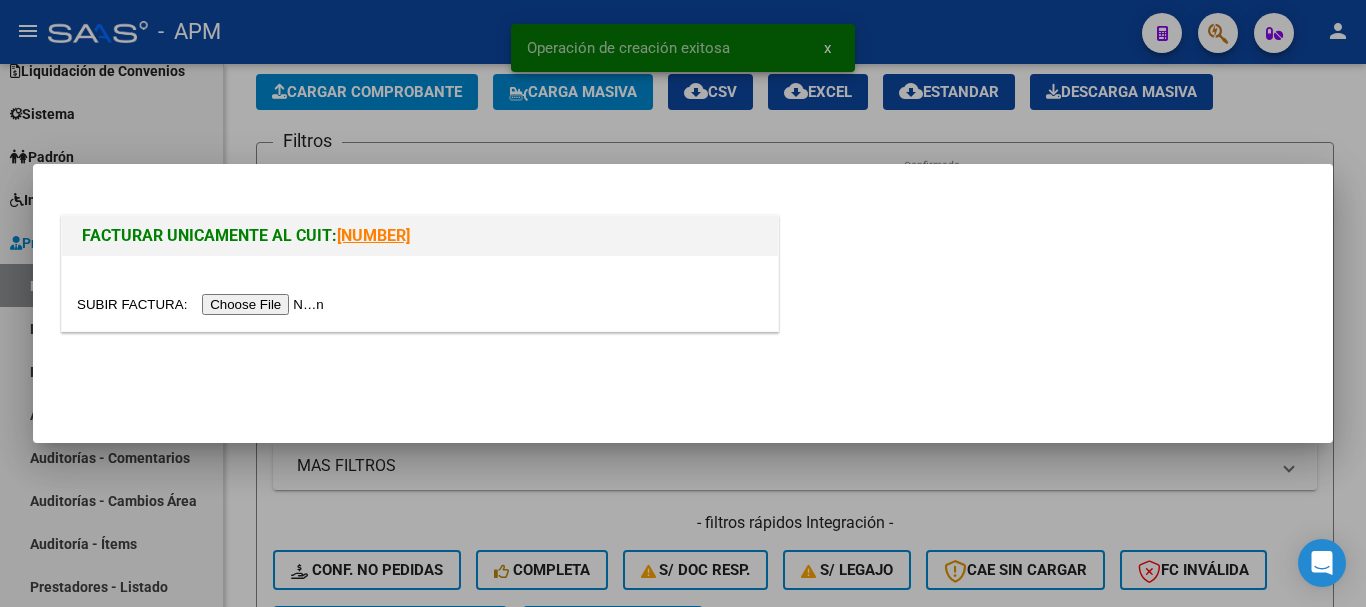 click at bounding box center (203, 304) 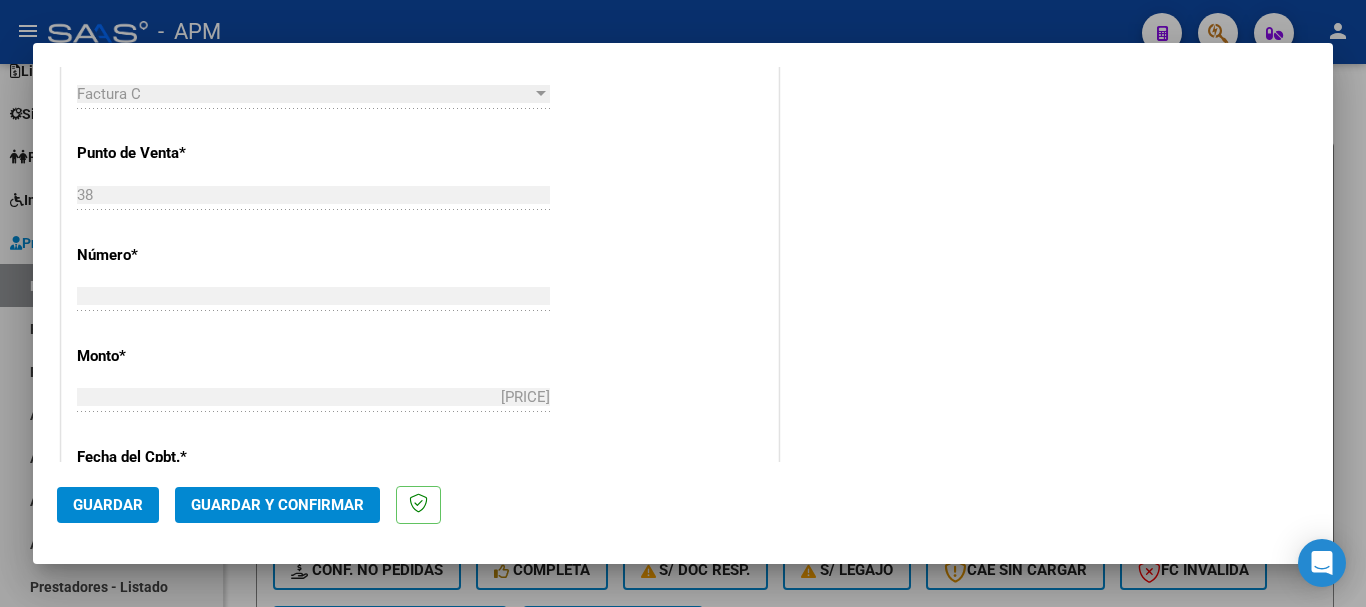 scroll, scrollTop: 1379, scrollLeft: 0, axis: vertical 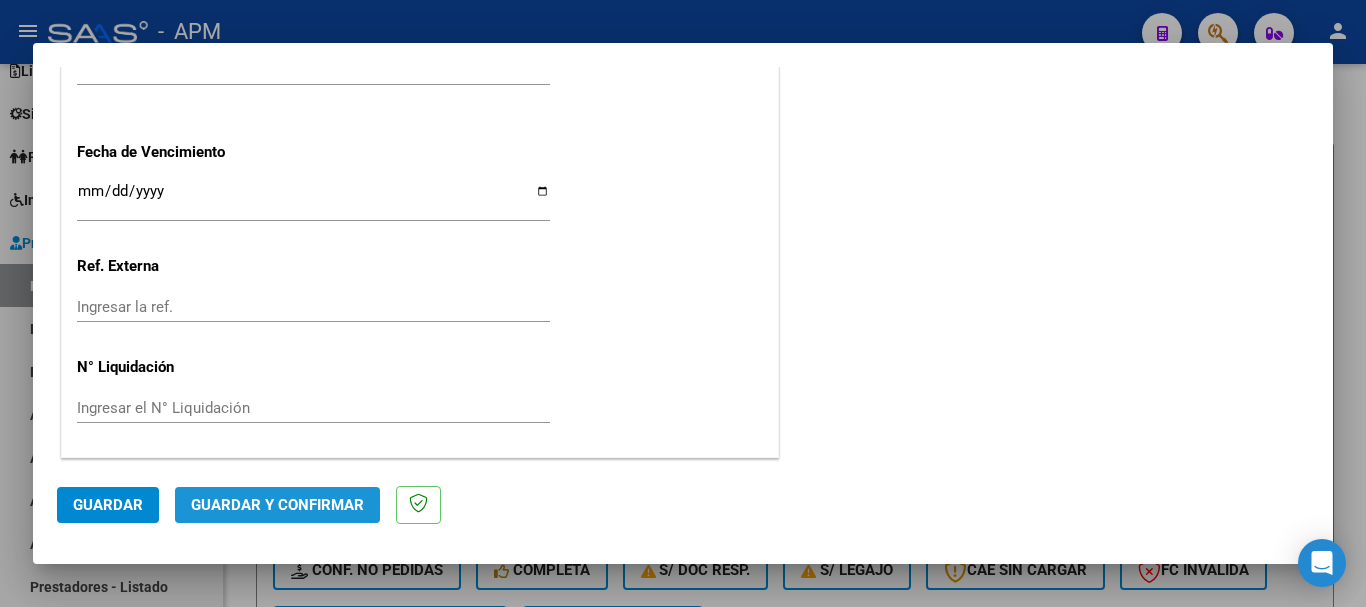 click on "Guardar y Confirmar" 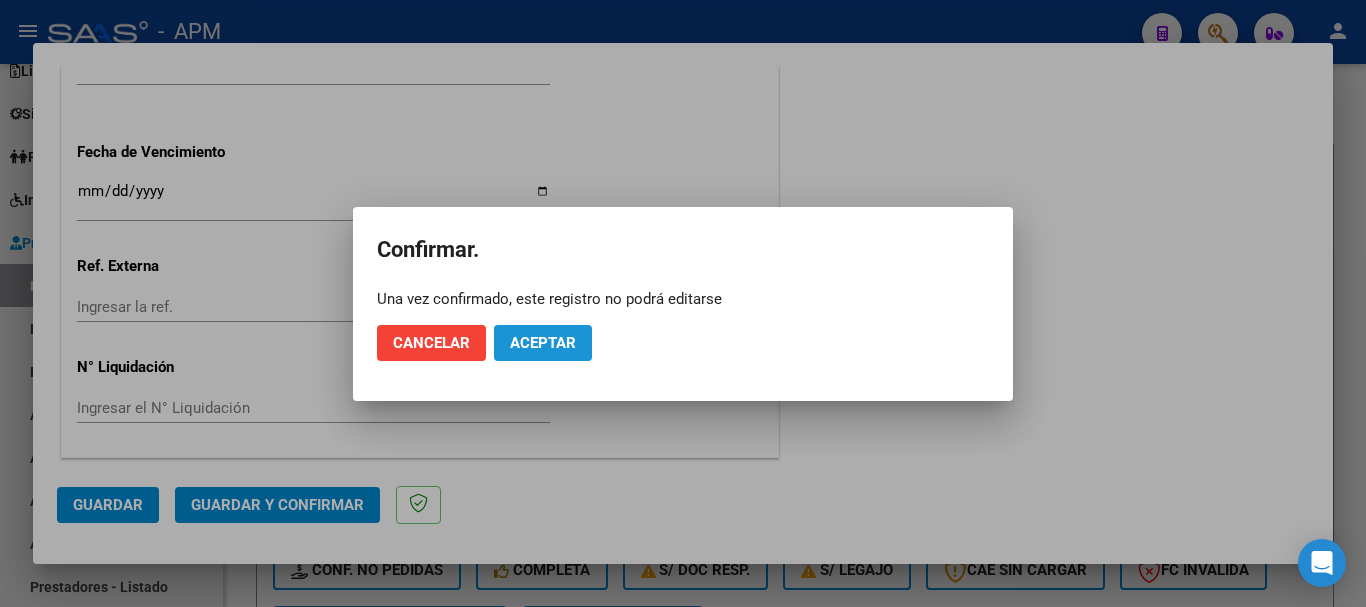 click on "Aceptar" 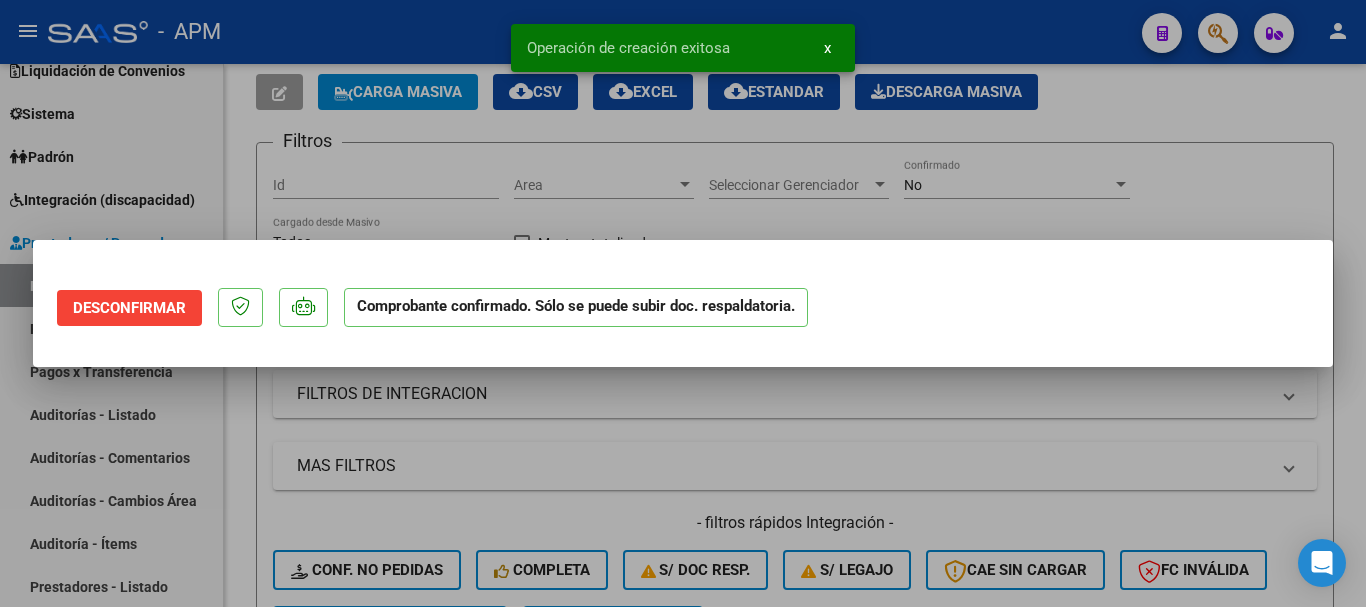 scroll, scrollTop: 0, scrollLeft: 0, axis: both 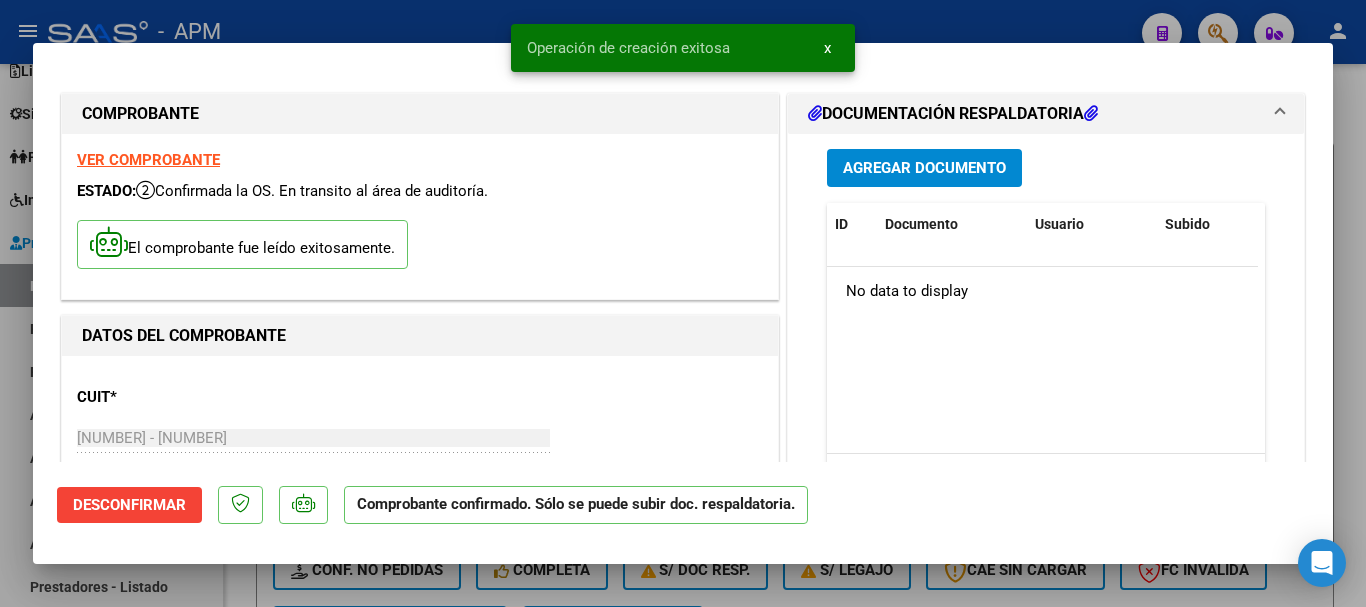 click at bounding box center [683, 303] 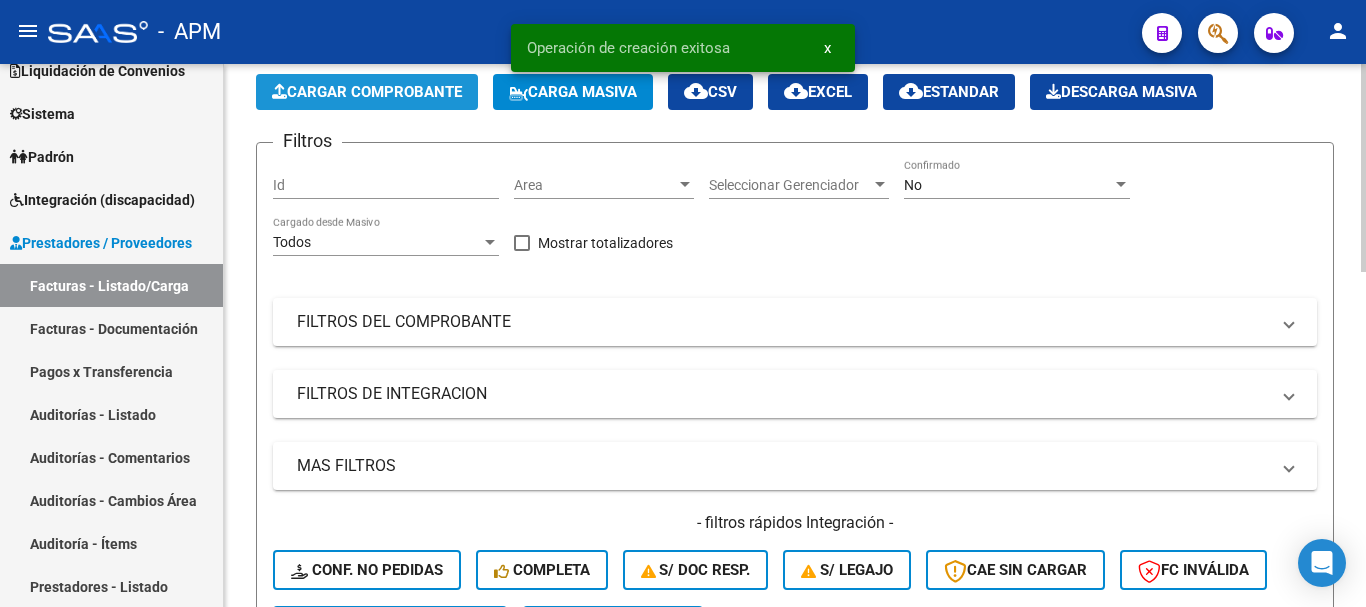 click on "Cargar Comprobante" 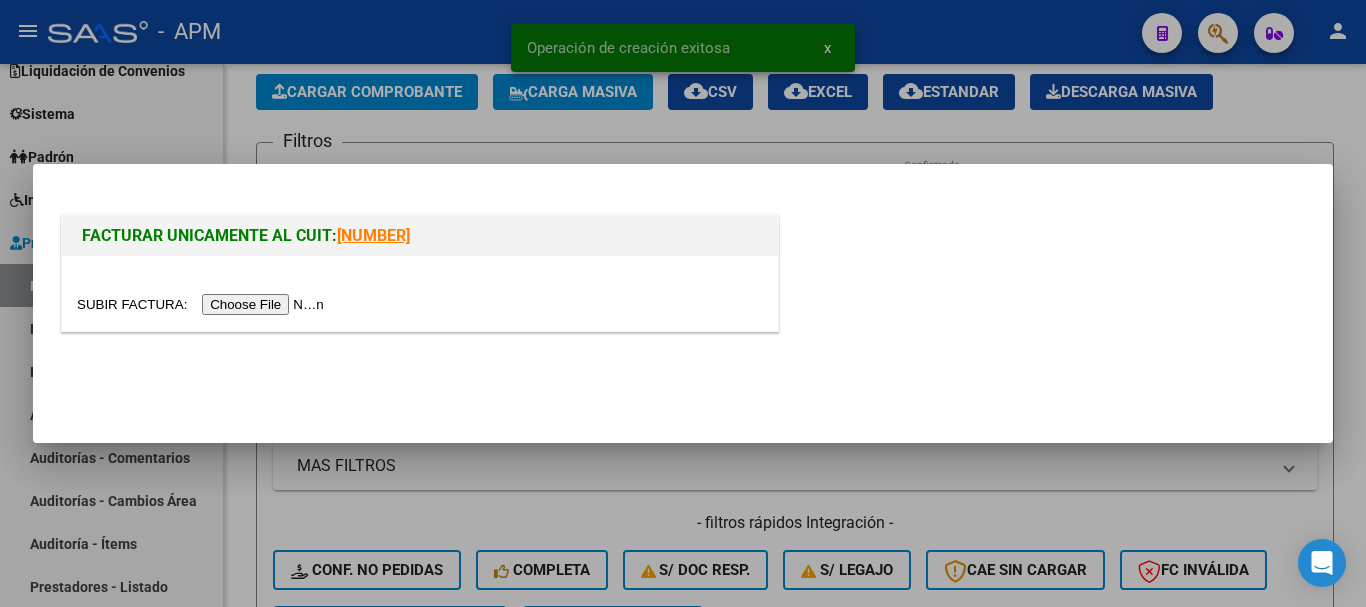 click at bounding box center (203, 304) 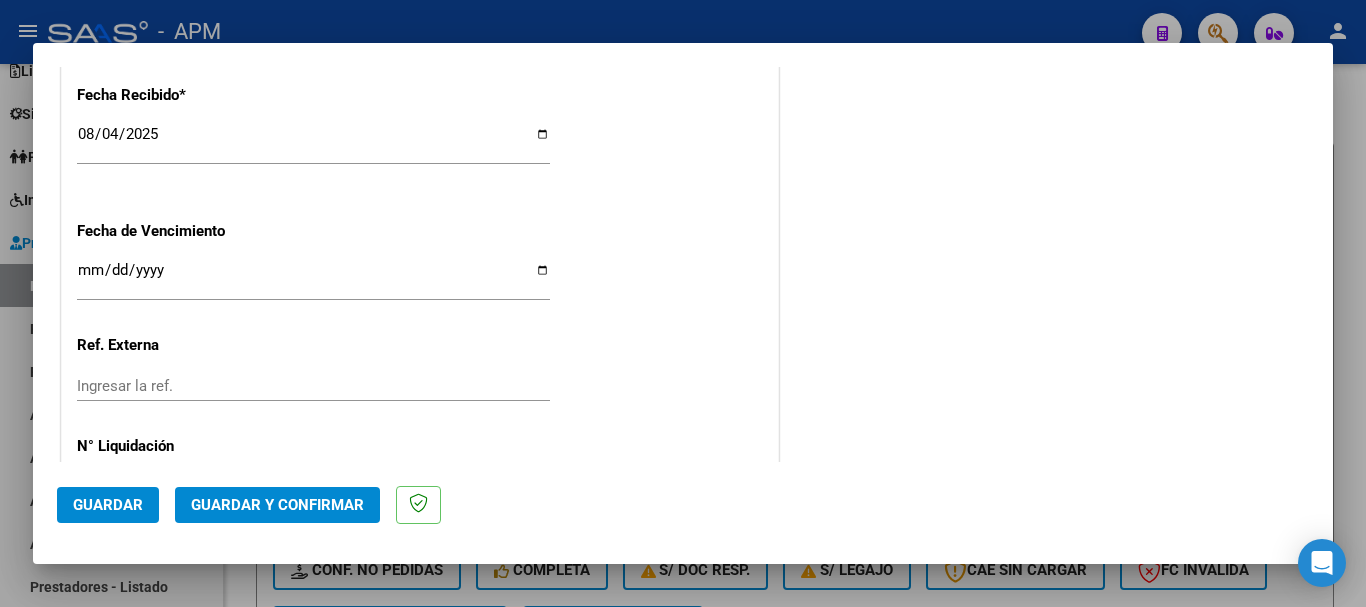 scroll, scrollTop: 1379, scrollLeft: 0, axis: vertical 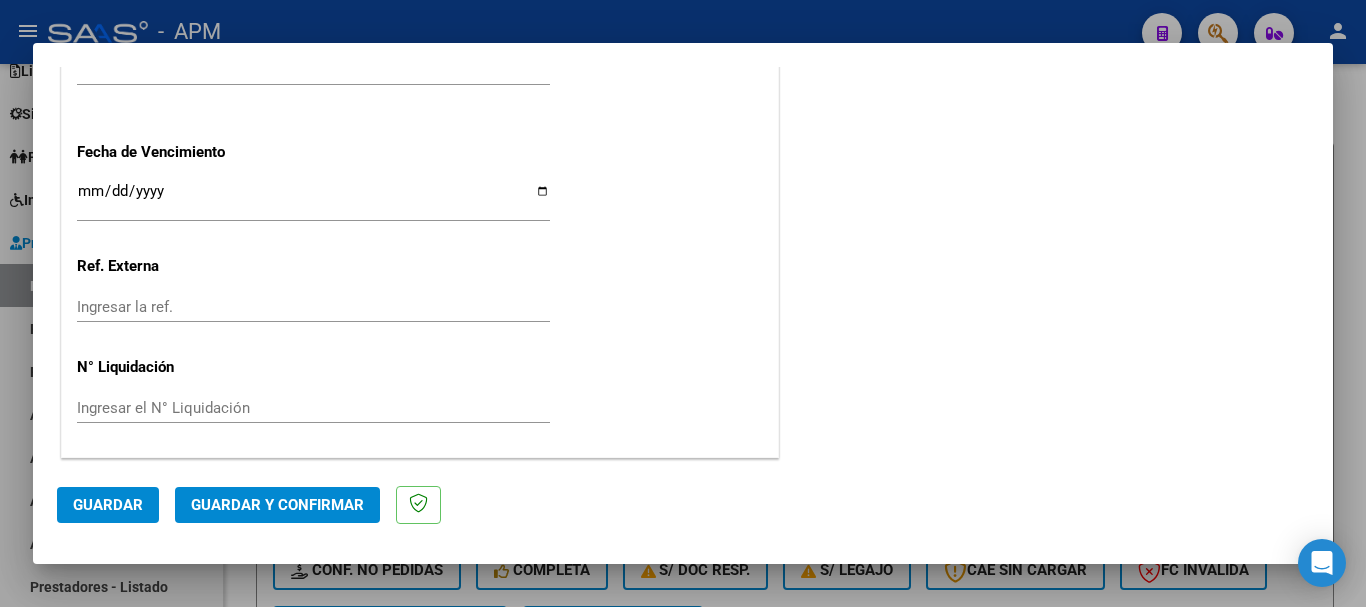click on "Guardar y Confirmar" 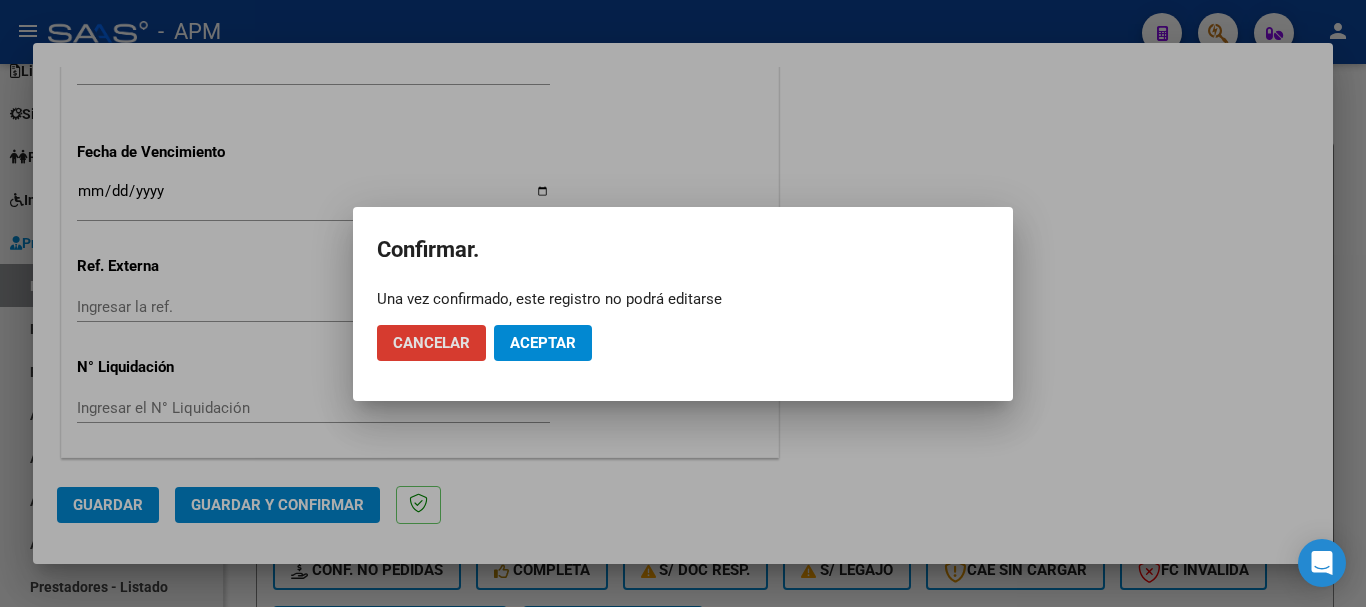 click on "Aceptar" 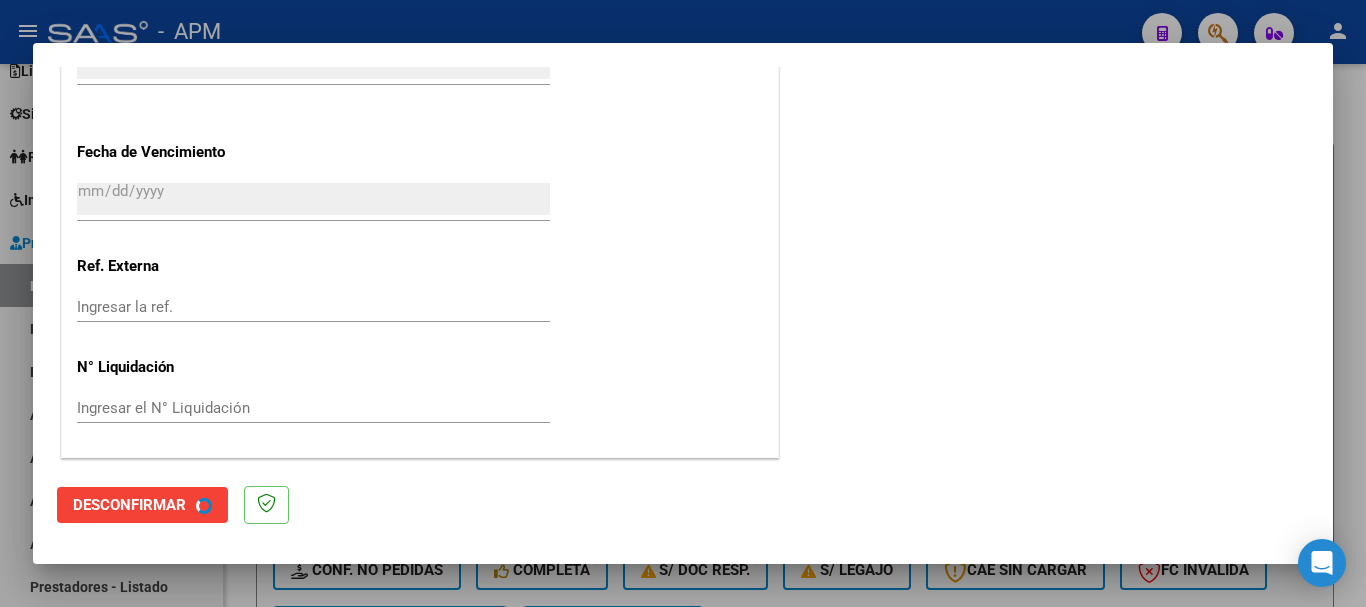 scroll, scrollTop: 0, scrollLeft: 0, axis: both 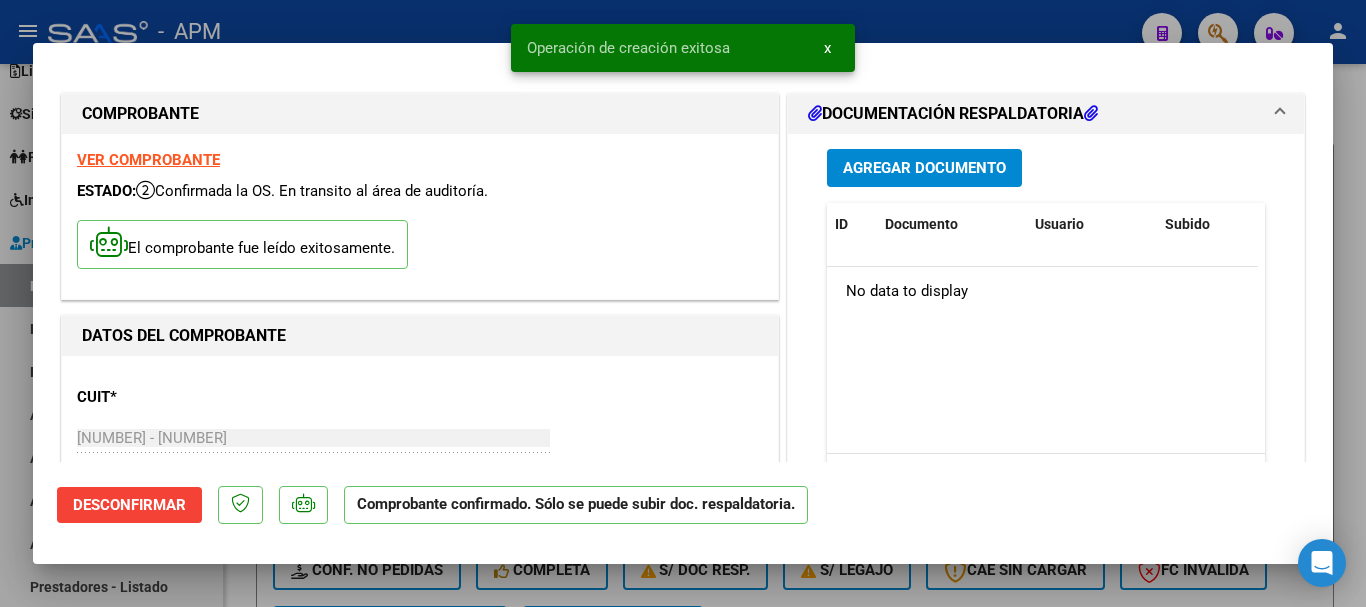 click at bounding box center (683, 303) 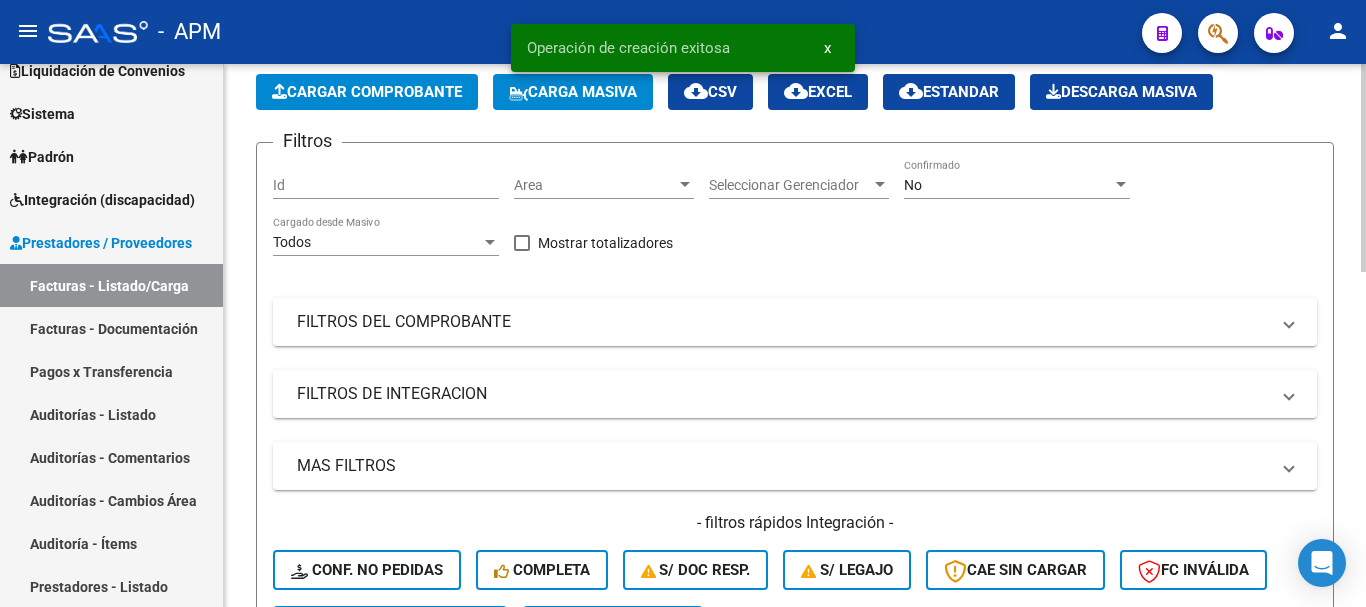 click on "Cargar Comprobante" 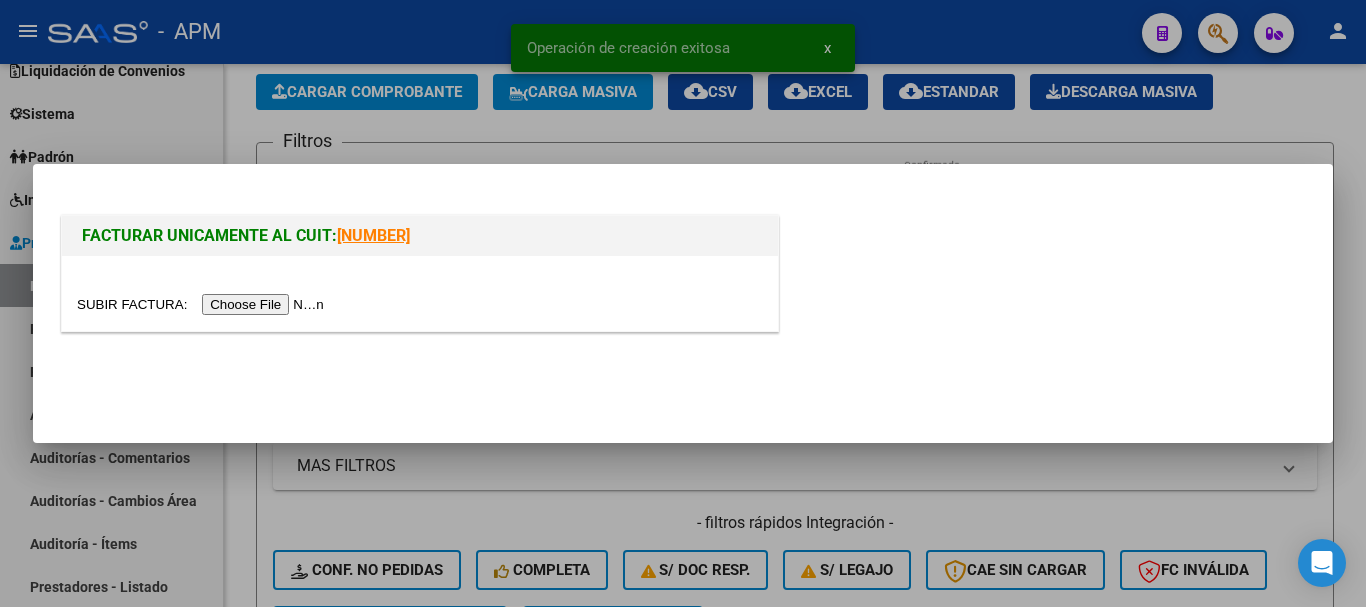 click at bounding box center [203, 304] 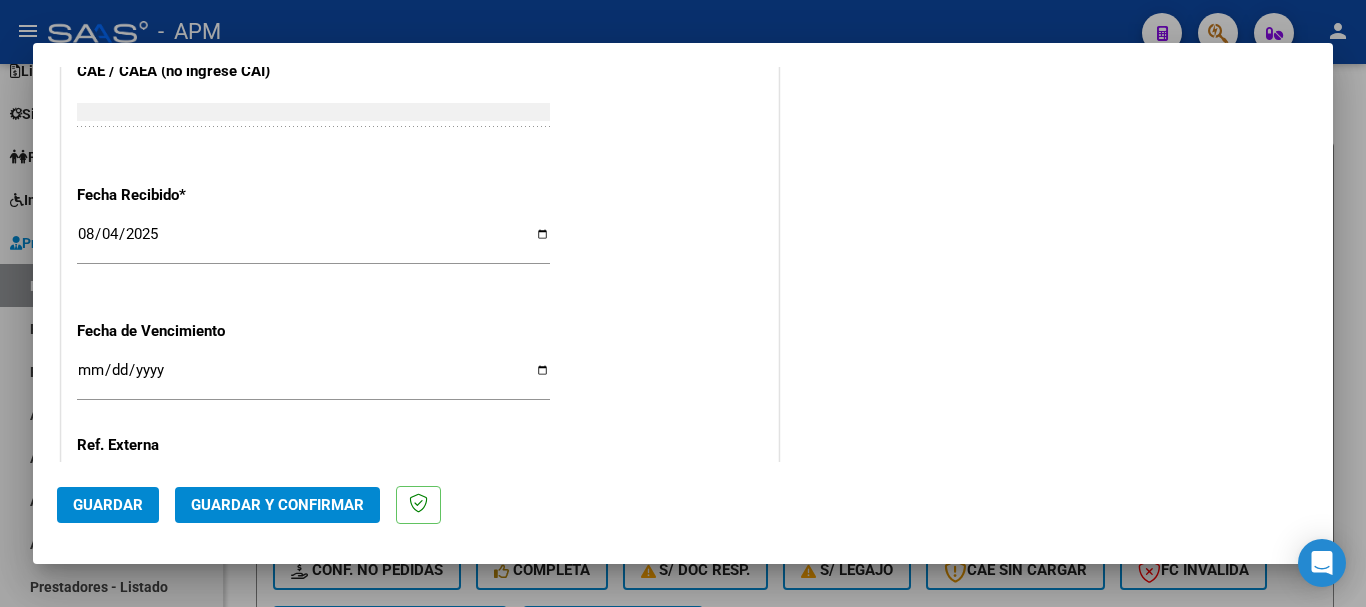 scroll, scrollTop: 1379, scrollLeft: 0, axis: vertical 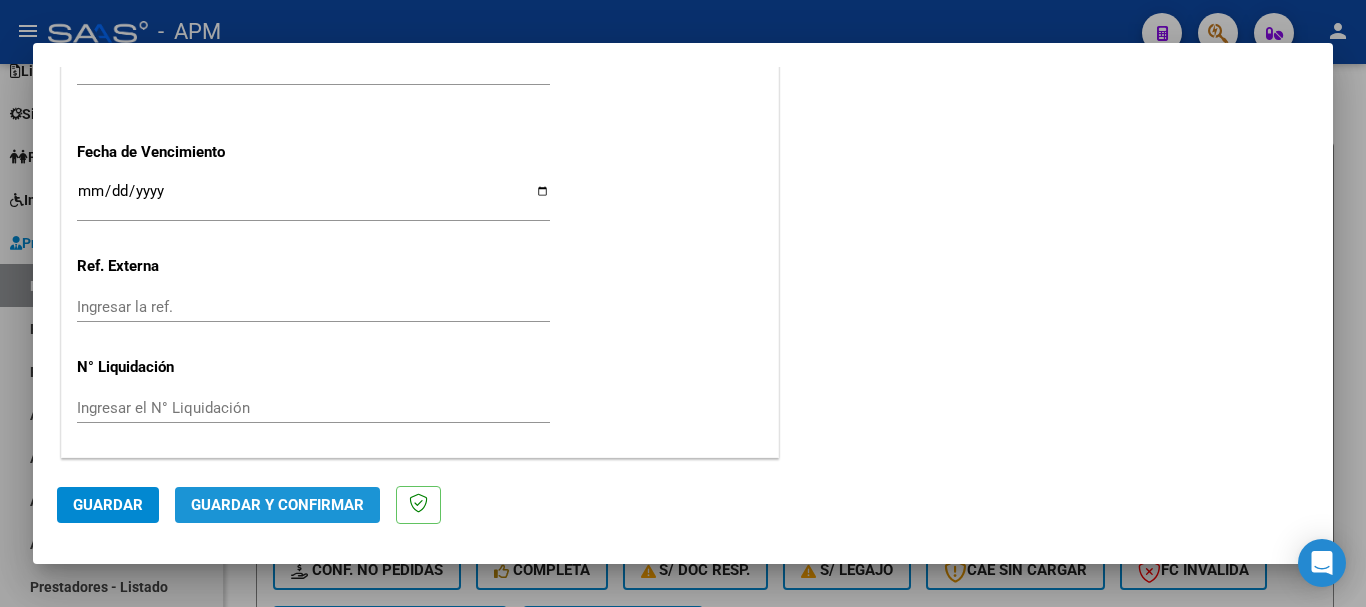 click on "Guardar y Confirmar" 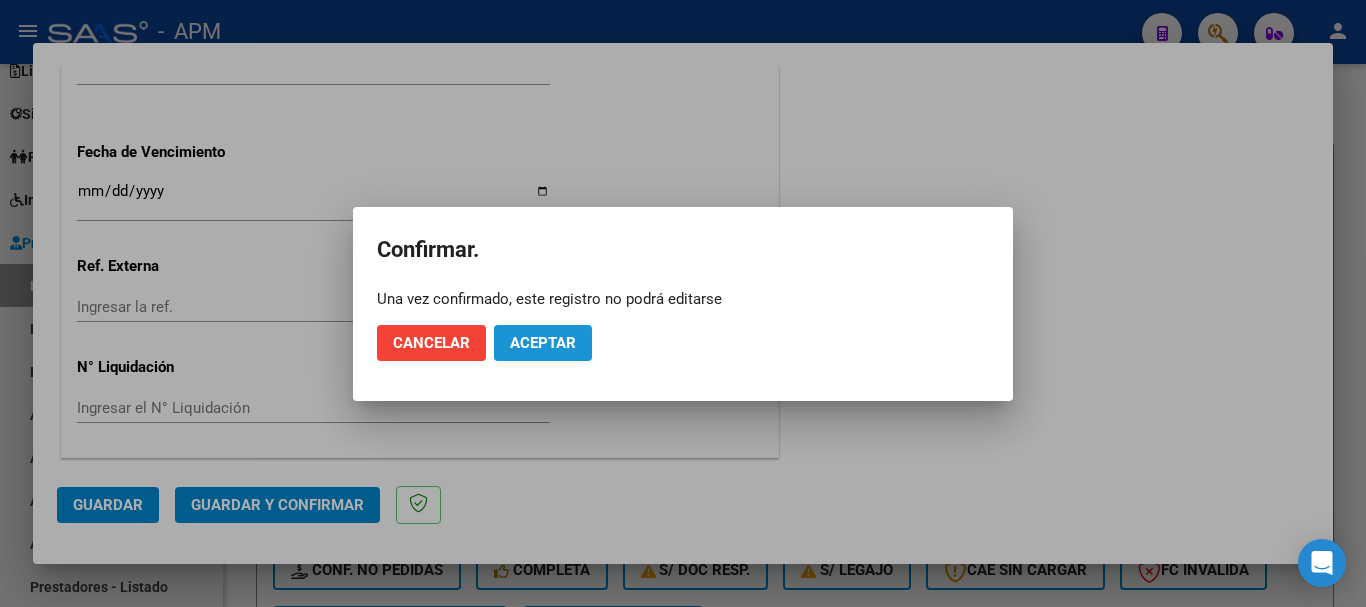 click on "Aceptar" 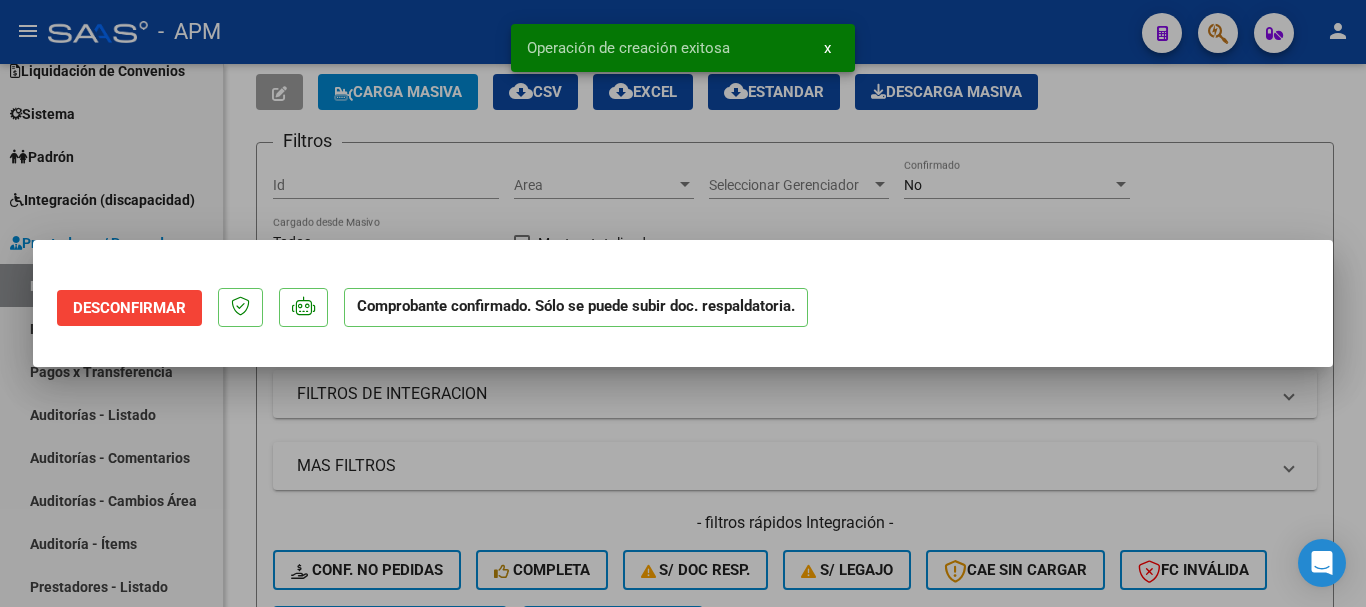scroll, scrollTop: 0, scrollLeft: 0, axis: both 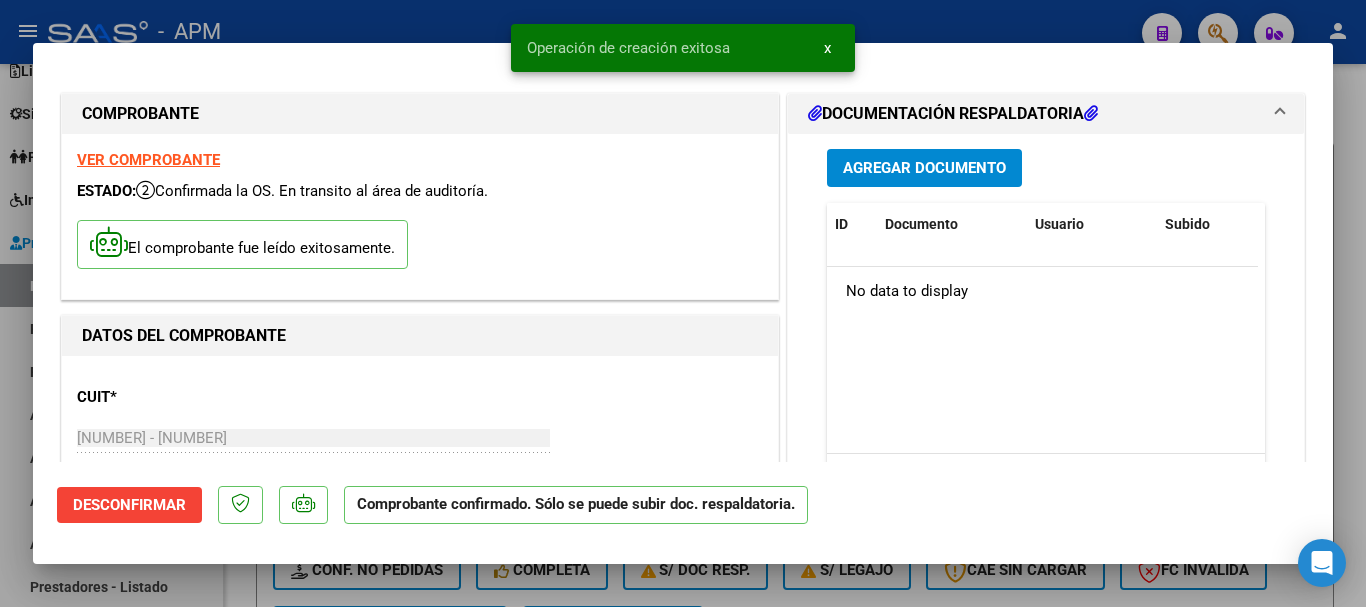 click at bounding box center (683, 303) 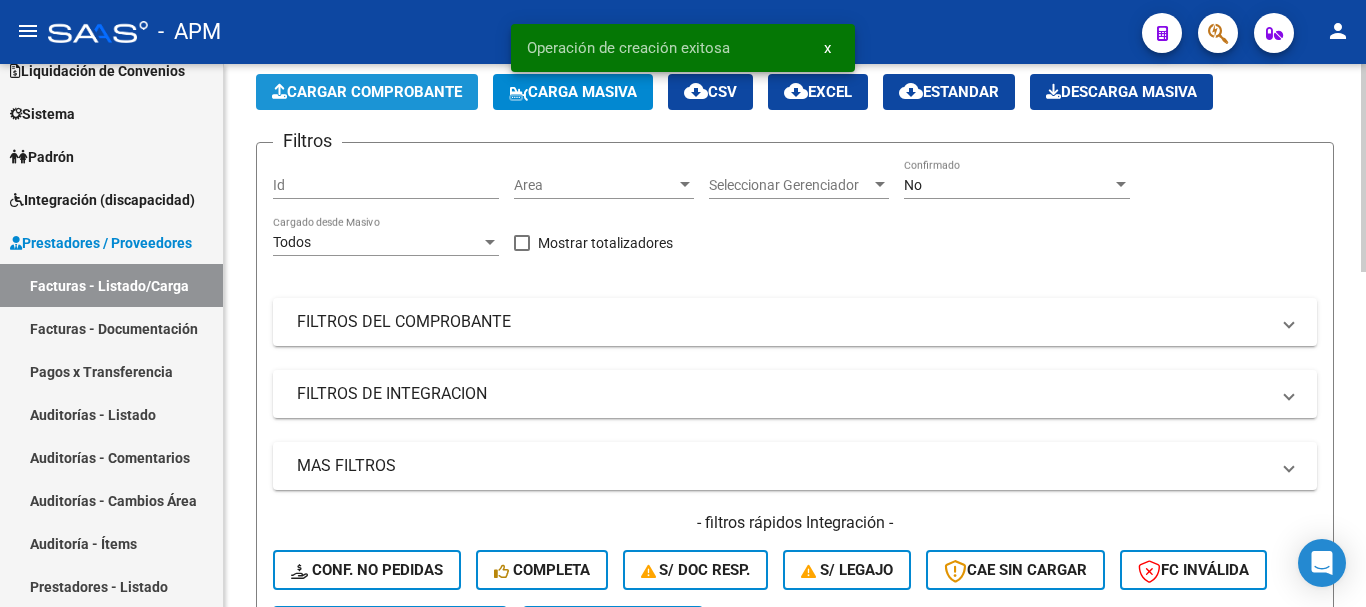 click on "Cargar Comprobante" 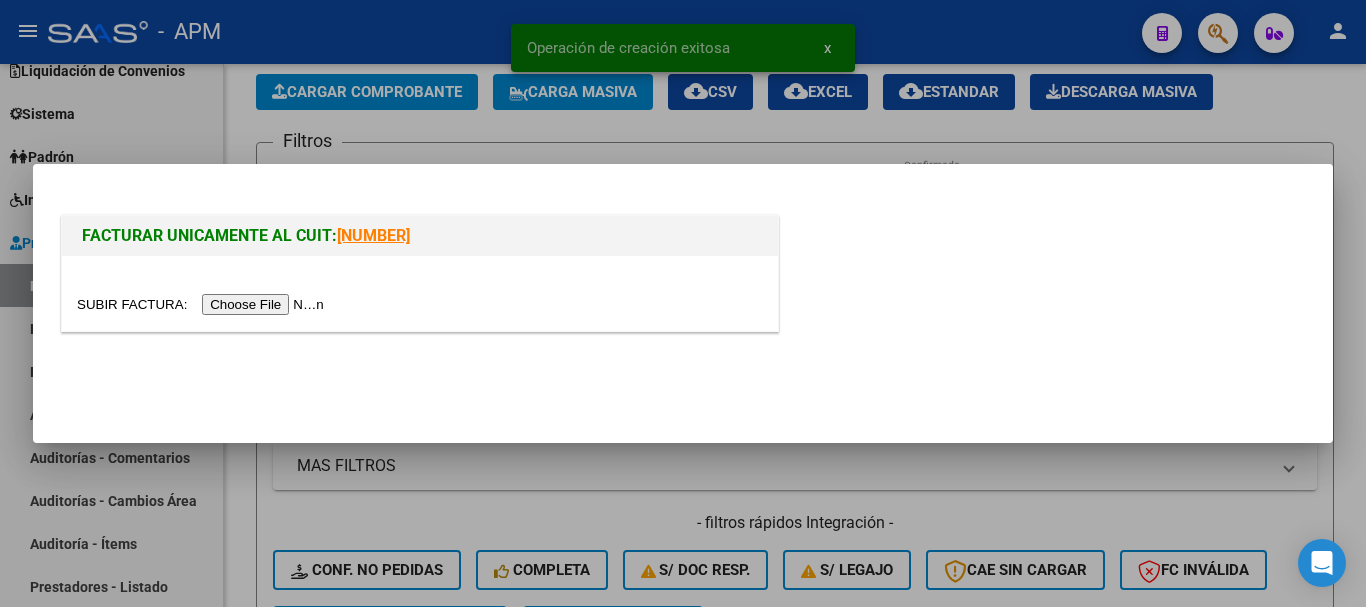 click at bounding box center (203, 304) 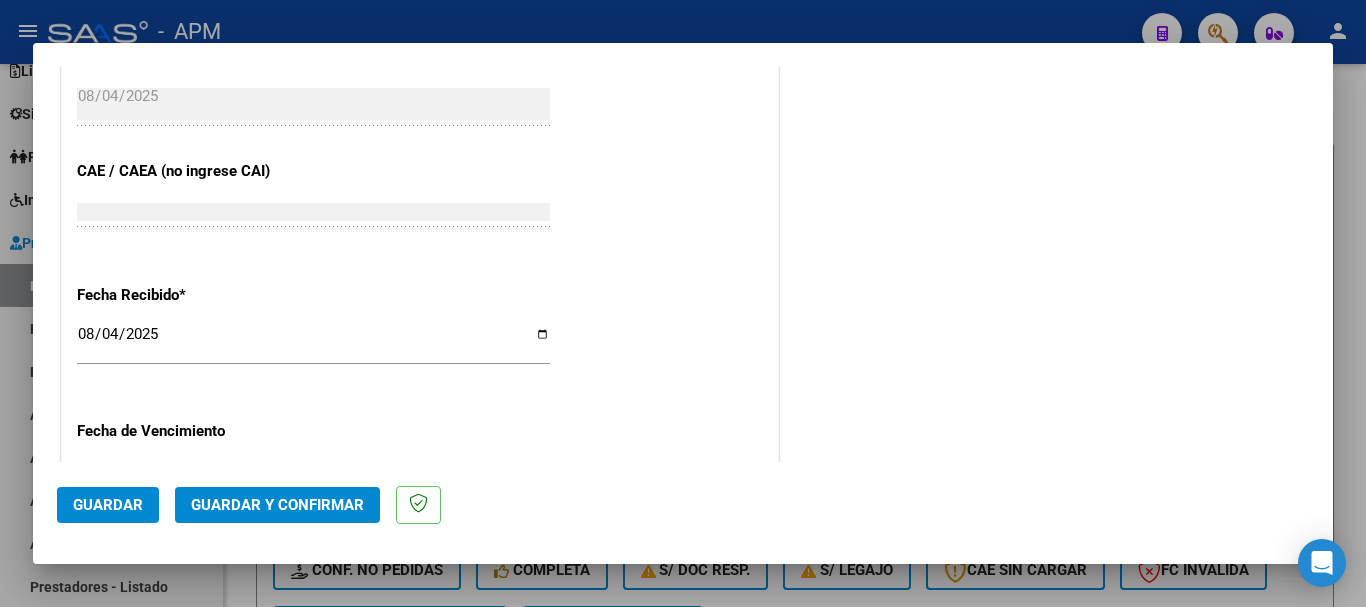 scroll, scrollTop: 1379, scrollLeft: 0, axis: vertical 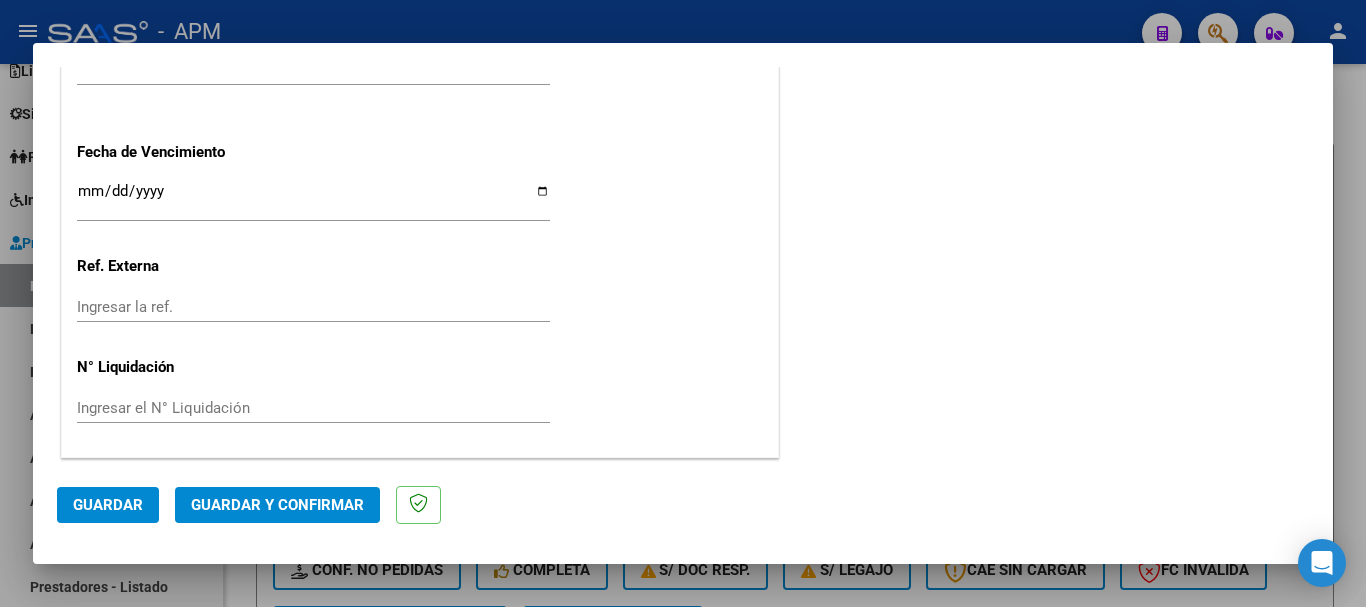 click on "Guardar y Confirmar" 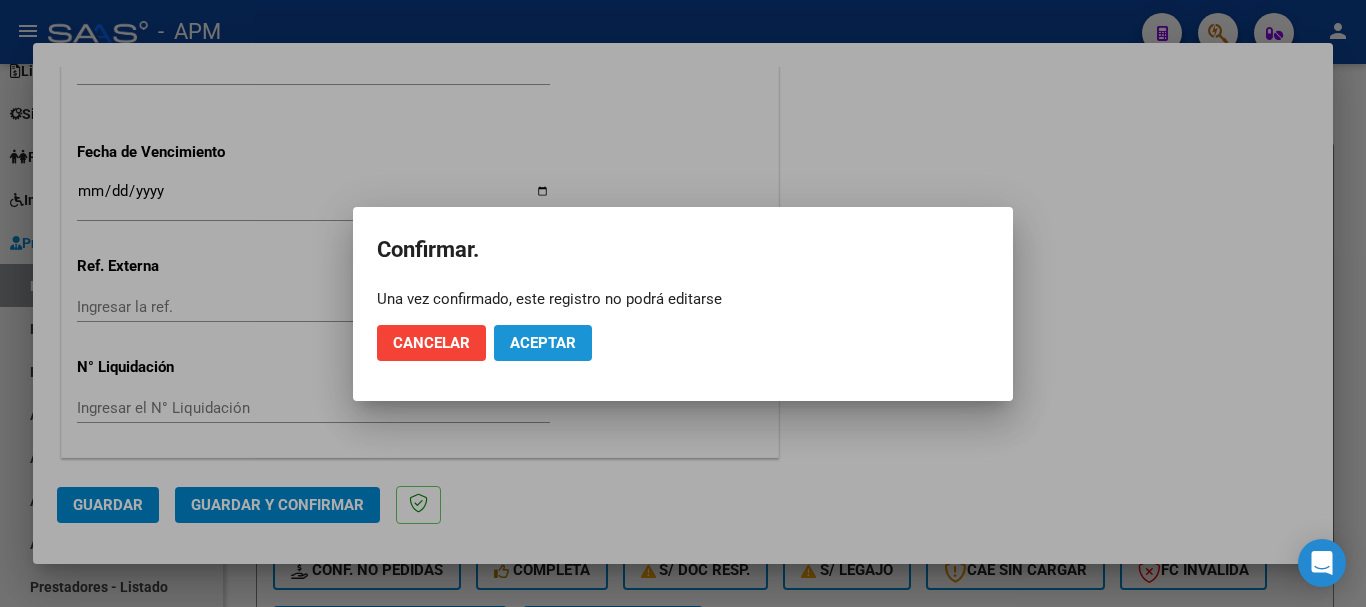 click on "Aceptar" 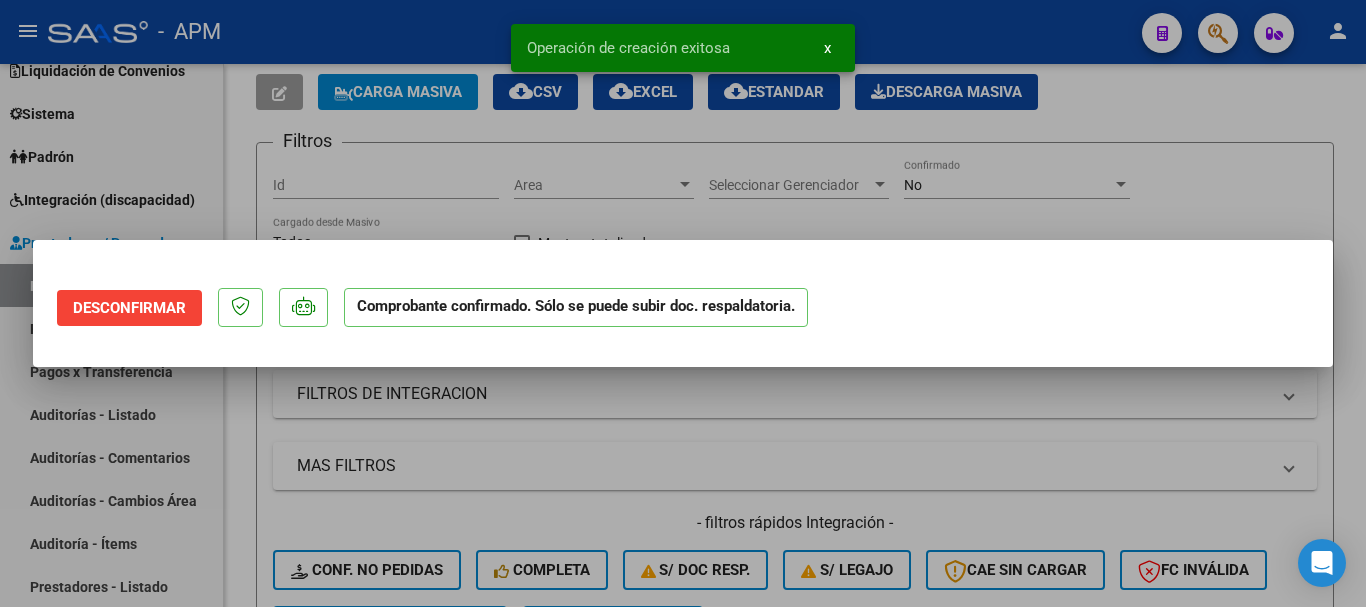 scroll, scrollTop: 0, scrollLeft: 0, axis: both 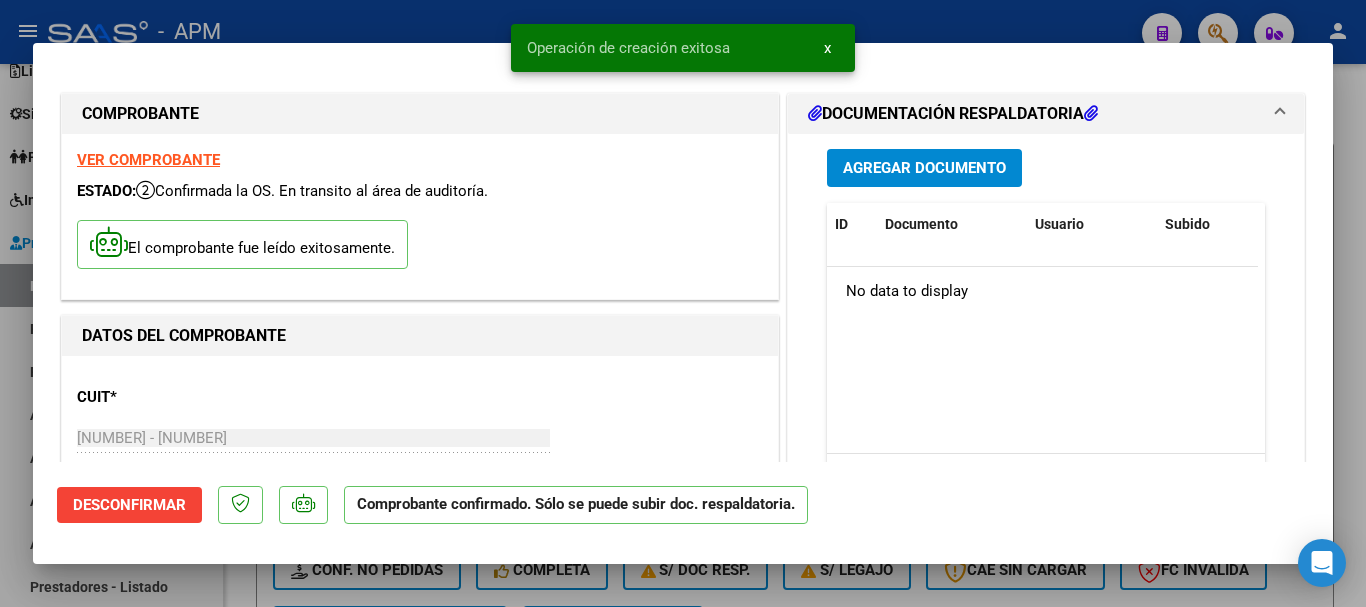 click at bounding box center (683, 303) 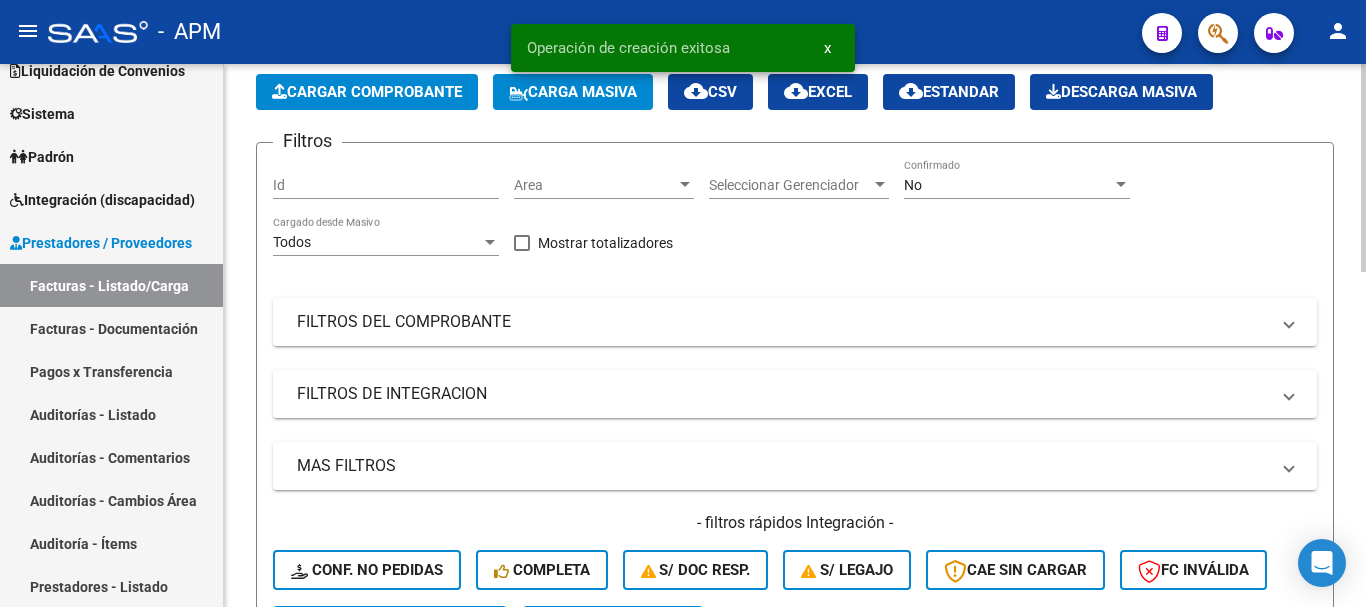 click on "Cargar Comprobante" 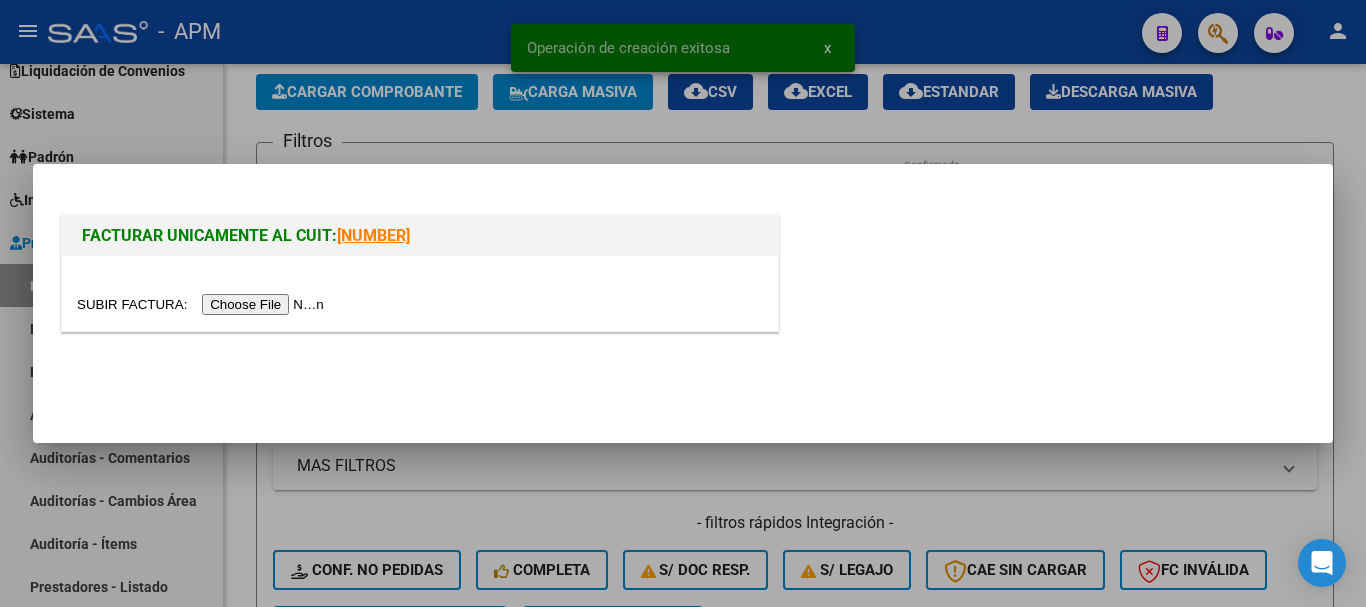 click at bounding box center [203, 304] 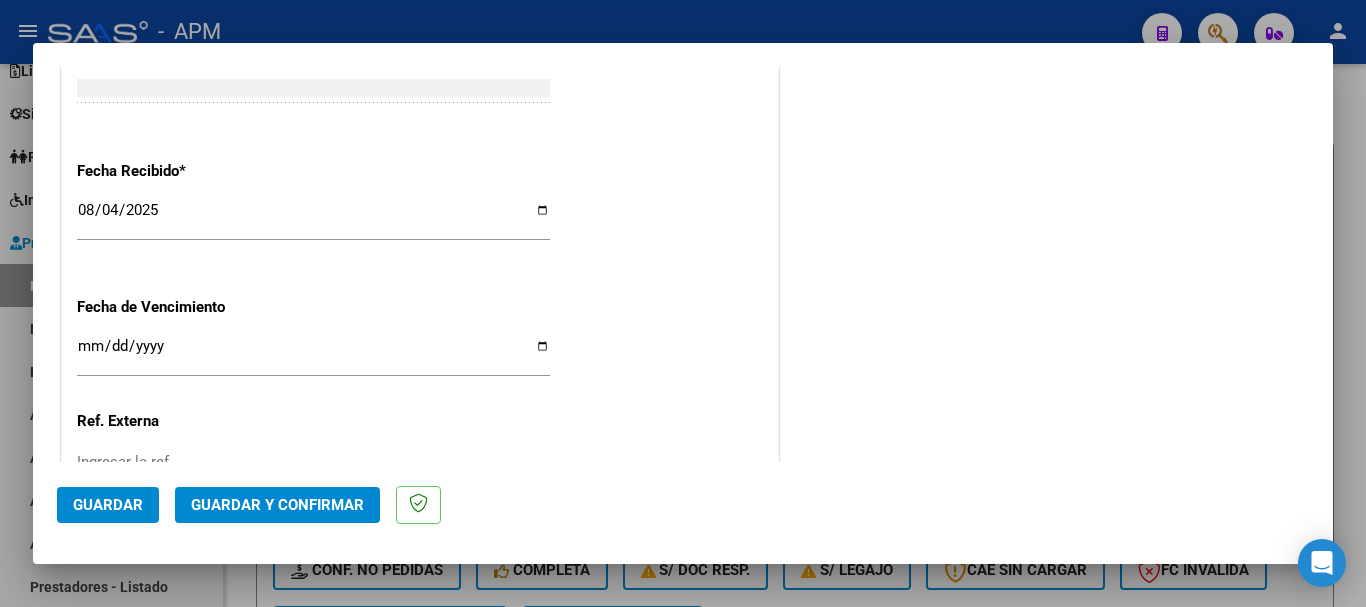 scroll, scrollTop: 1379, scrollLeft: 0, axis: vertical 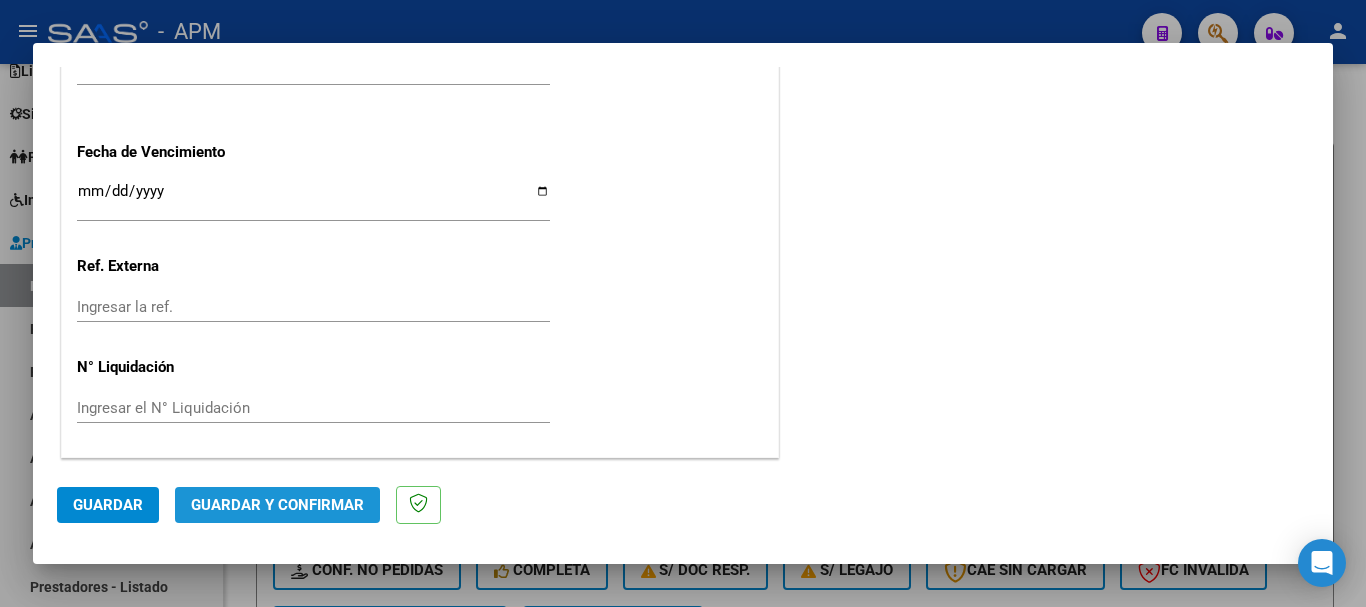 click on "Guardar y Confirmar" 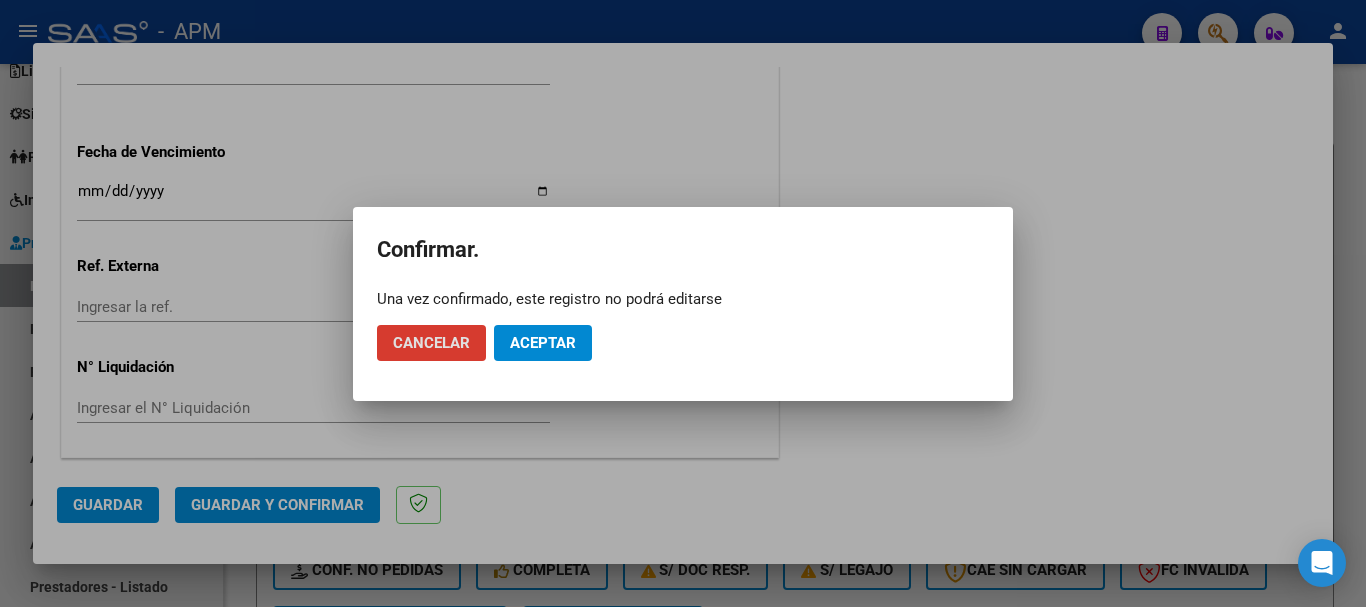 click on "Aceptar" 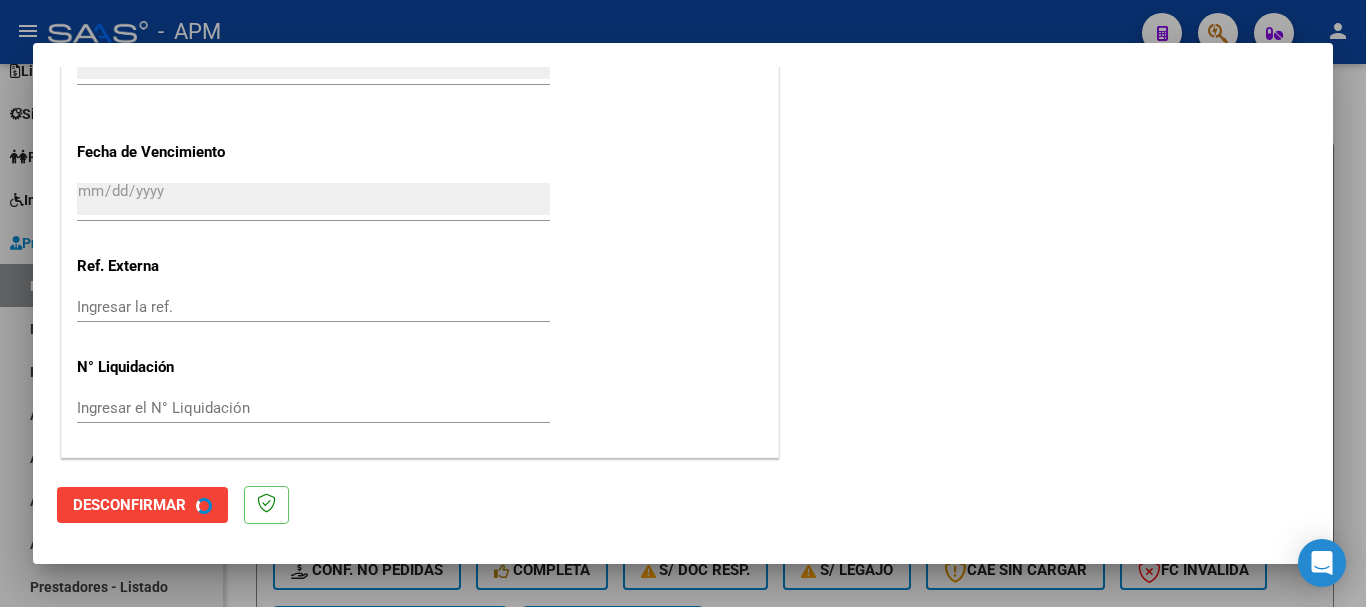 scroll, scrollTop: 0, scrollLeft: 0, axis: both 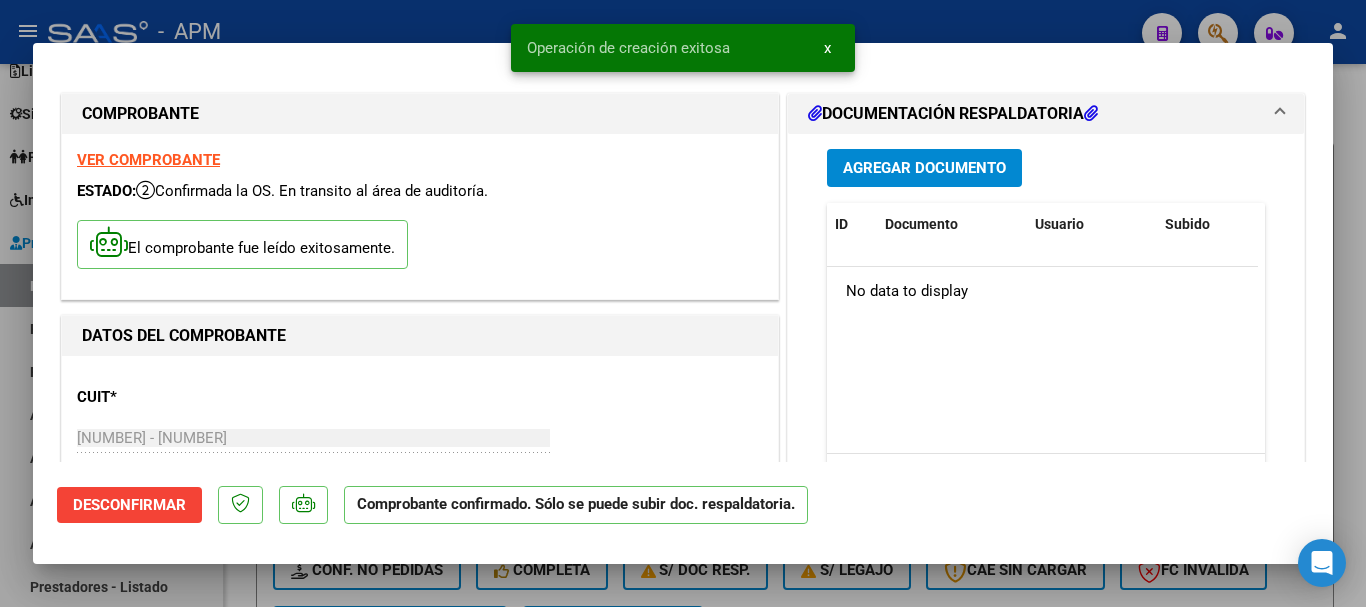click at bounding box center (683, 303) 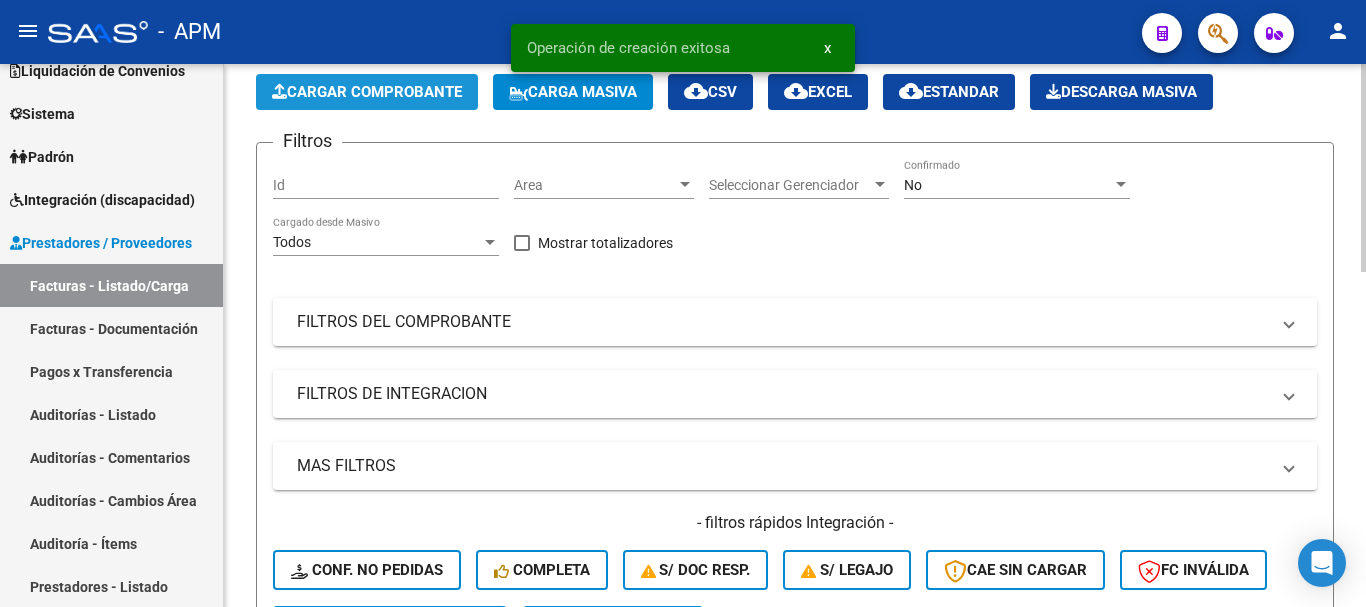 click on "Cargar Comprobante" 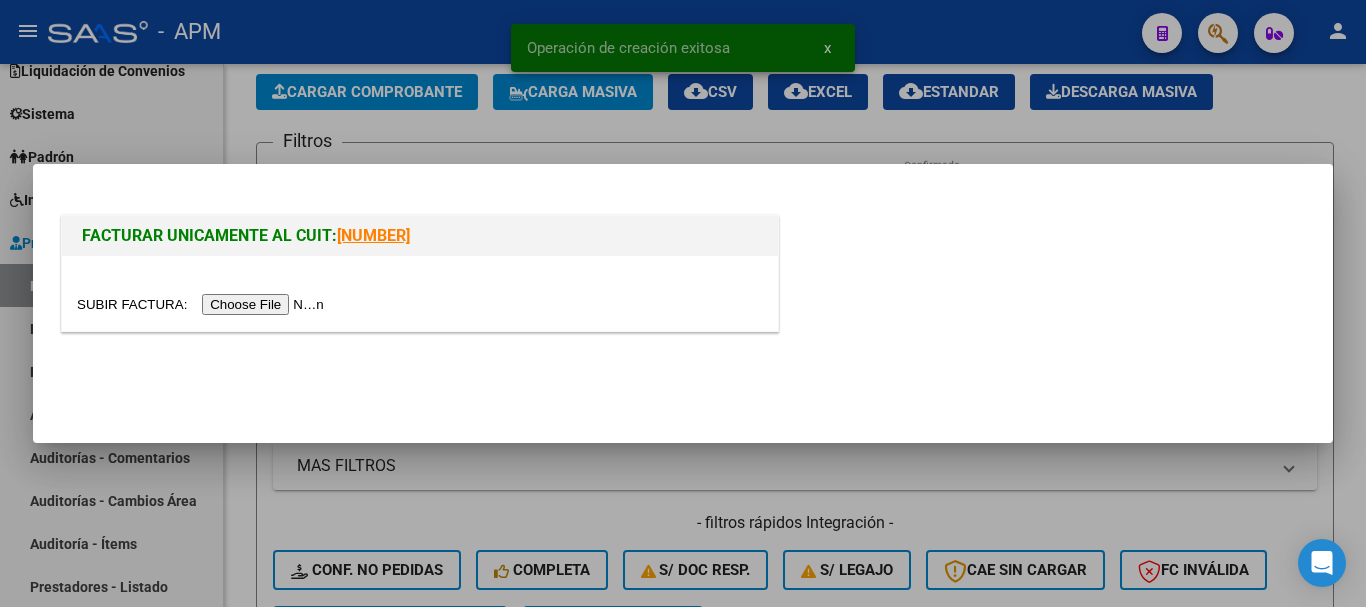 click at bounding box center (203, 304) 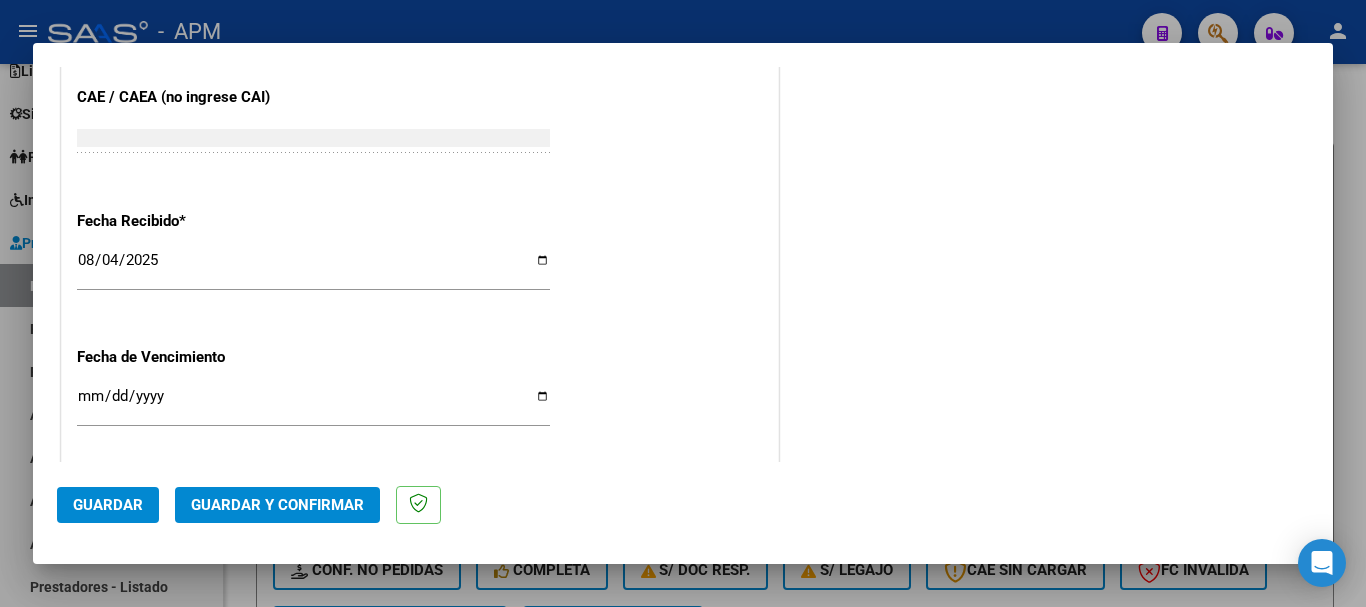 scroll, scrollTop: 1379, scrollLeft: 0, axis: vertical 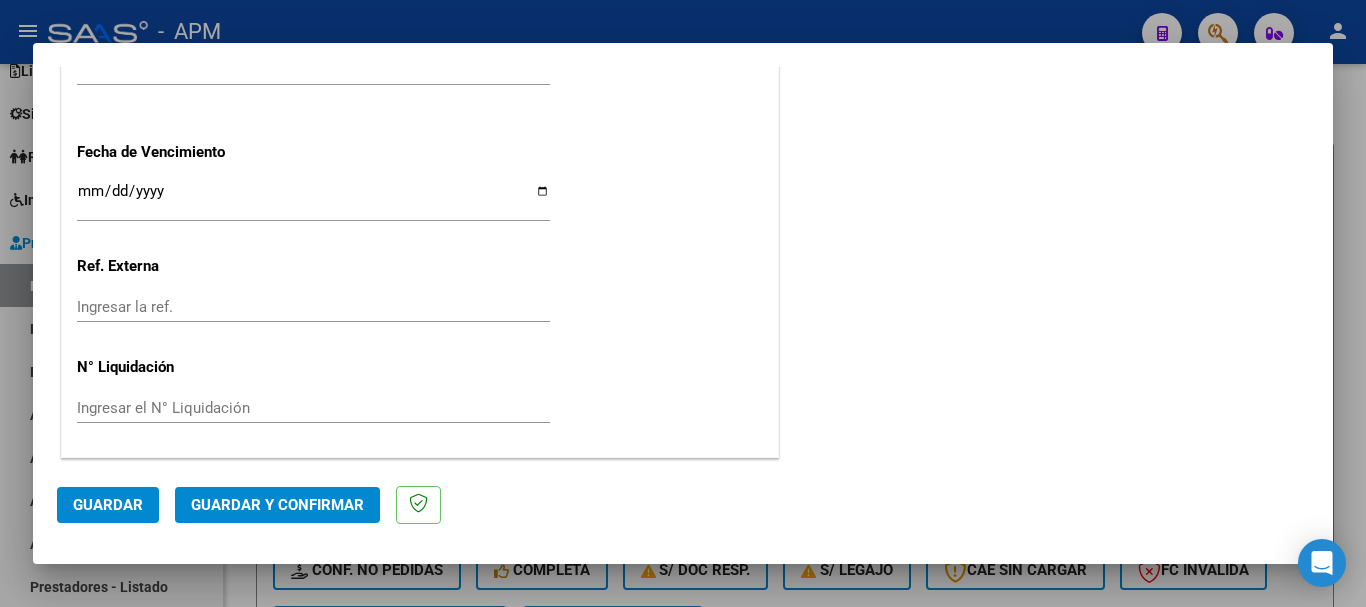 click on "Guardar y Confirmar" 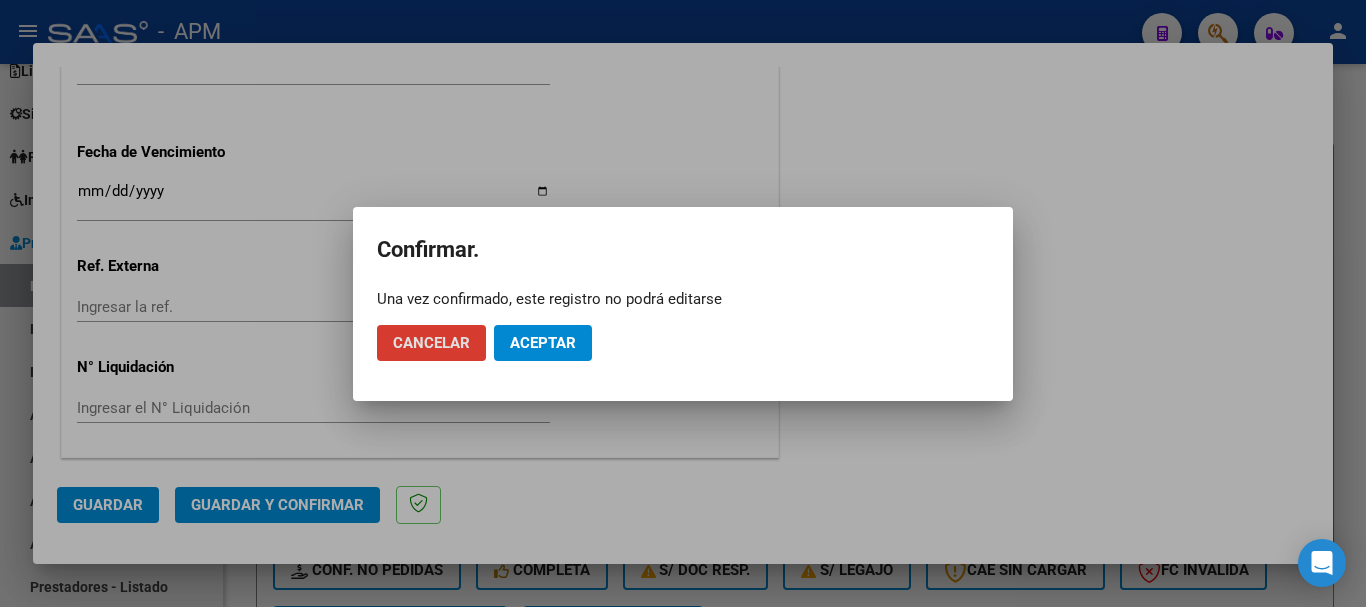 click on "Aceptar" 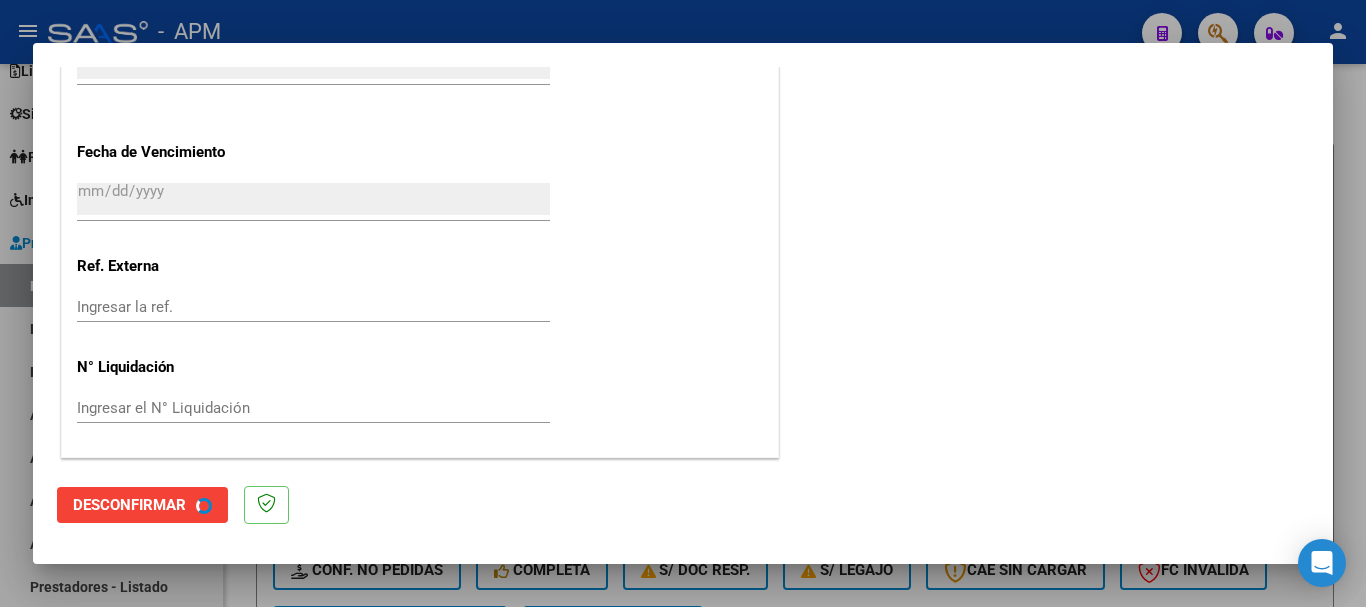 scroll, scrollTop: 0, scrollLeft: 0, axis: both 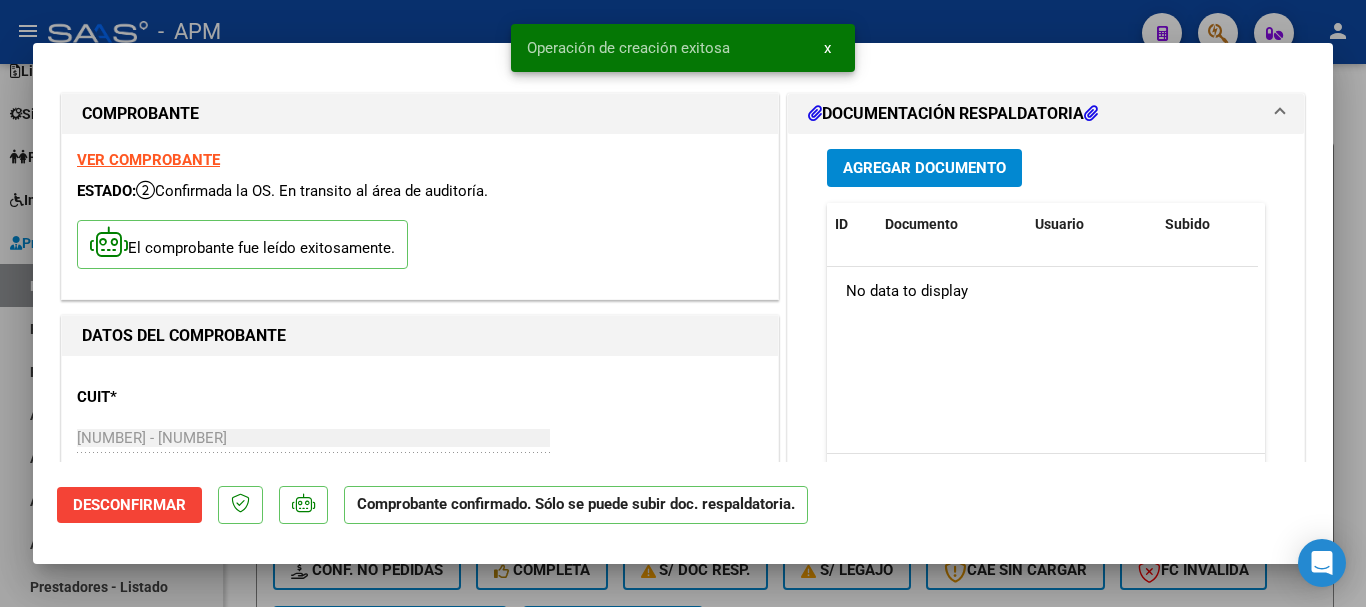 click at bounding box center (683, 303) 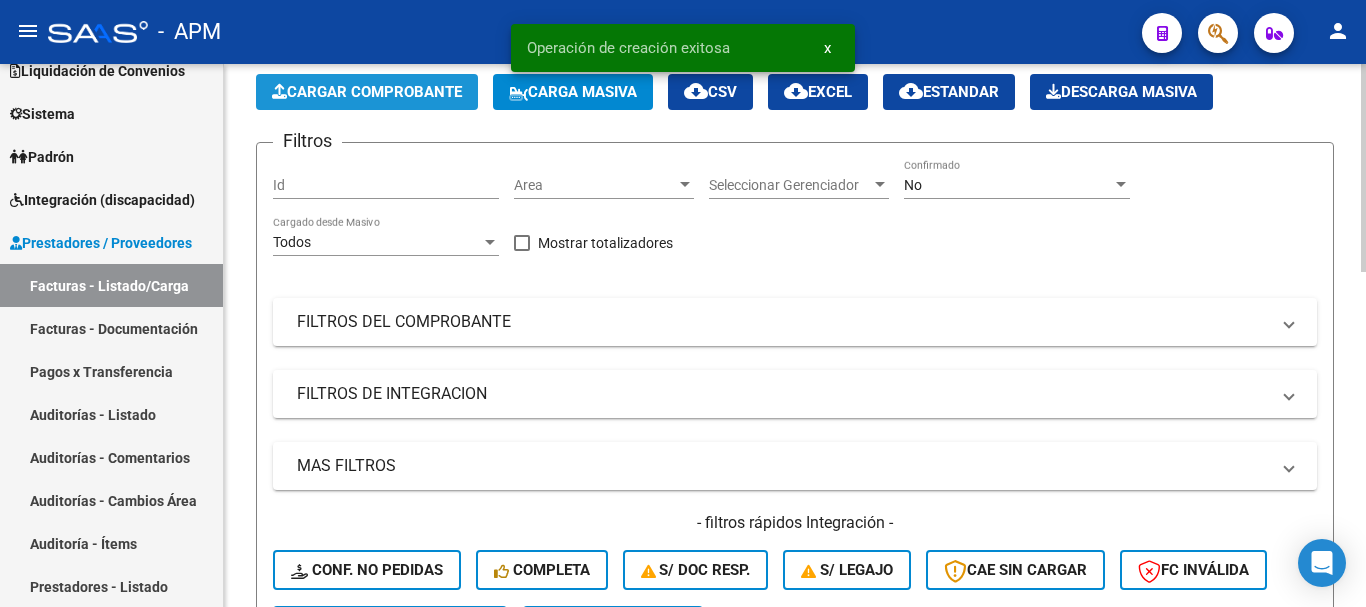 click on "Cargar Comprobante" 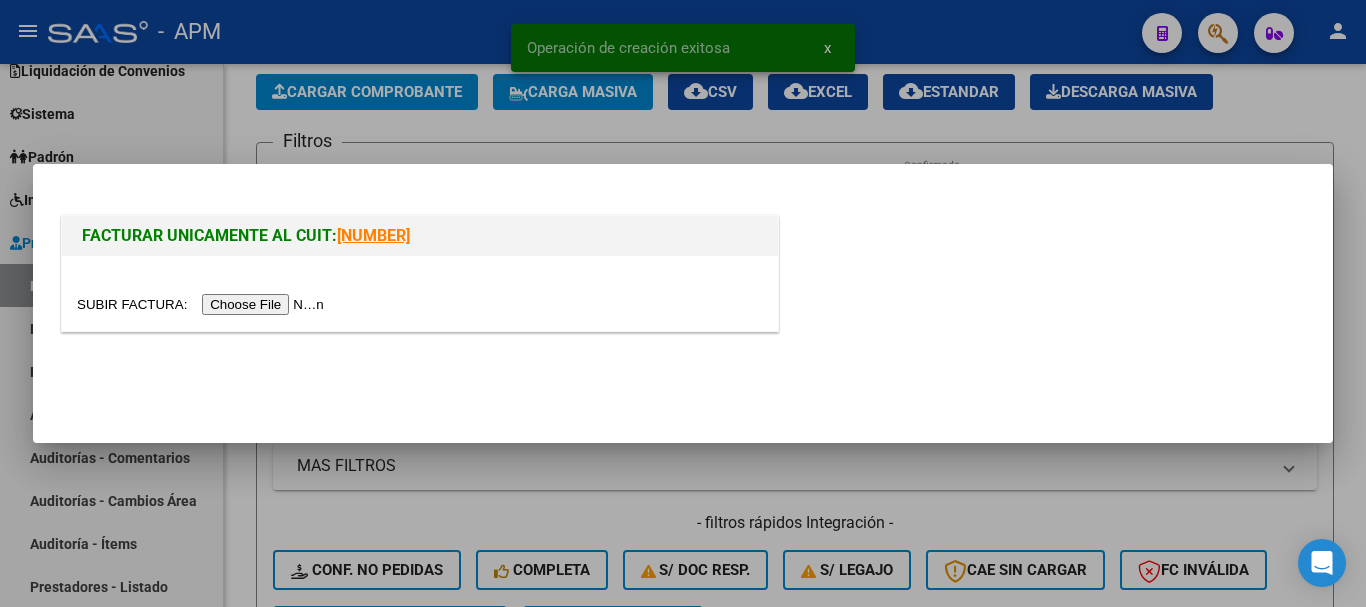 click at bounding box center (203, 304) 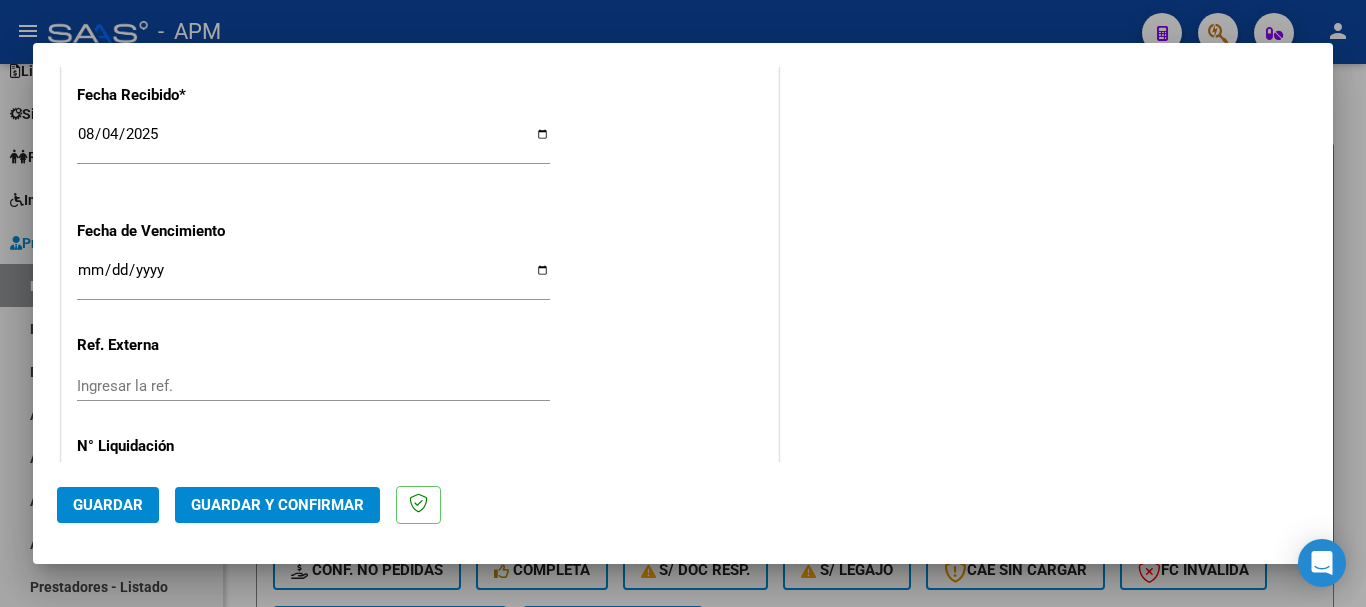 scroll, scrollTop: 1379, scrollLeft: 0, axis: vertical 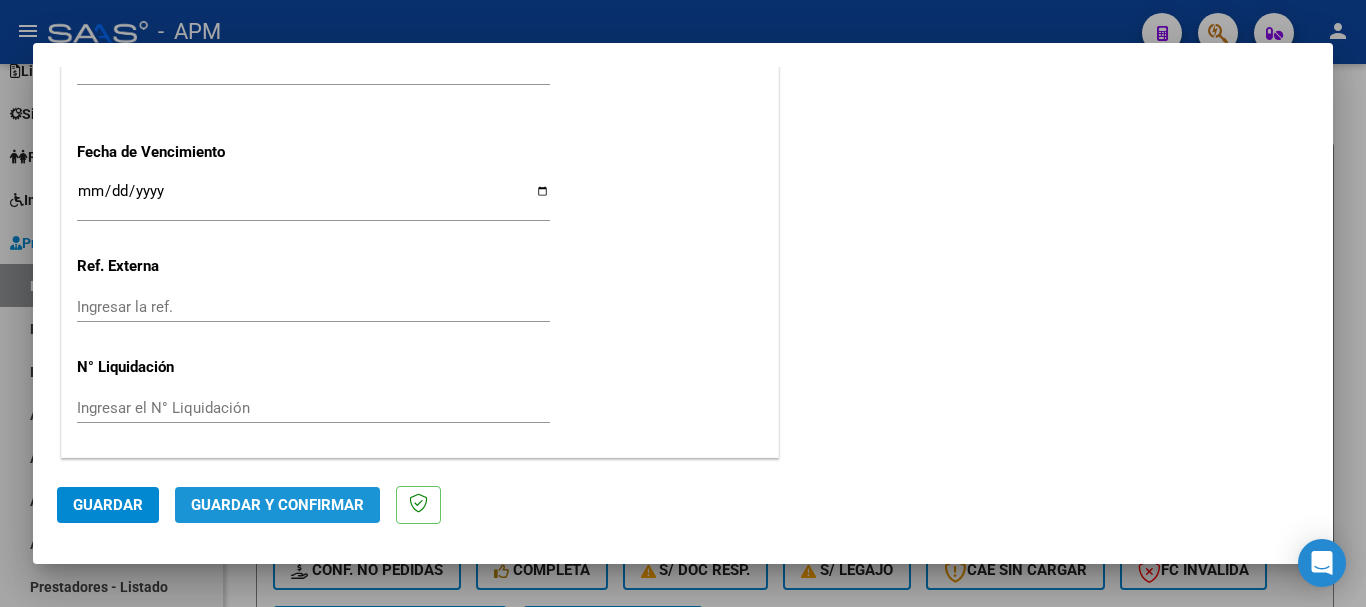 click on "Guardar y Confirmar" 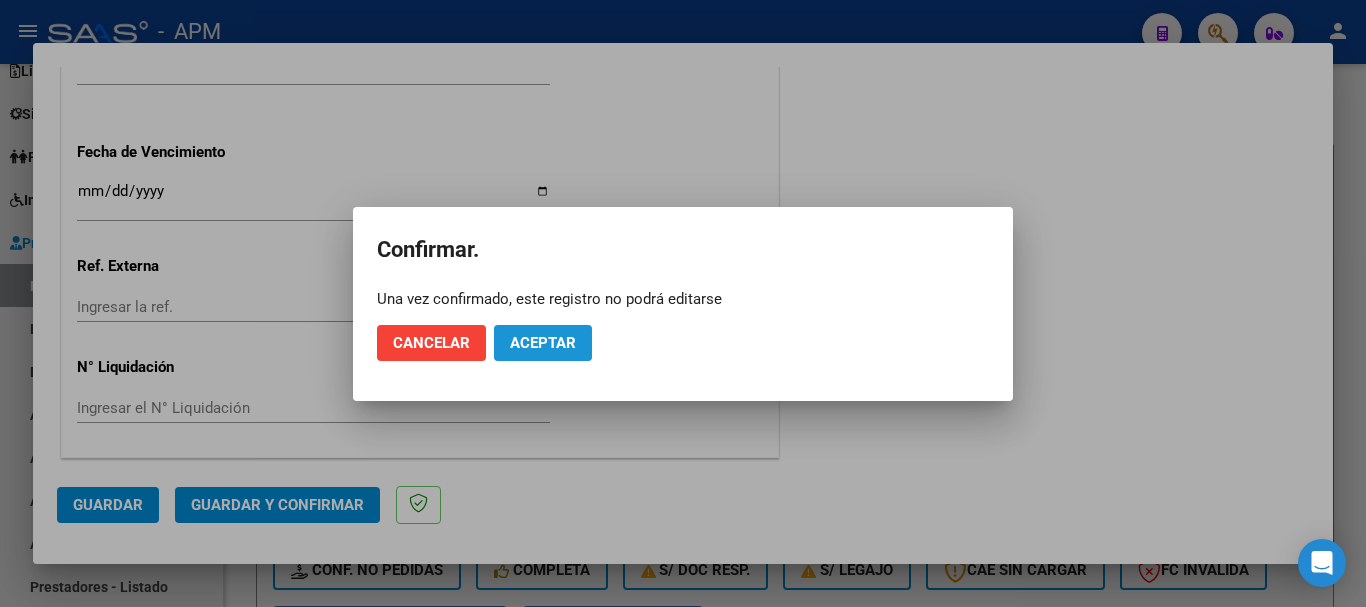 click on "Aceptar" 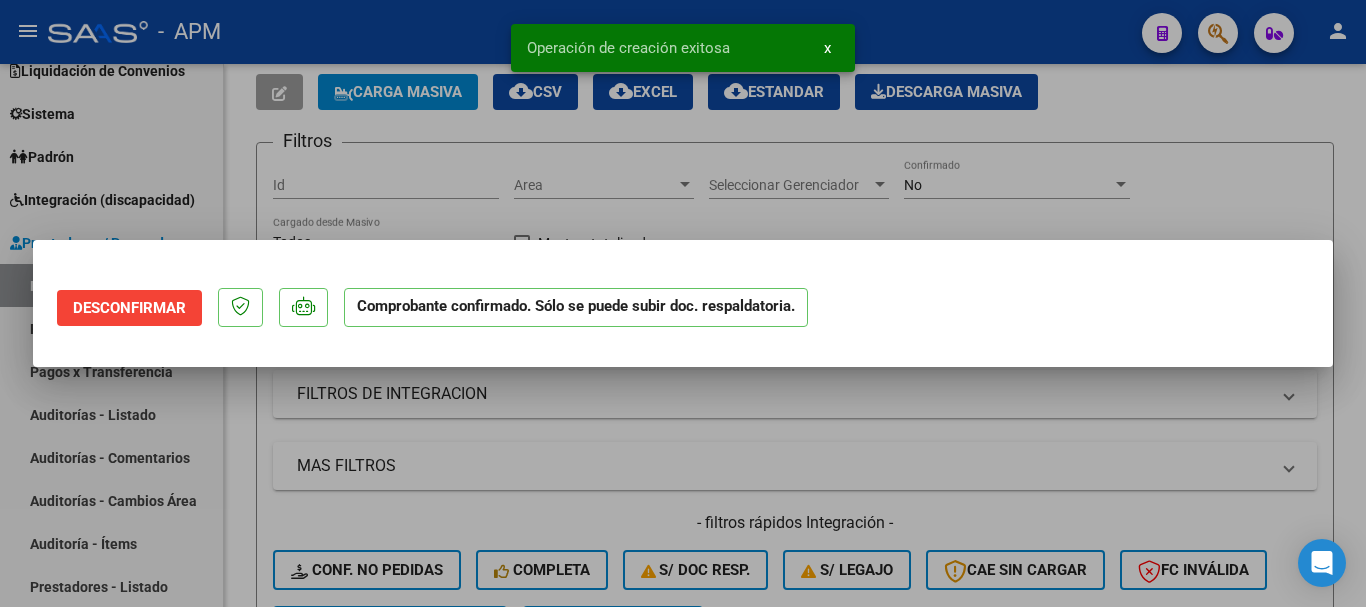 scroll, scrollTop: 0, scrollLeft: 0, axis: both 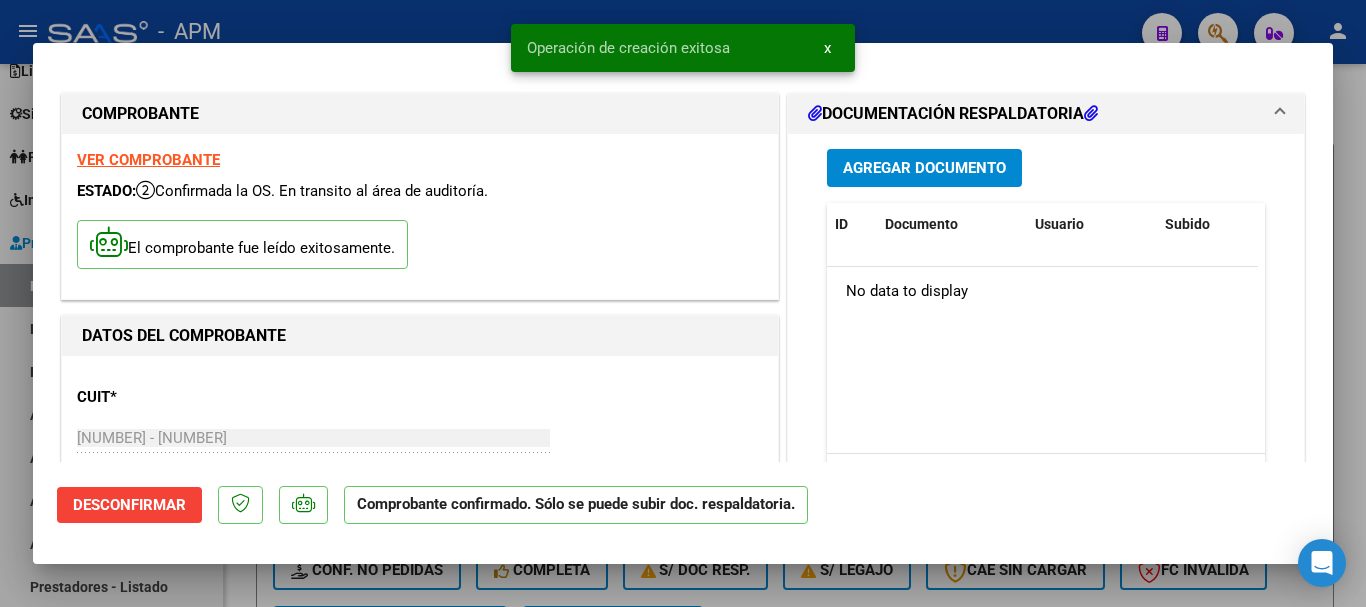 click at bounding box center [683, 303] 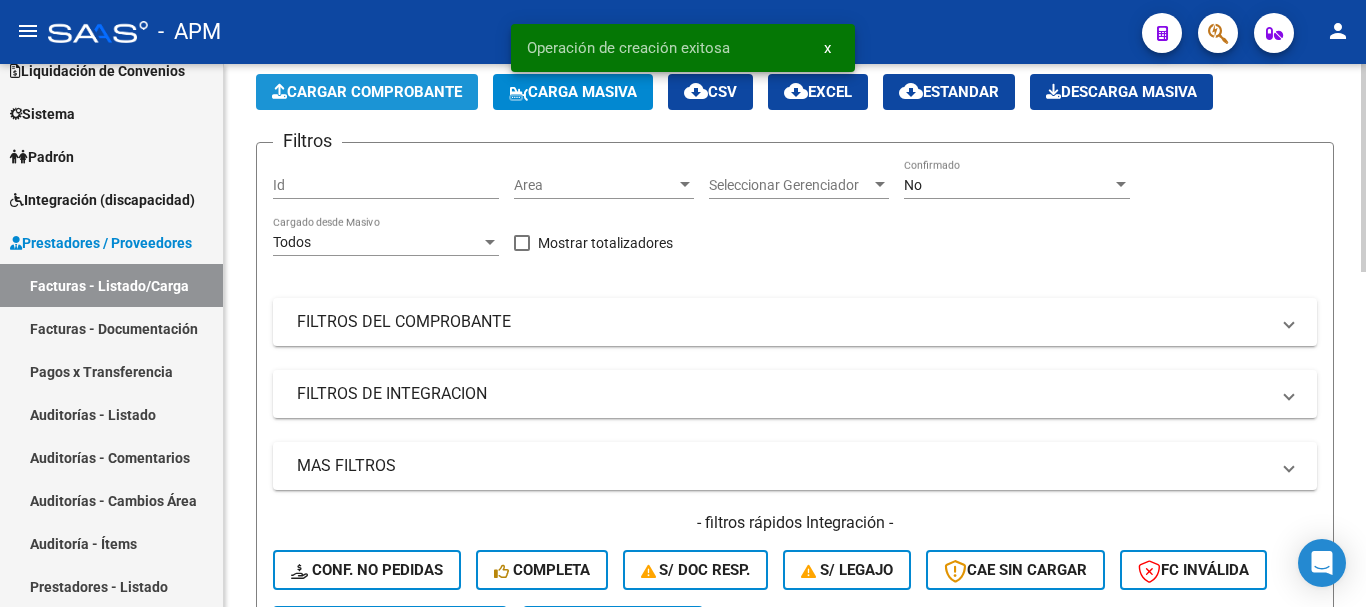 click on "Cargar Comprobante" 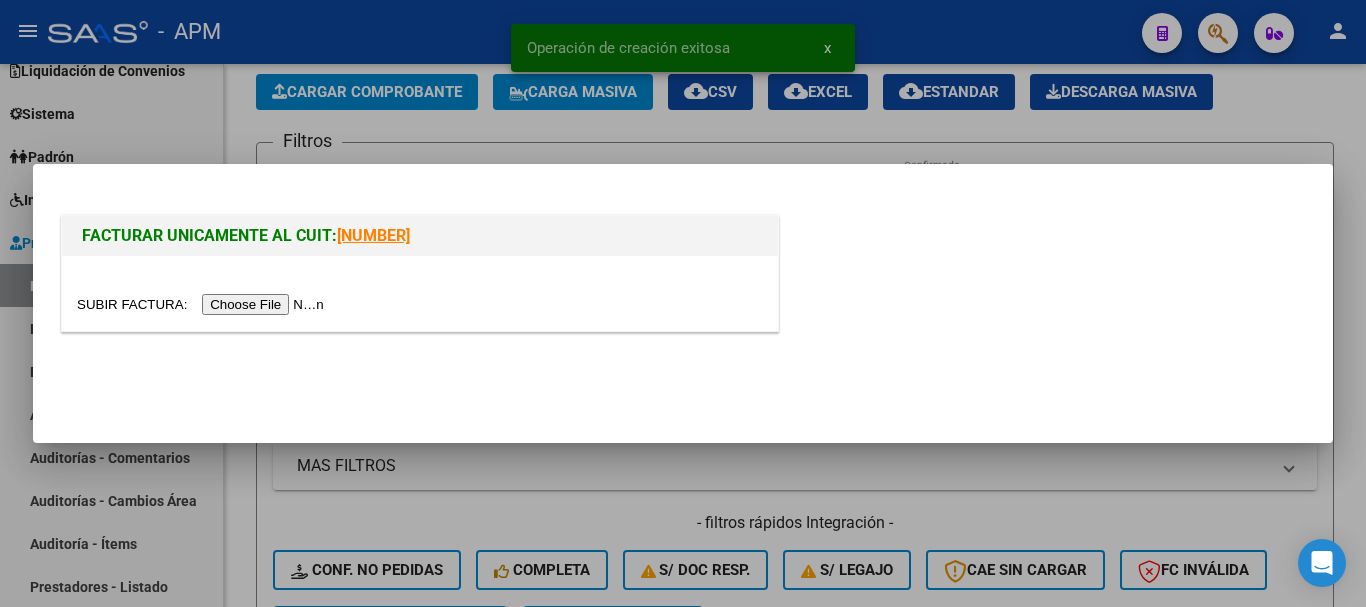 click at bounding box center (203, 304) 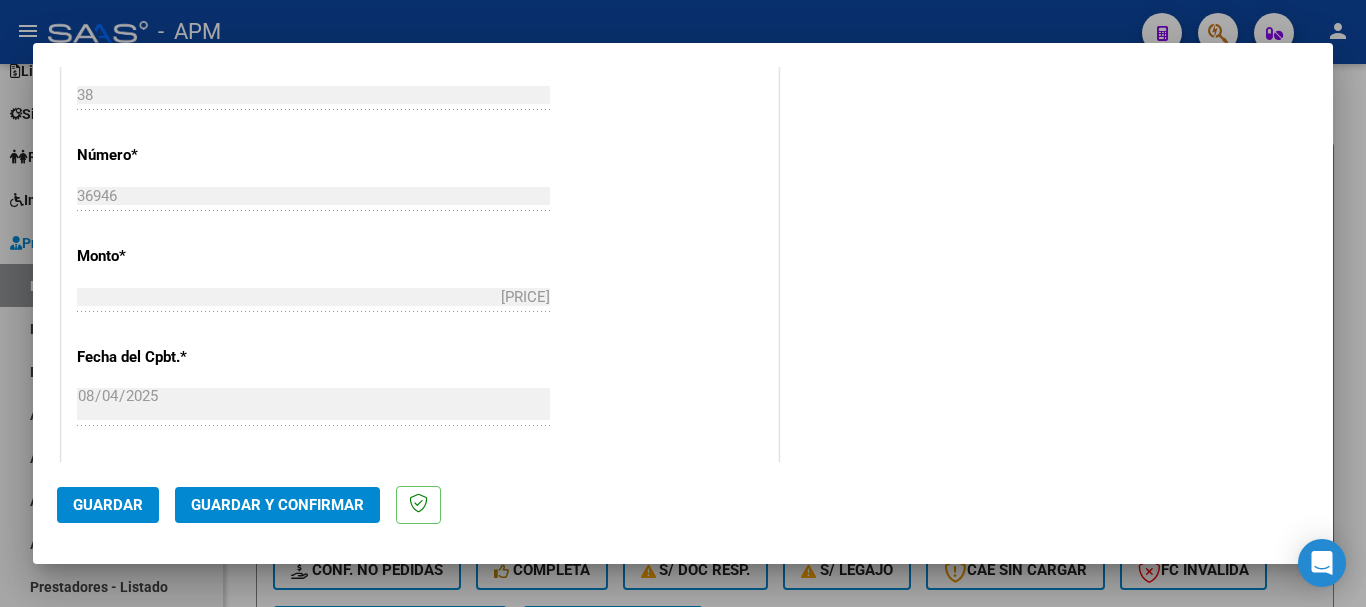 scroll, scrollTop: 1379, scrollLeft: 0, axis: vertical 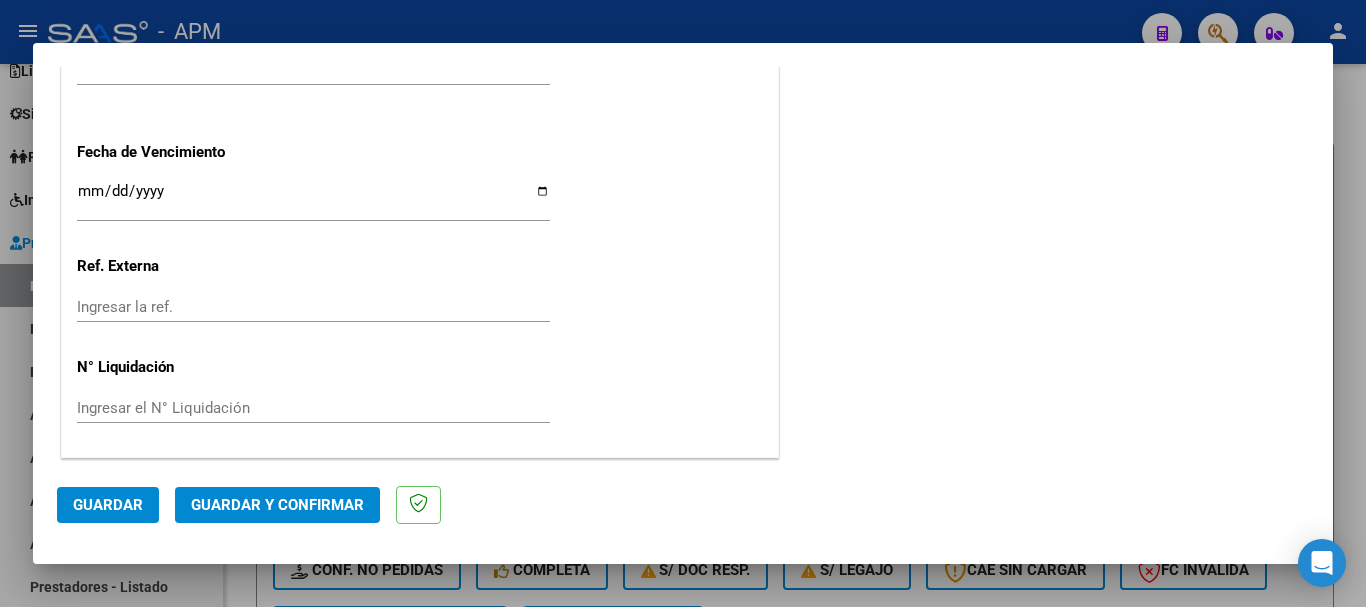 click on "Guardar y Confirmar" 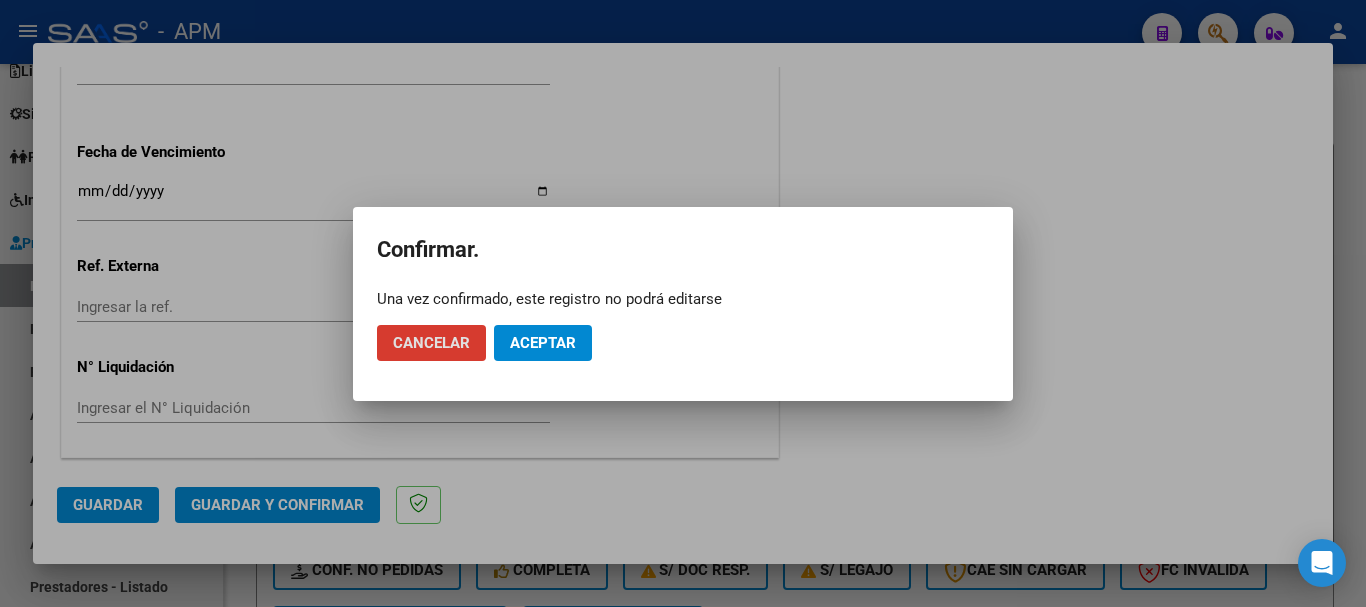 click on "Aceptar" 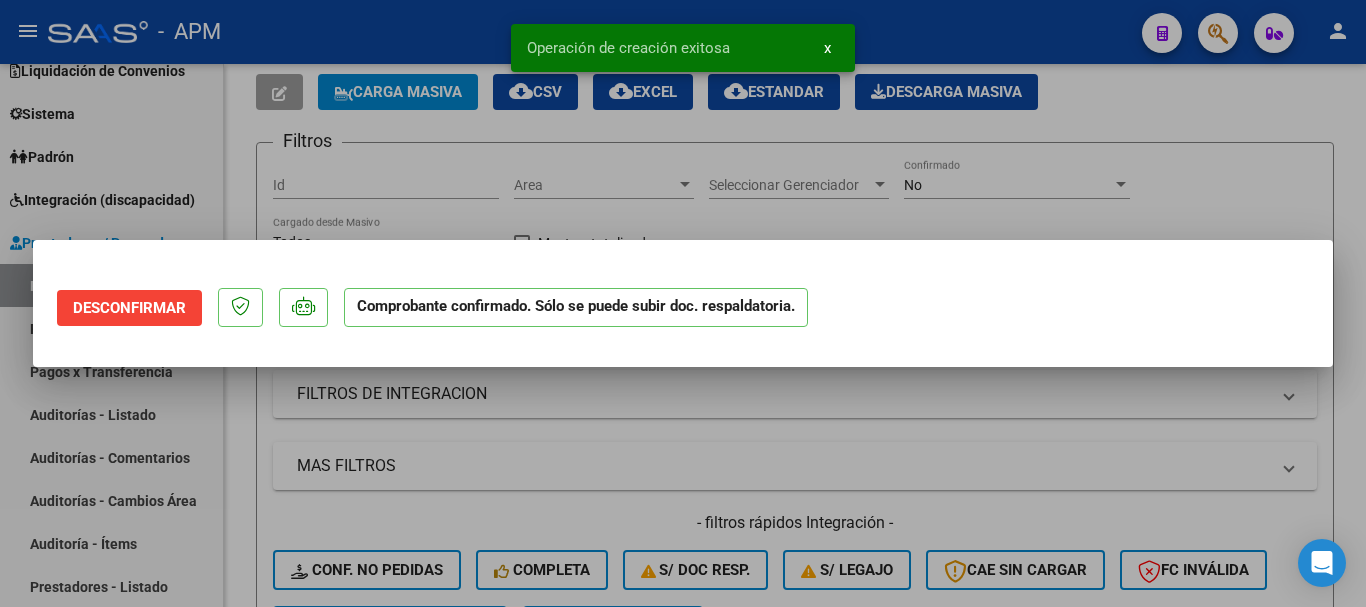 scroll, scrollTop: 0, scrollLeft: 0, axis: both 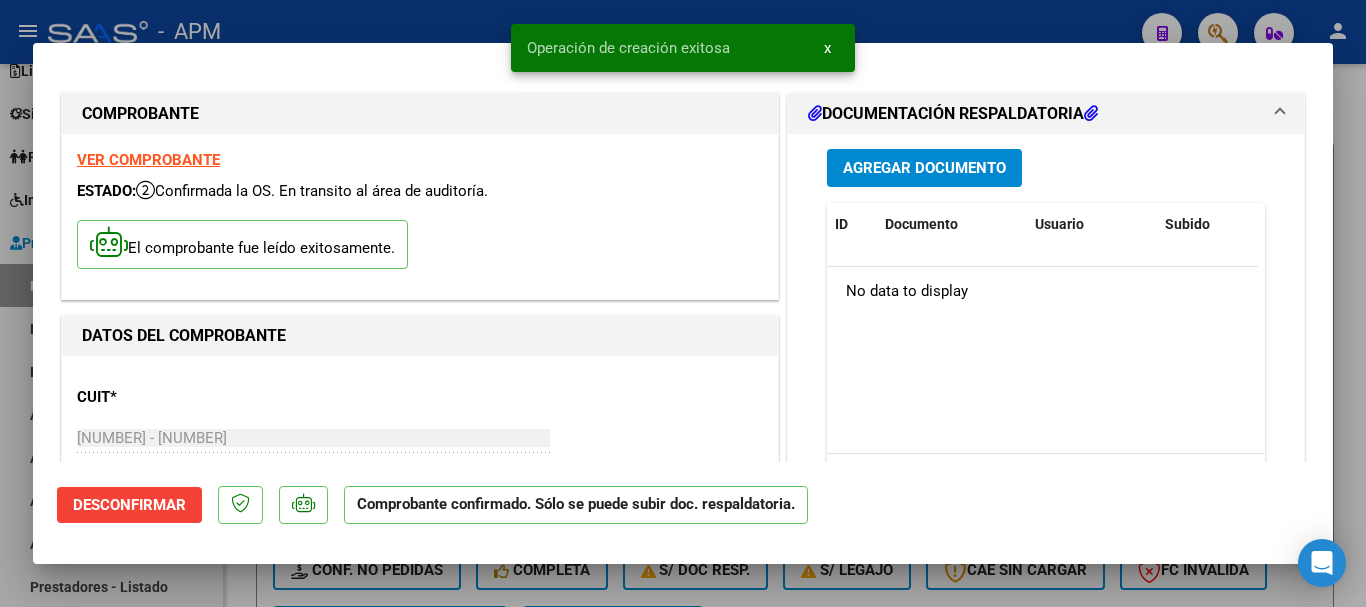 click at bounding box center (683, 303) 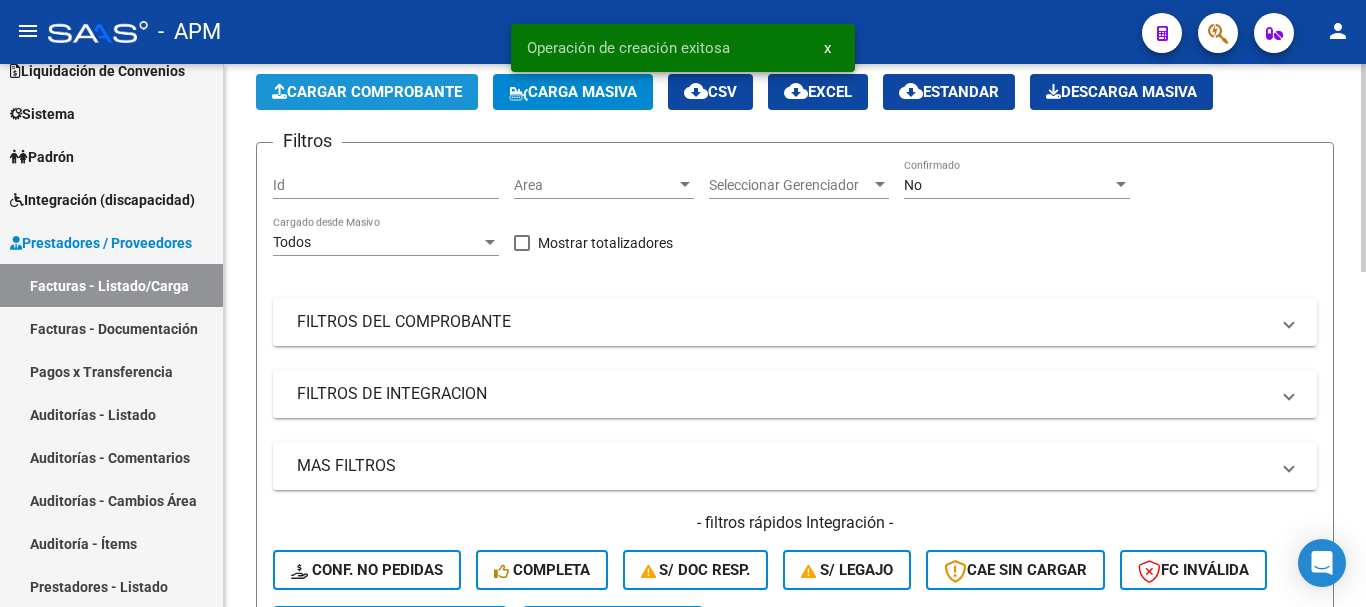 click on "Cargar Comprobante" 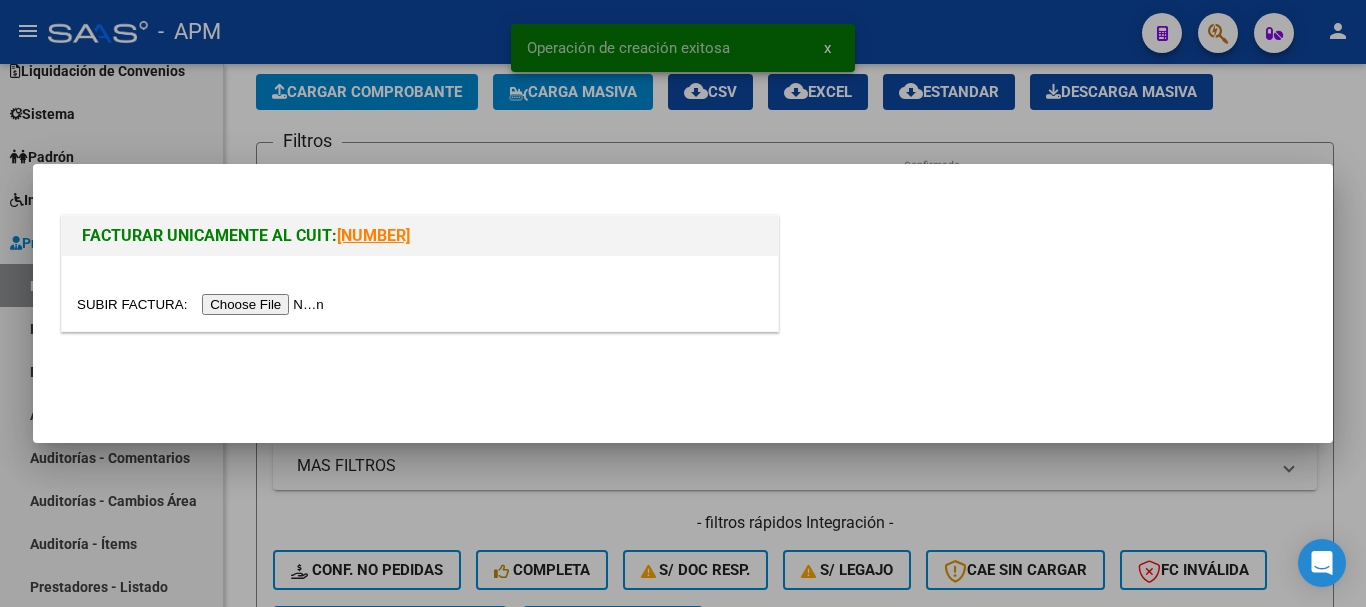 click at bounding box center (203, 304) 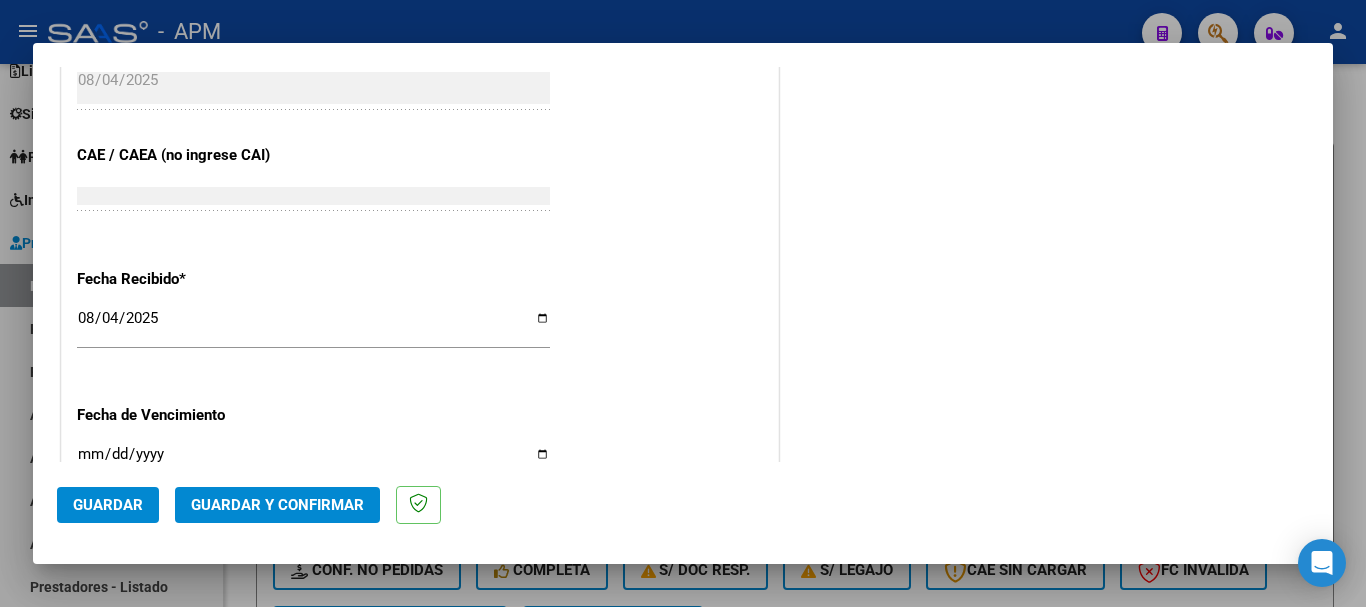 scroll, scrollTop: 1379, scrollLeft: 0, axis: vertical 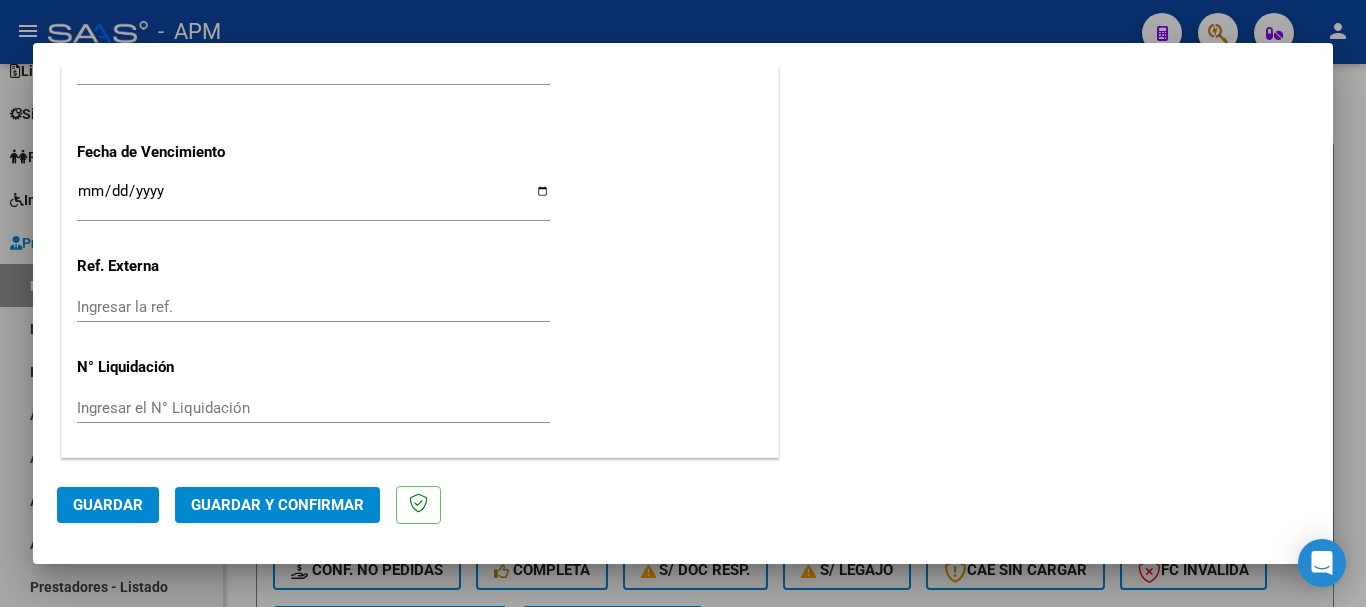 click on "Guardar y Confirmar" 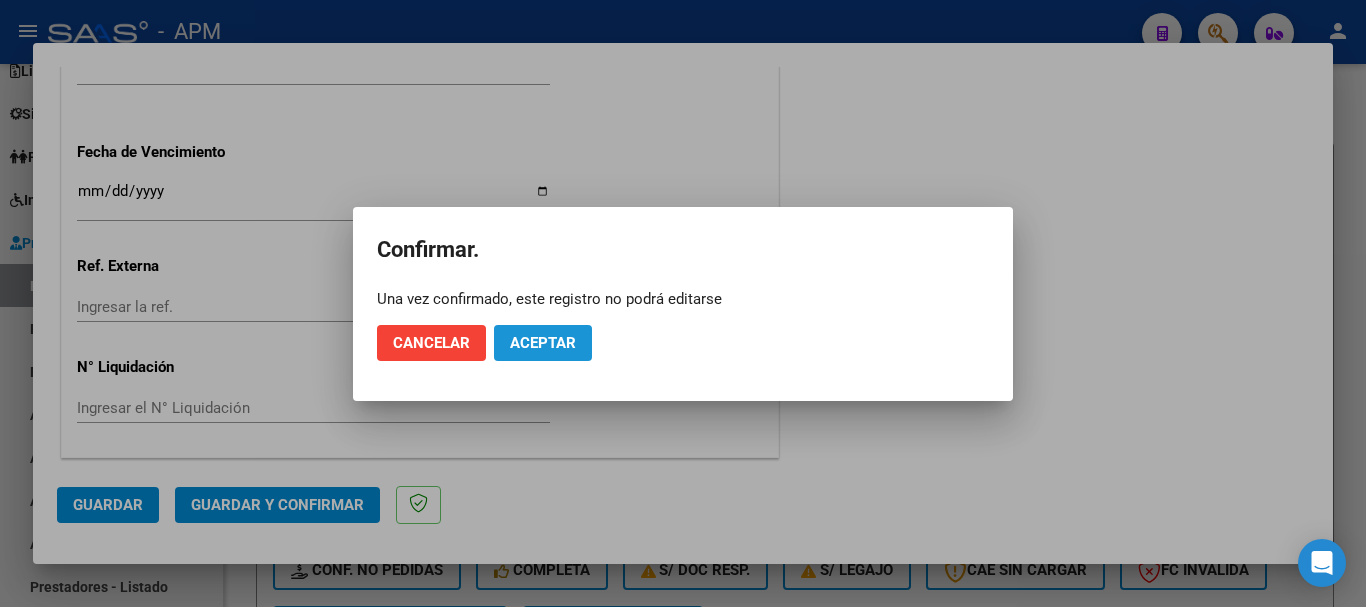 click on "Aceptar" 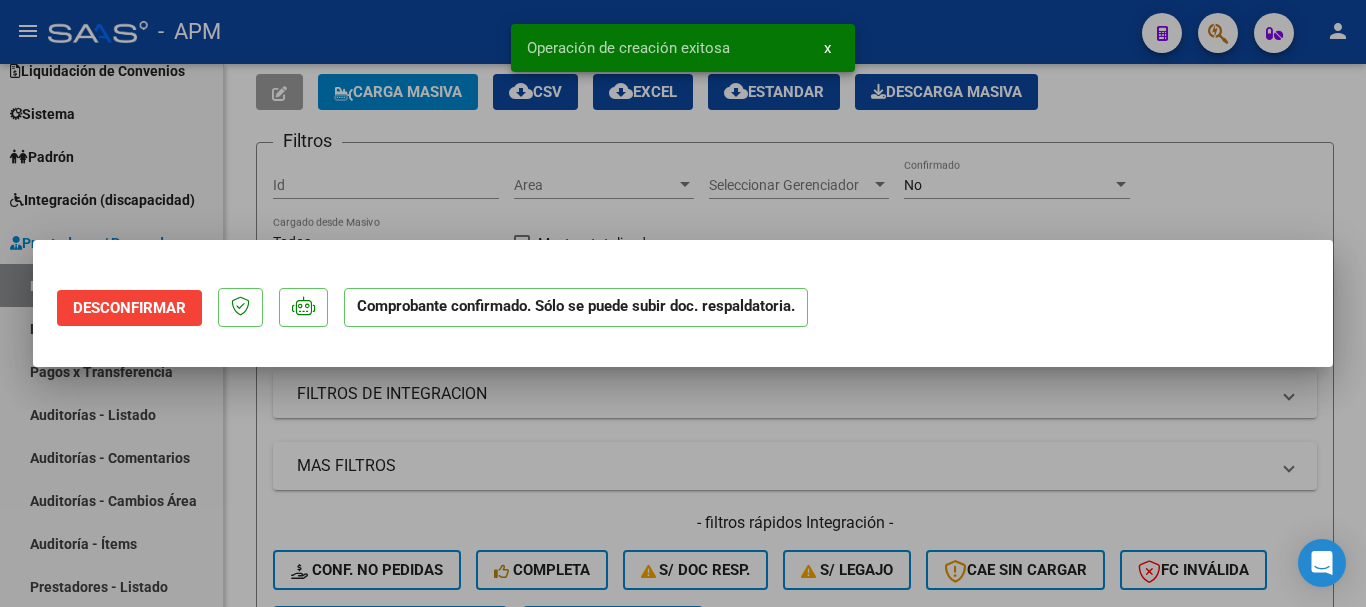 scroll, scrollTop: 0, scrollLeft: 0, axis: both 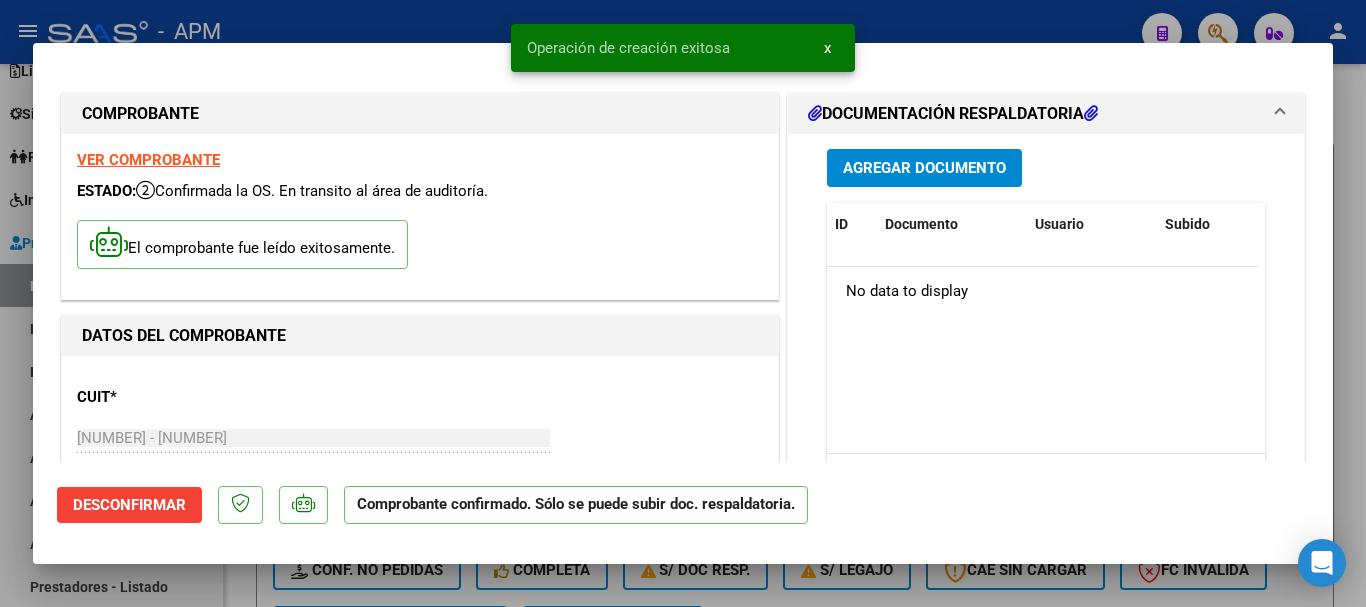 click at bounding box center [683, 303] 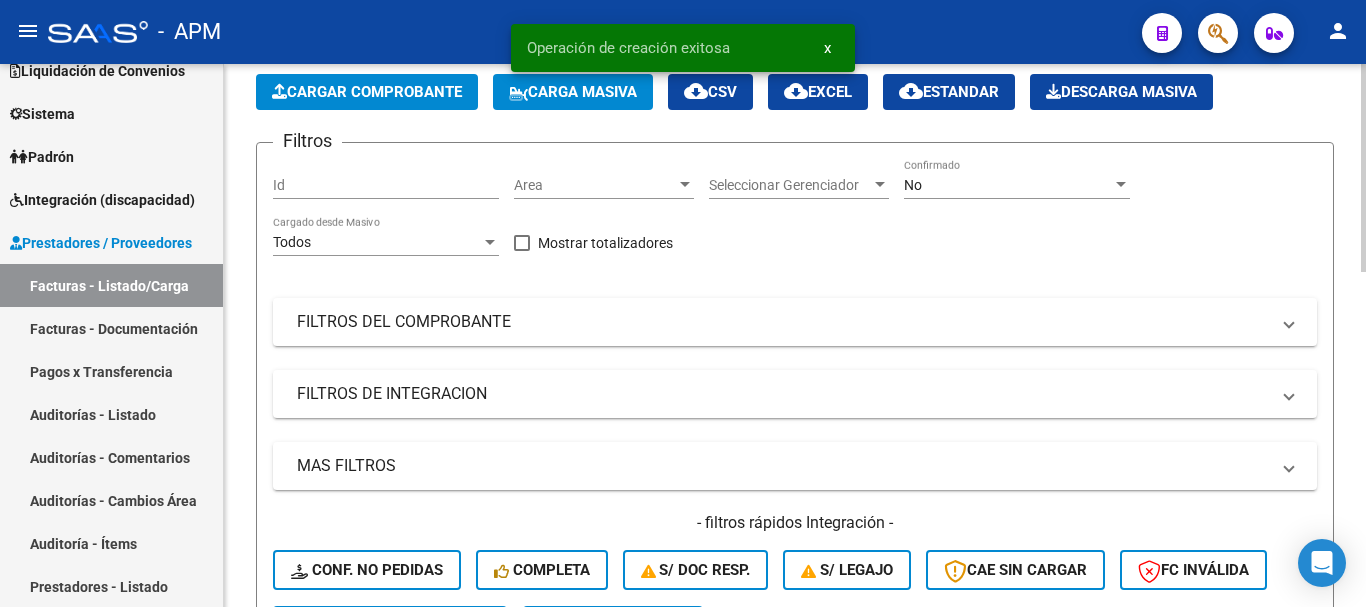 click on "Cargar Comprobante" 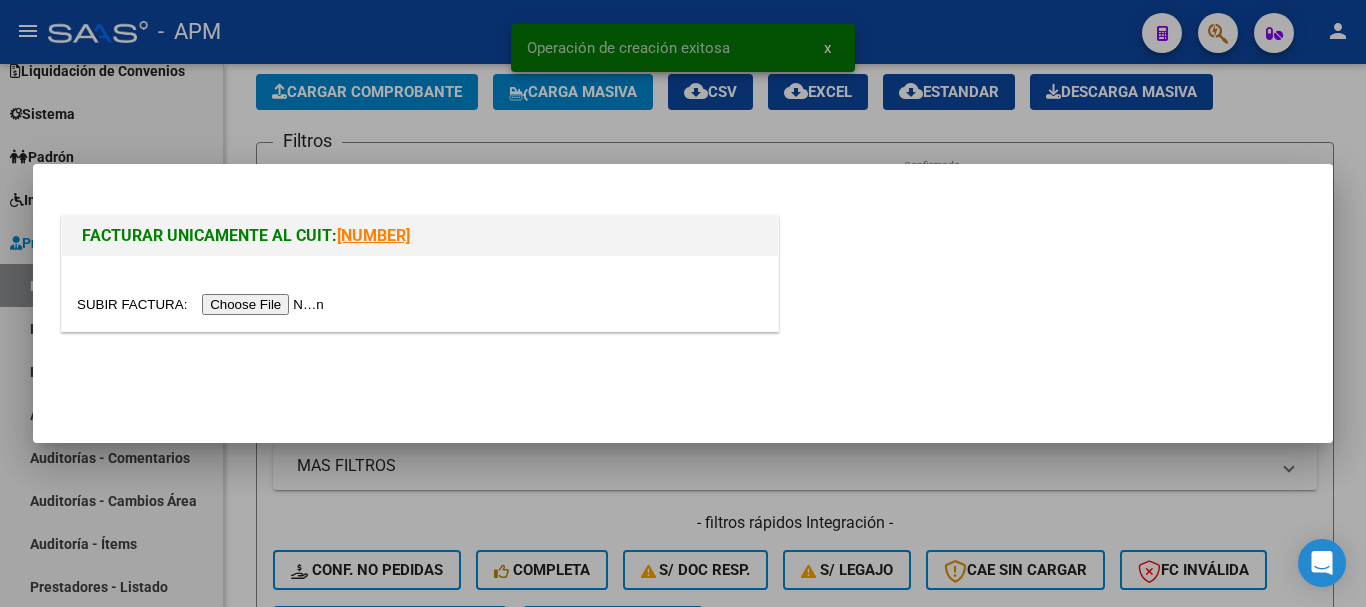 click at bounding box center (203, 304) 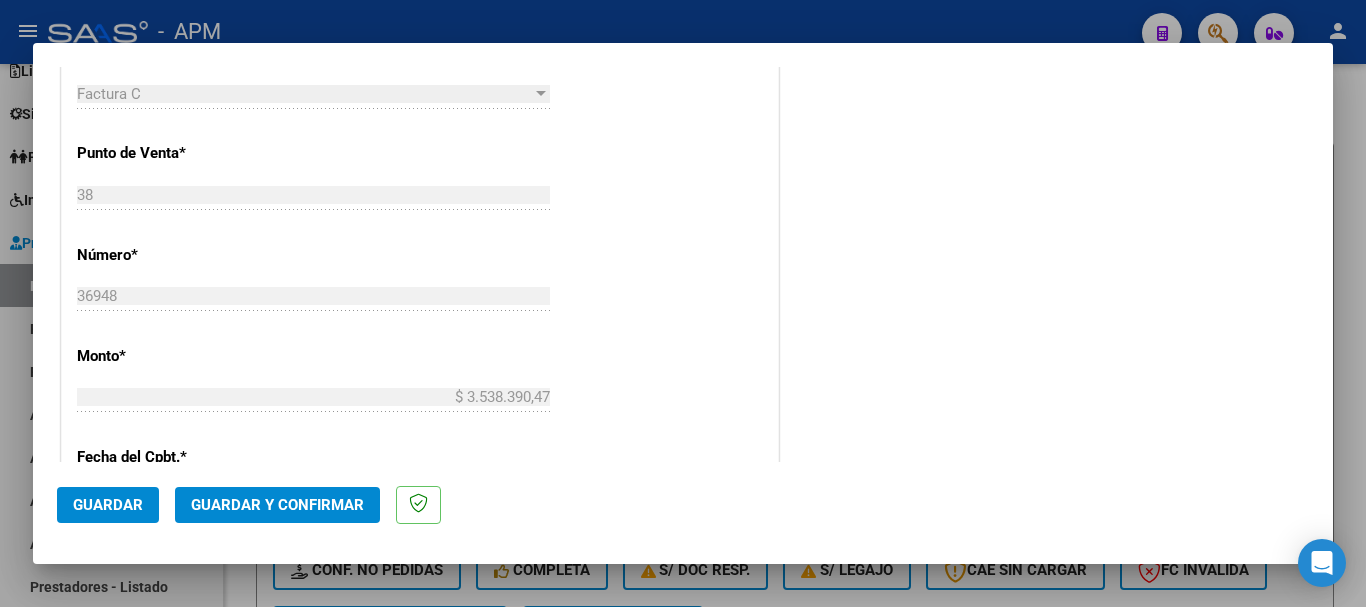 scroll, scrollTop: 1379, scrollLeft: 0, axis: vertical 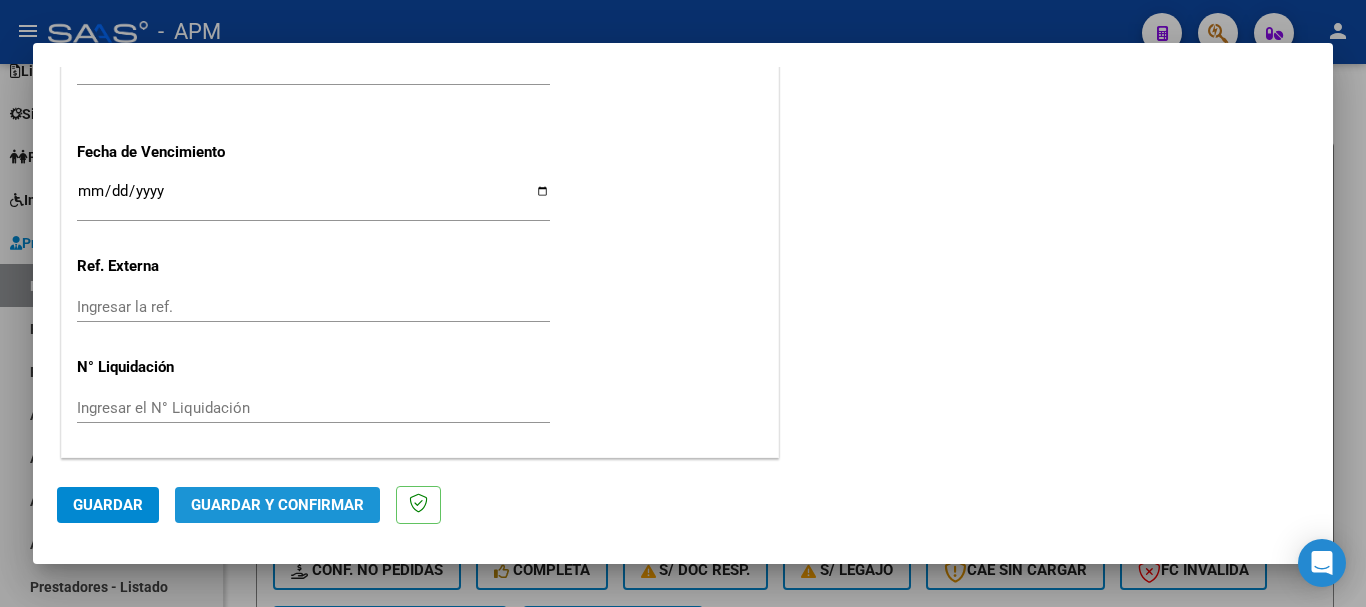click on "Guardar y Confirmar" 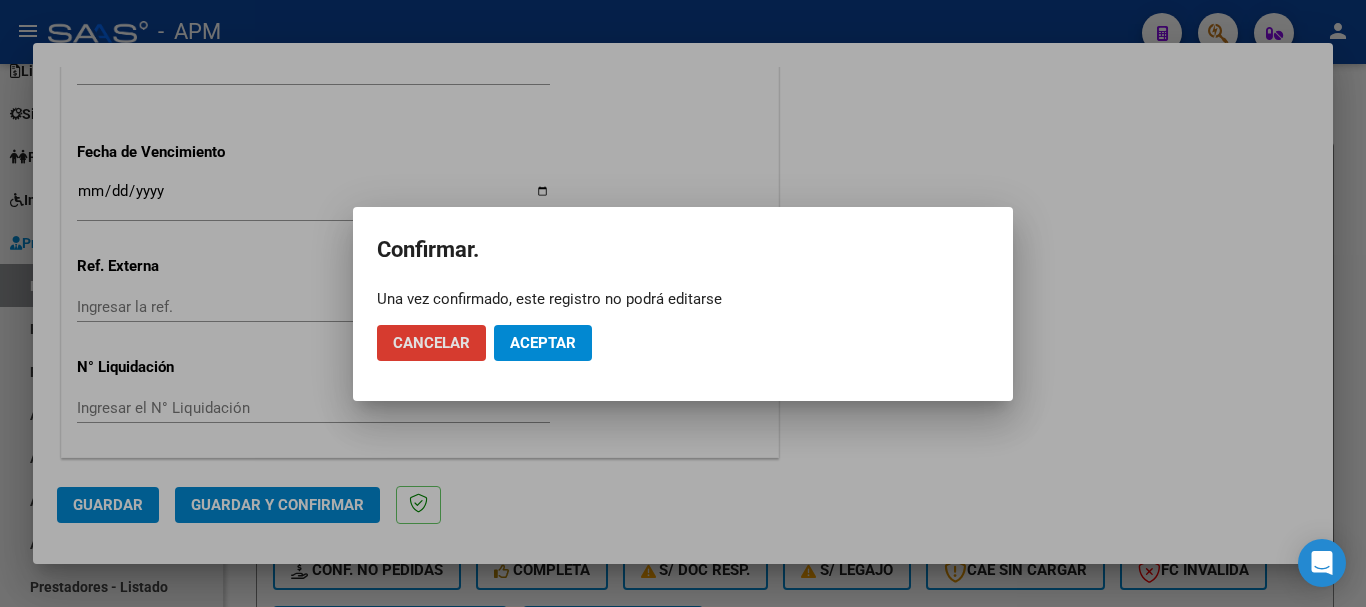 click on "Aceptar" 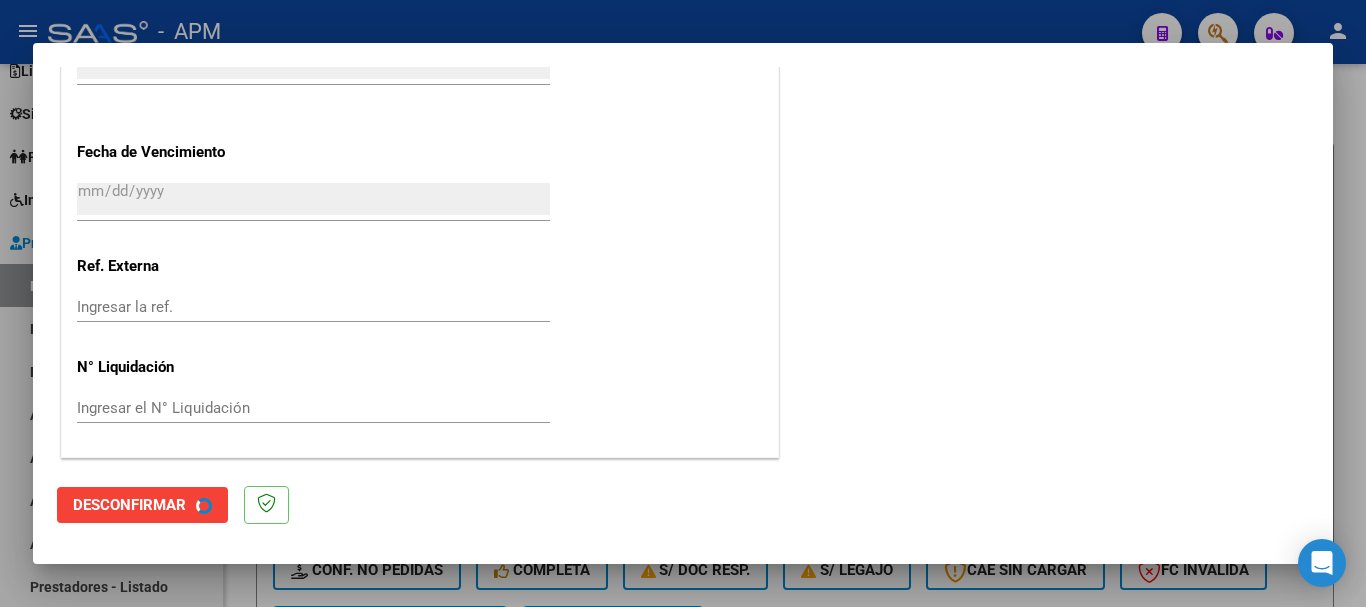 scroll, scrollTop: 0, scrollLeft: 0, axis: both 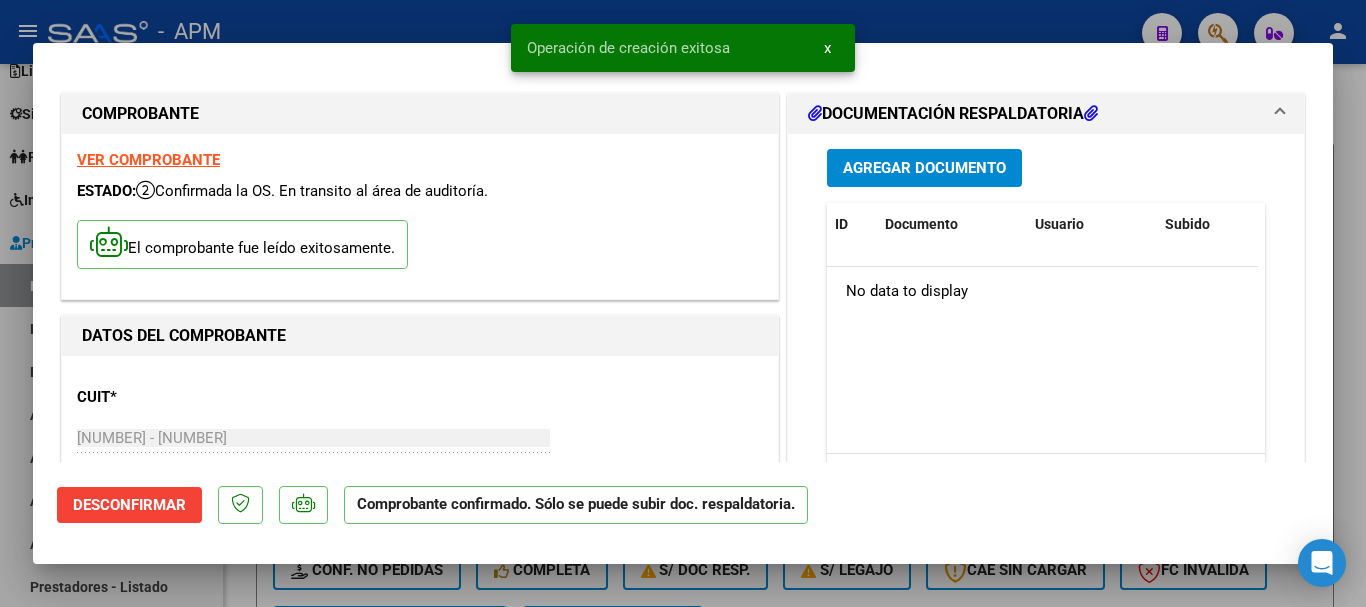 click at bounding box center [683, 303] 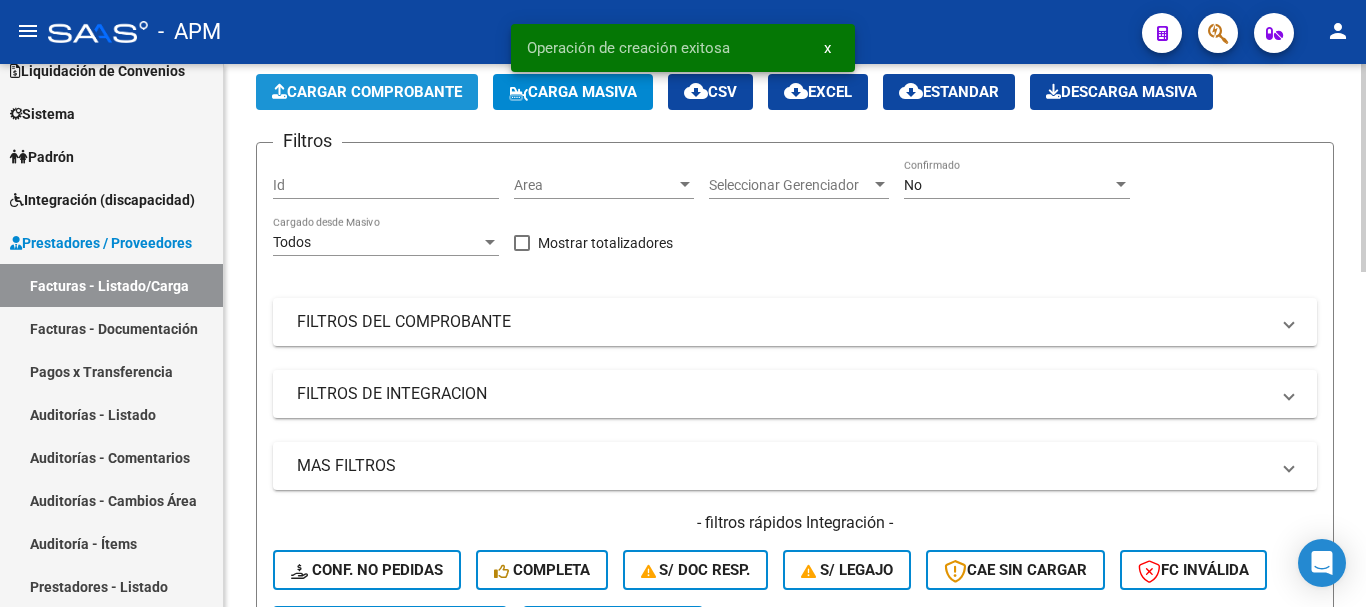 click on "Cargar Comprobante" 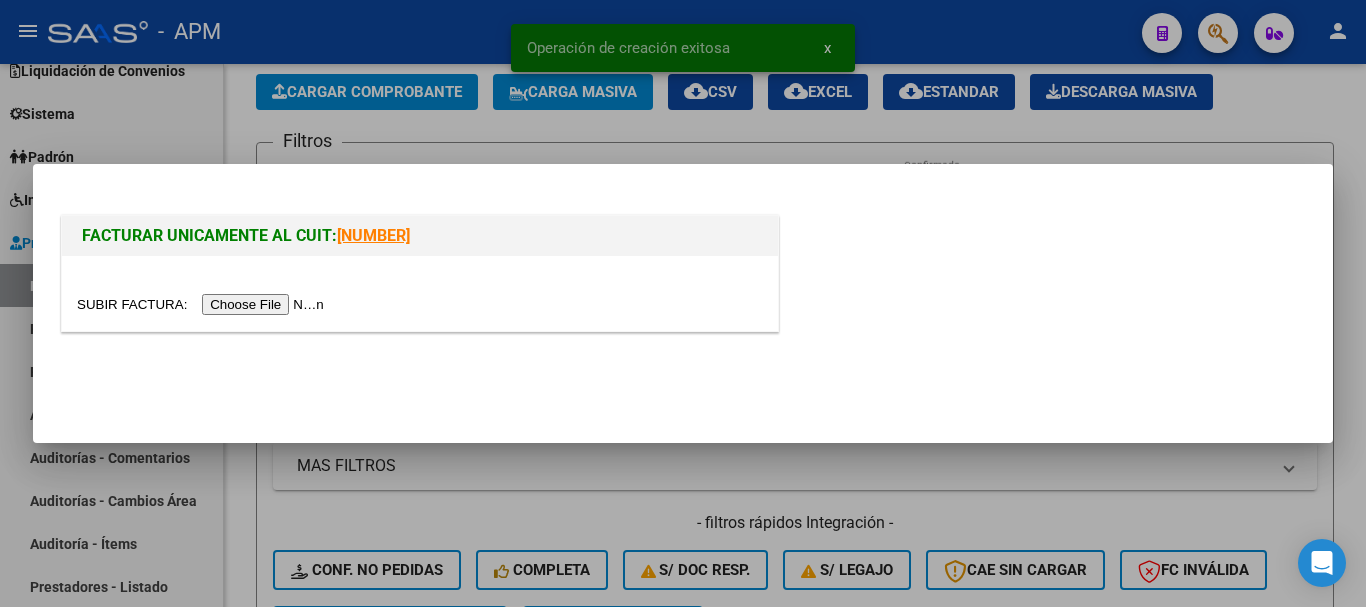 click at bounding box center [203, 304] 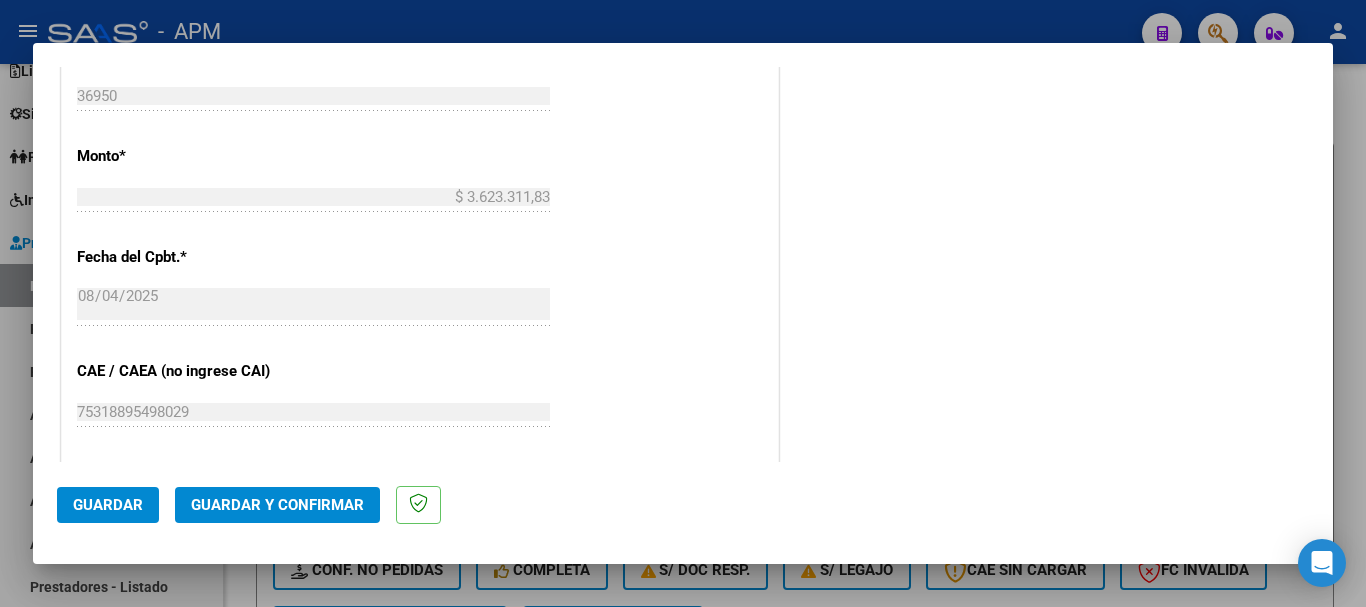 scroll, scrollTop: 1379, scrollLeft: 0, axis: vertical 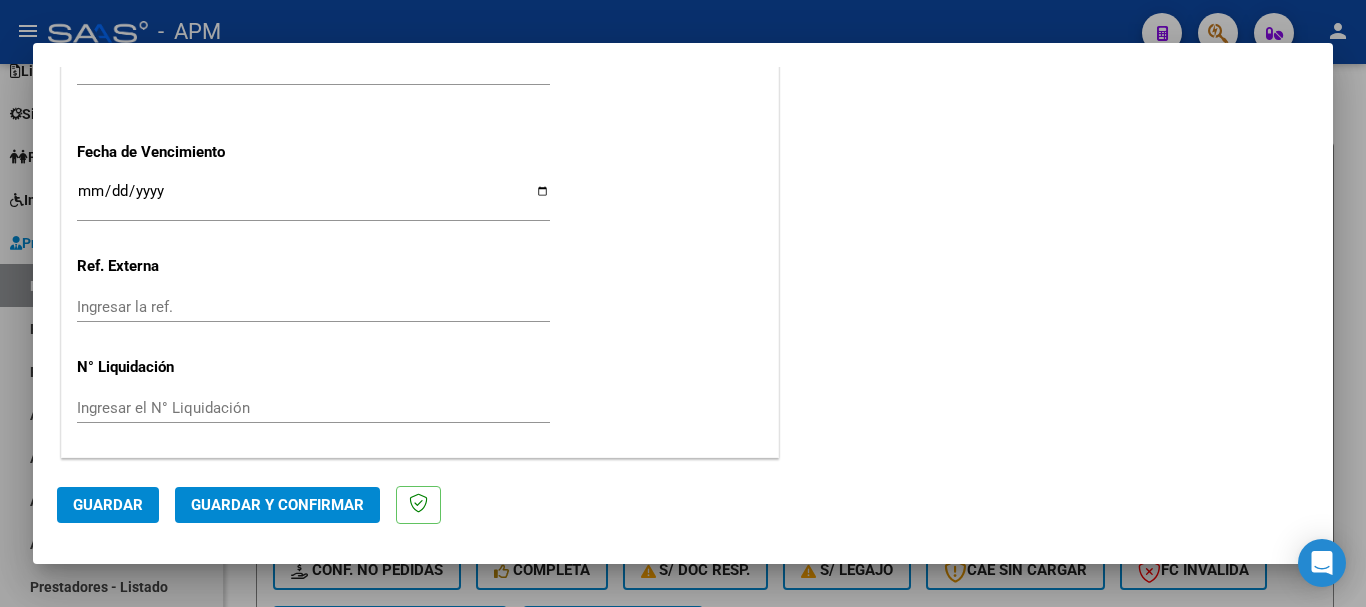 click on "Guardar y Confirmar" 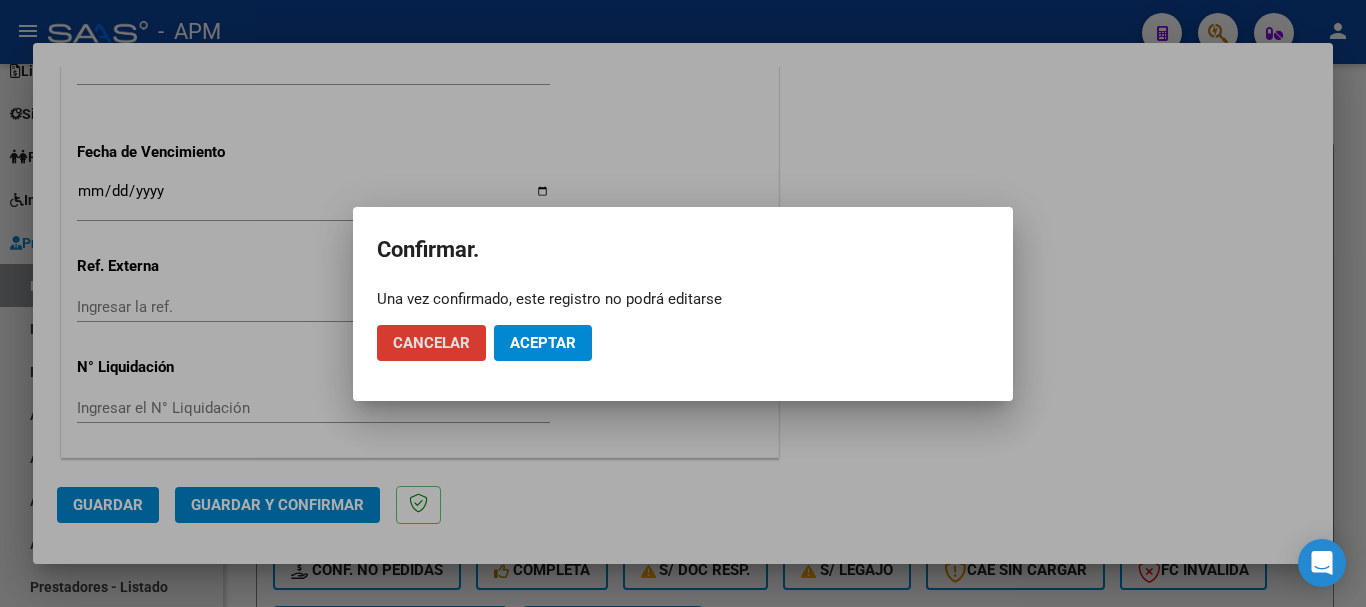 click on "Aceptar" 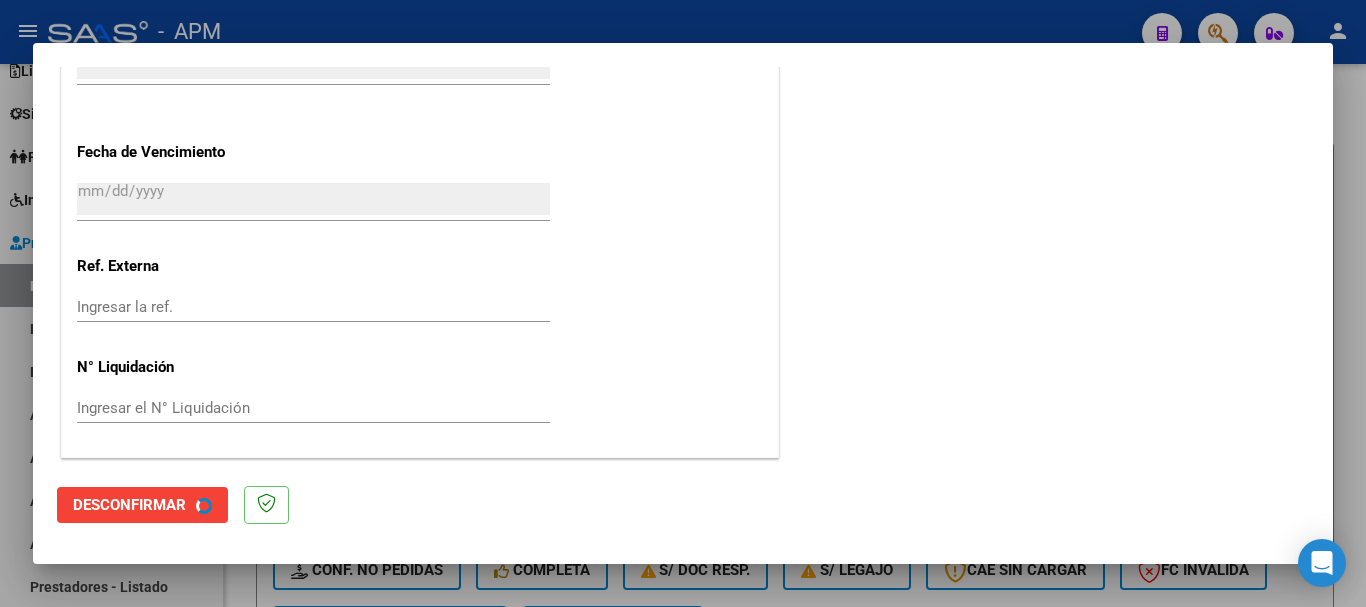 scroll, scrollTop: 0, scrollLeft: 0, axis: both 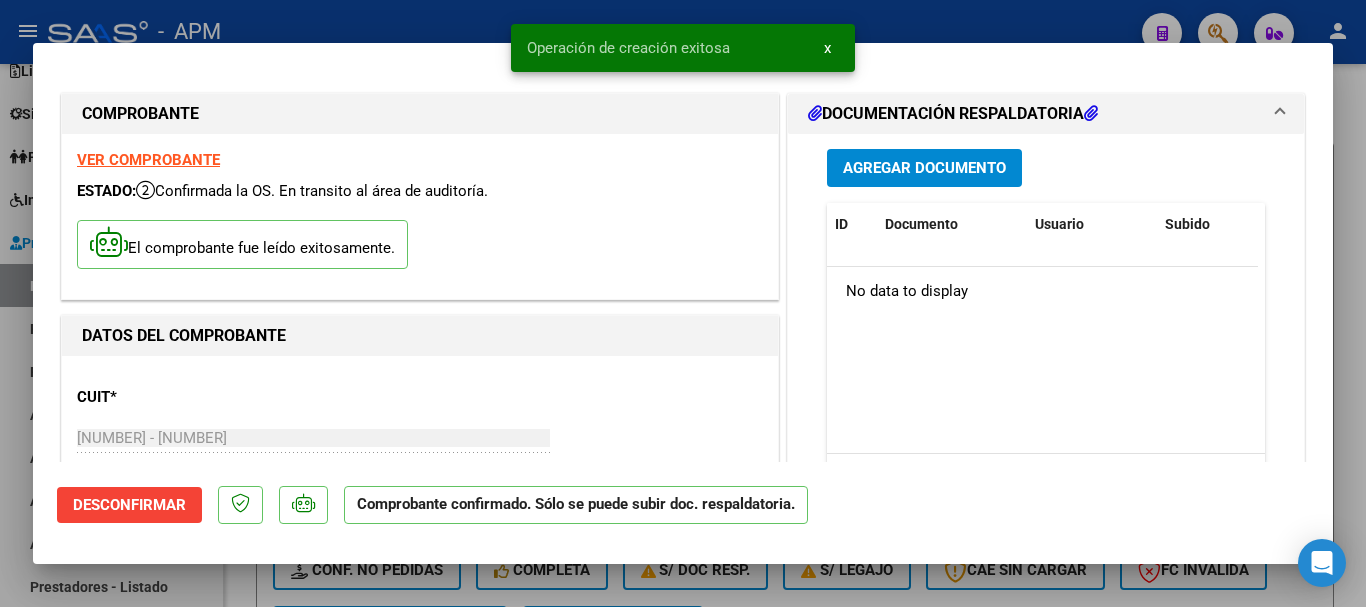 click at bounding box center (683, 303) 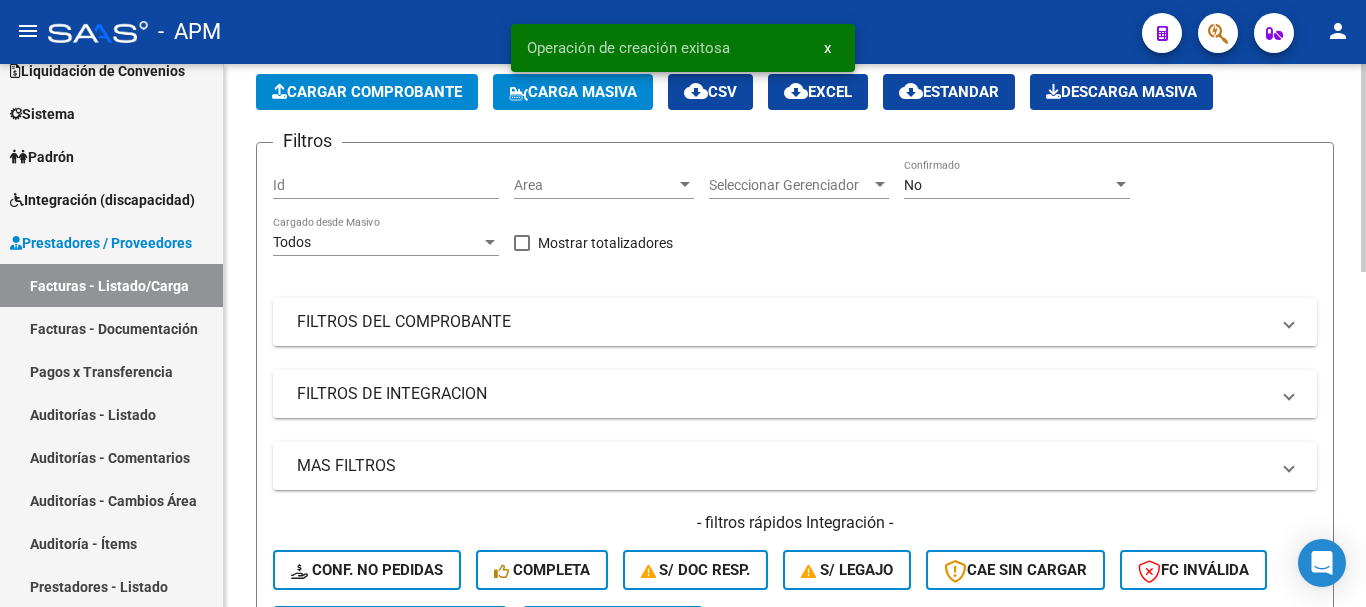 click on "Cargar Comprobante" 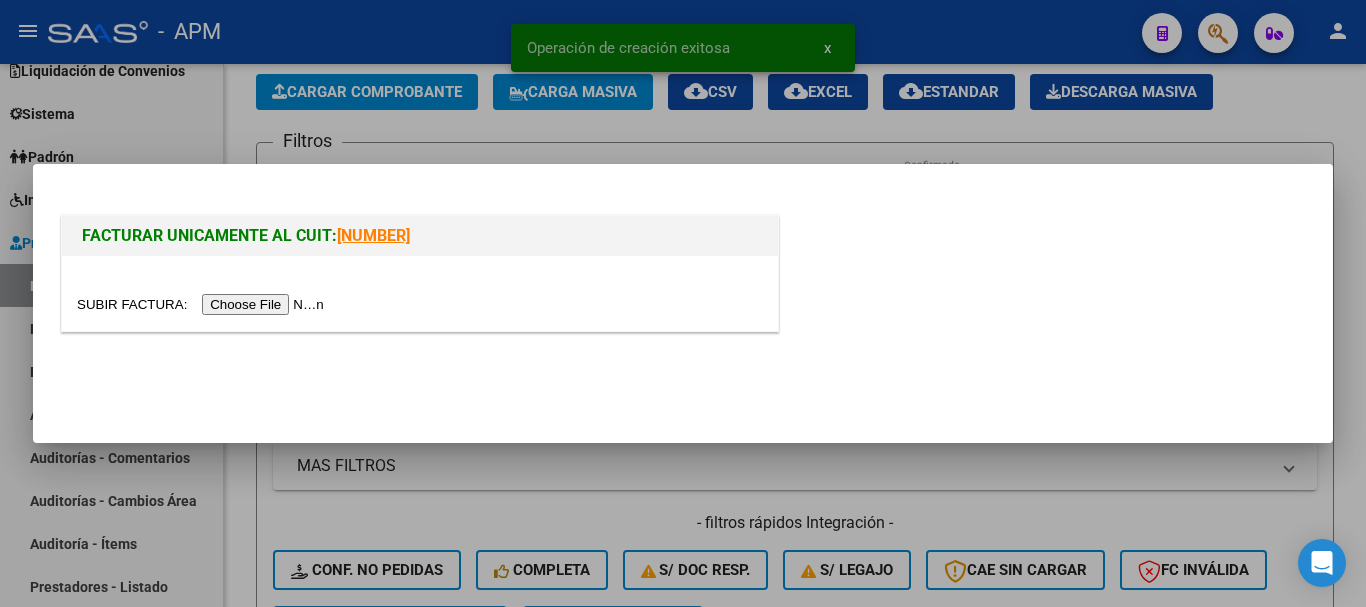 click at bounding box center [203, 304] 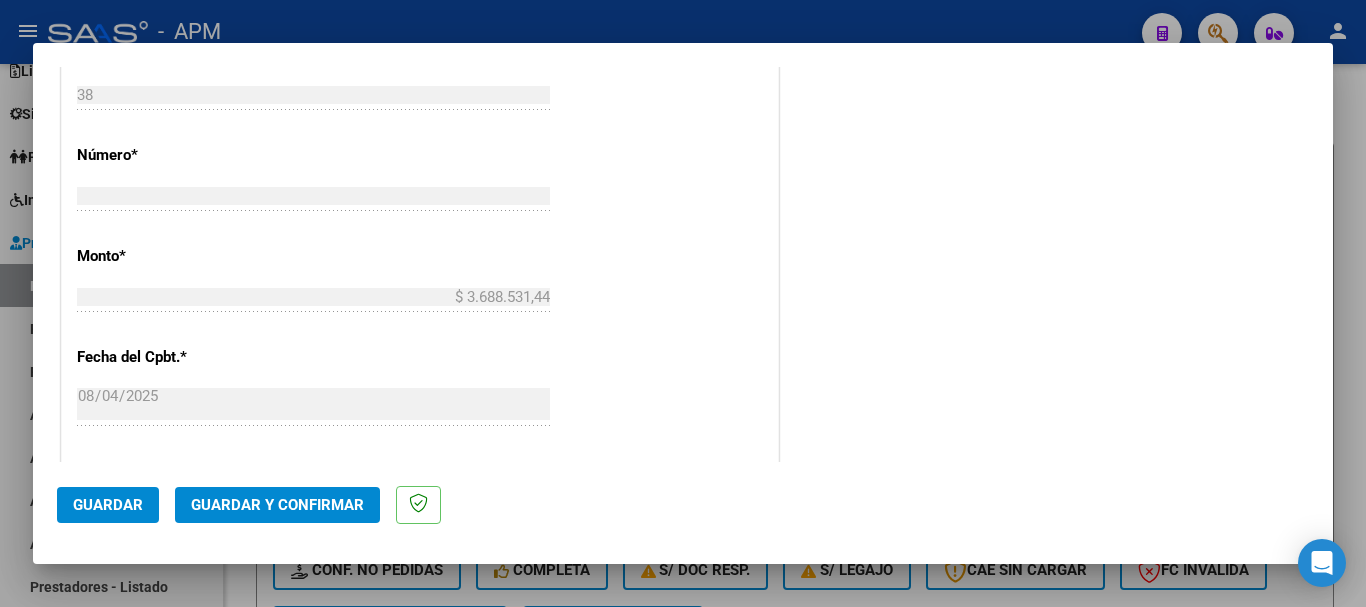 scroll, scrollTop: 1379, scrollLeft: 0, axis: vertical 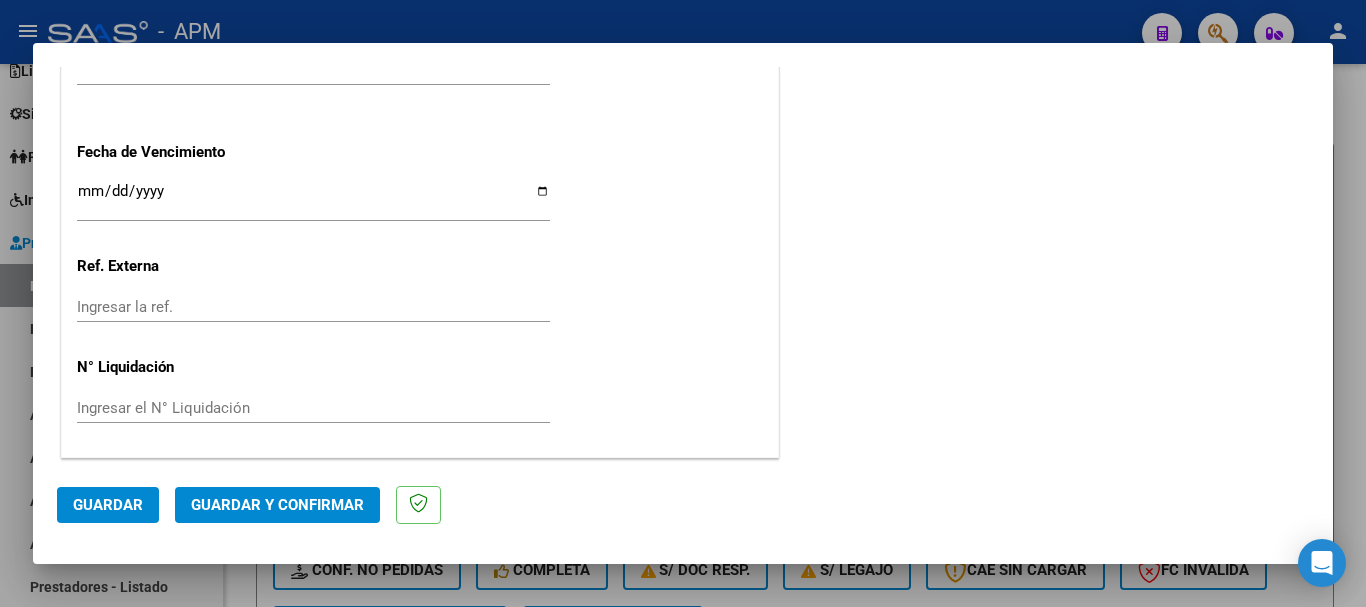click on "Guardar y Confirmar" 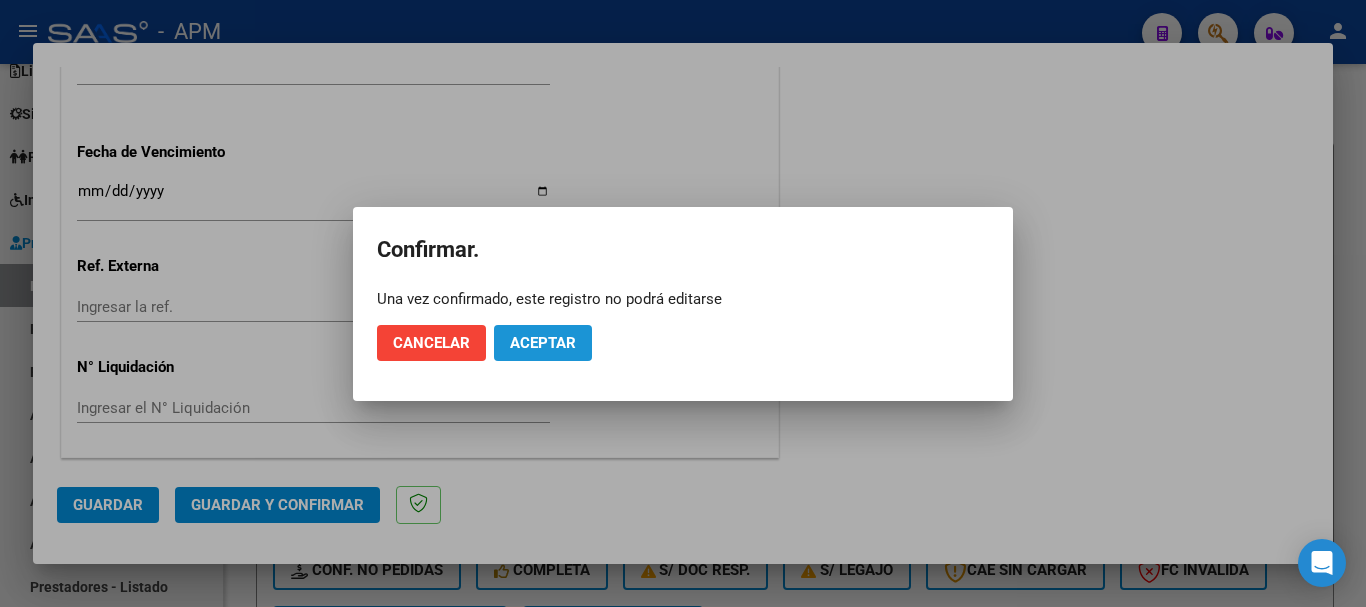 click on "Aceptar" 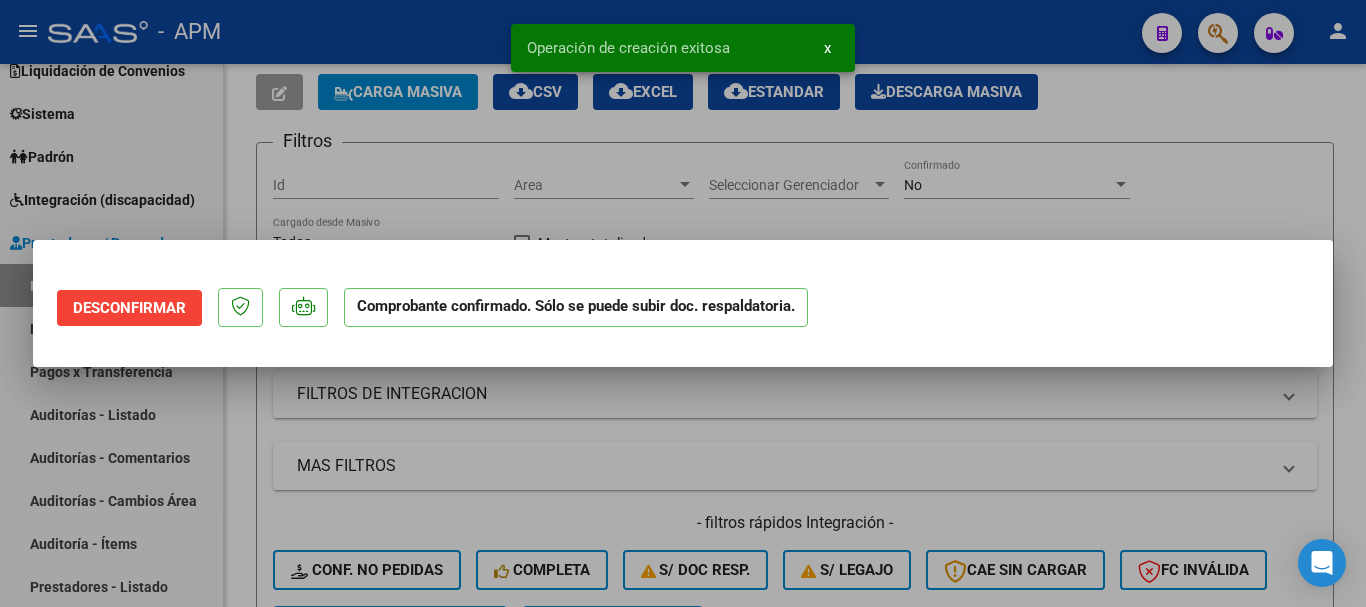 scroll, scrollTop: 0, scrollLeft: 0, axis: both 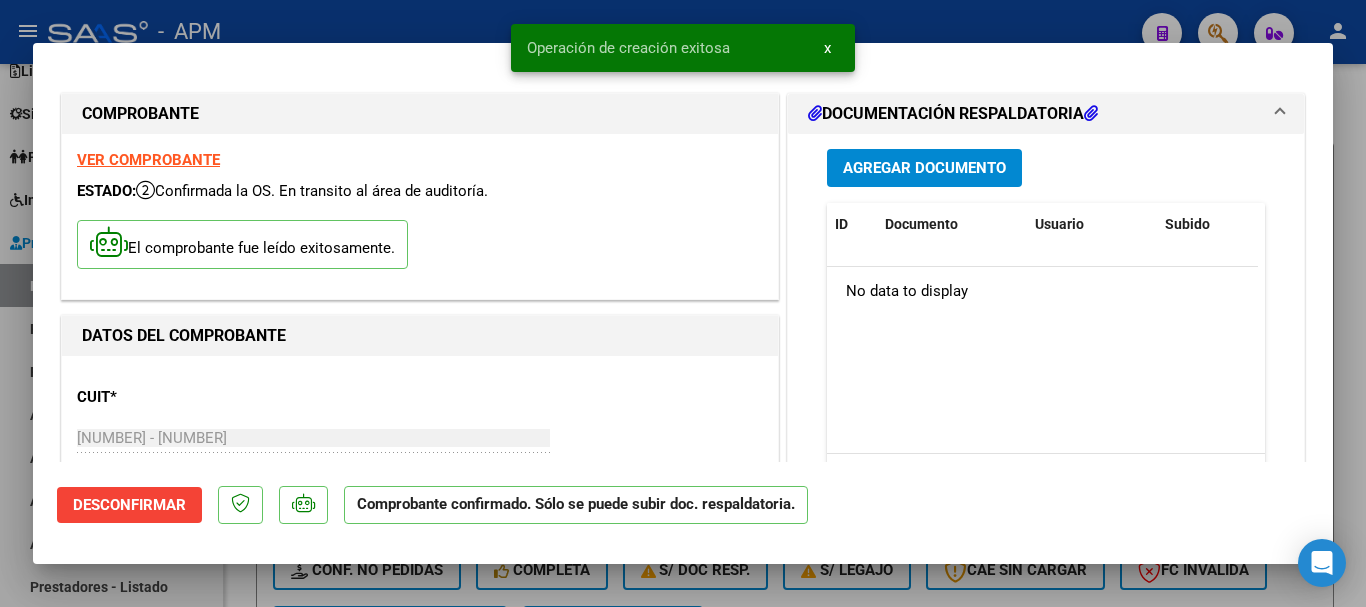 click at bounding box center (683, 303) 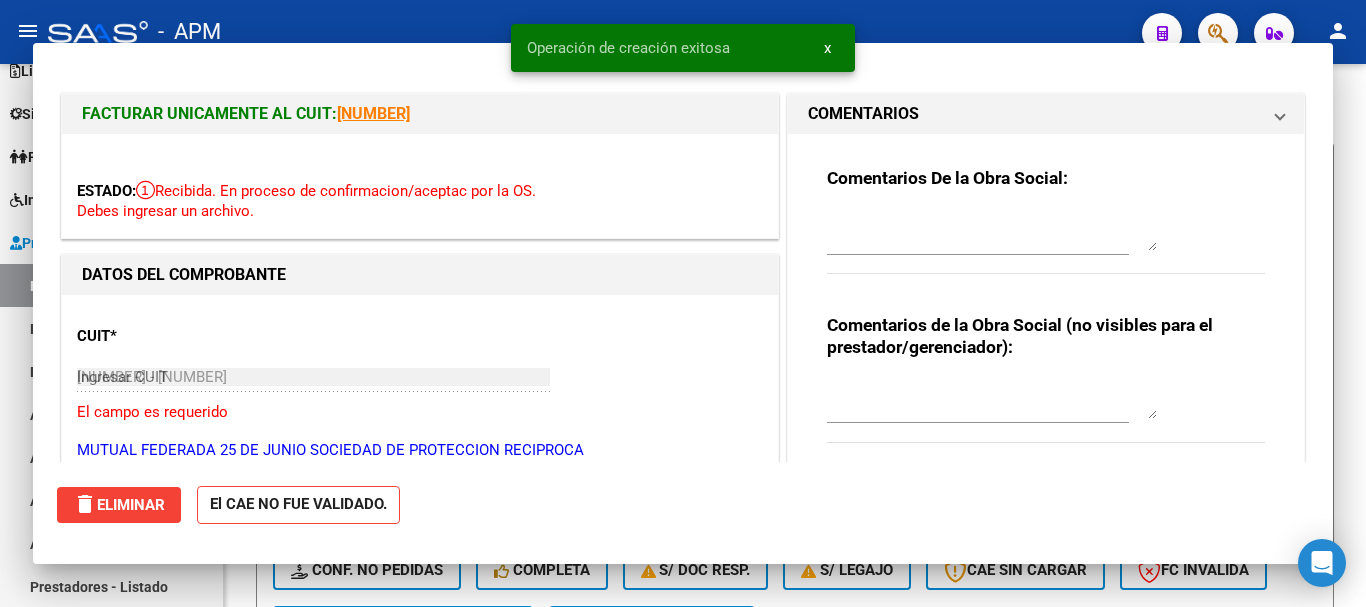 type 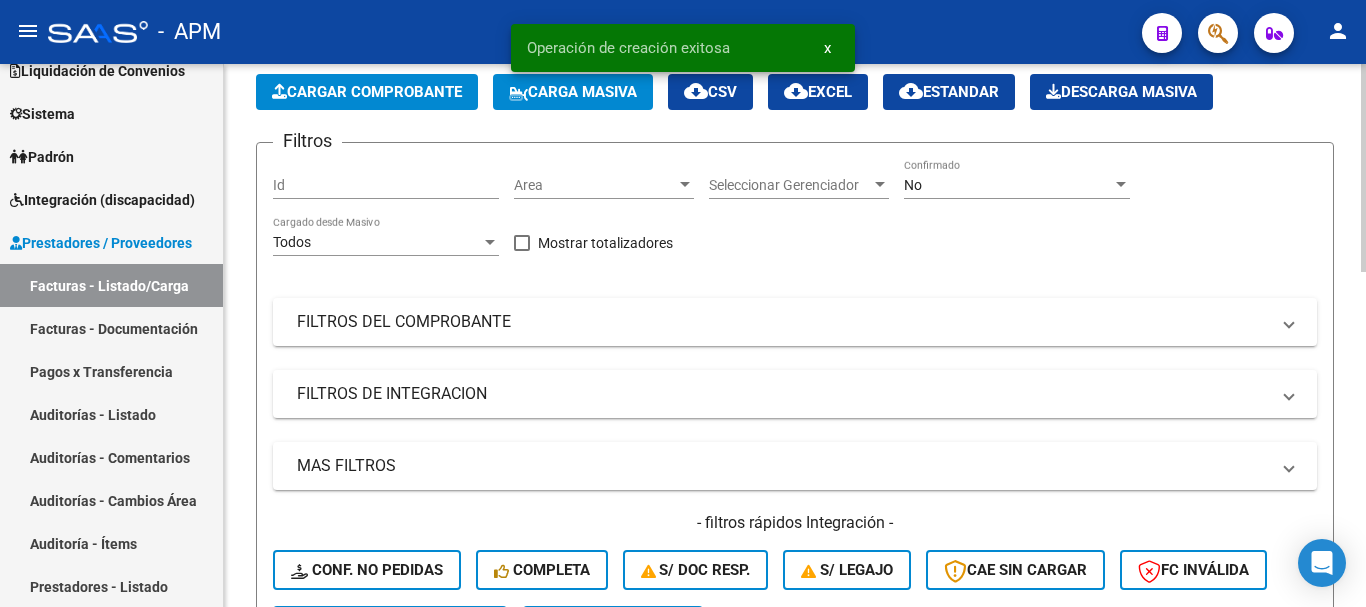 click on "Cargar Comprobante" 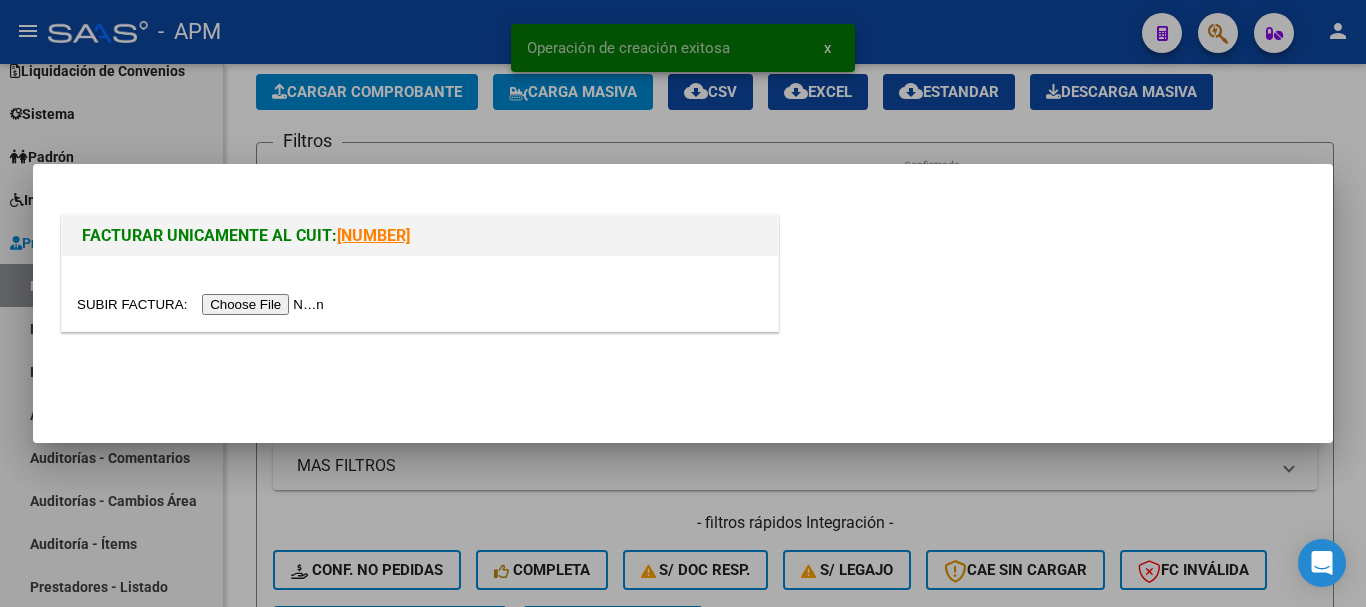 click at bounding box center (203, 304) 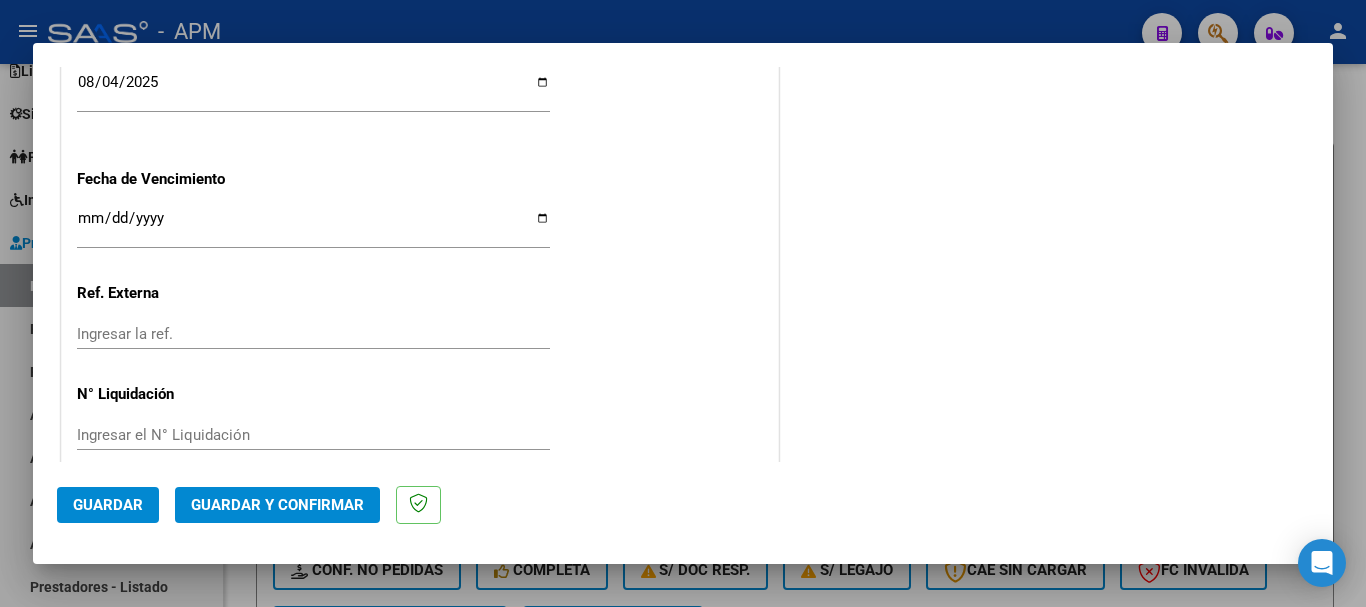 scroll, scrollTop: 1379, scrollLeft: 0, axis: vertical 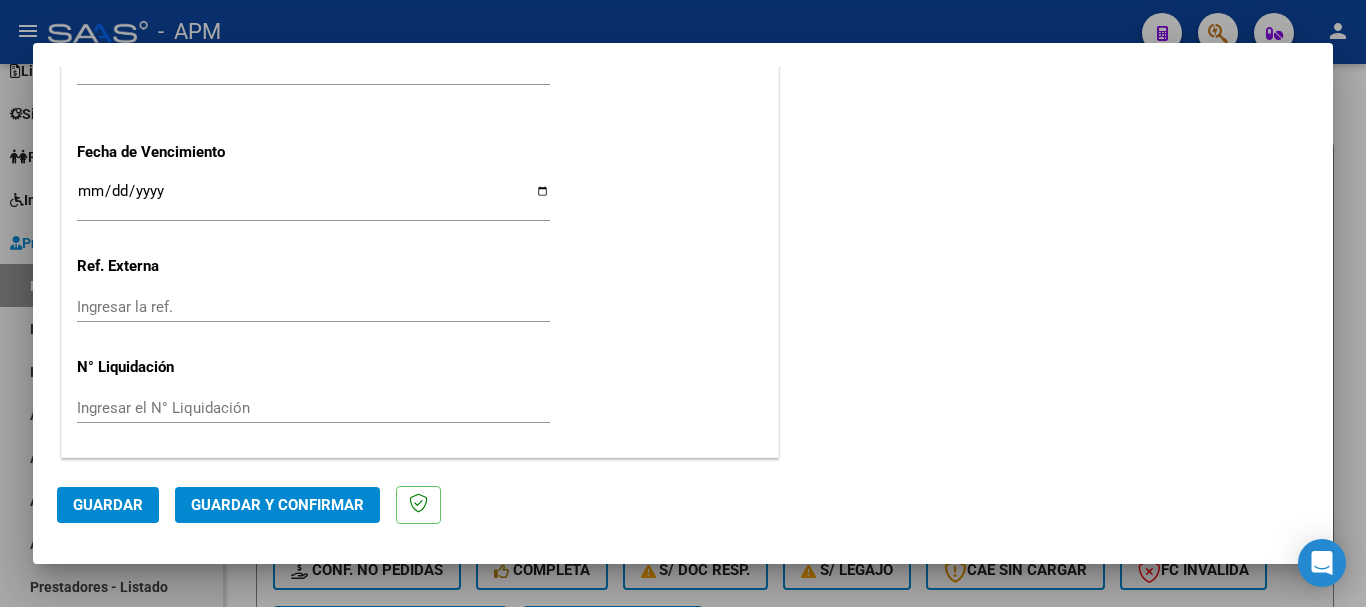 click on "Guardar y Confirmar" 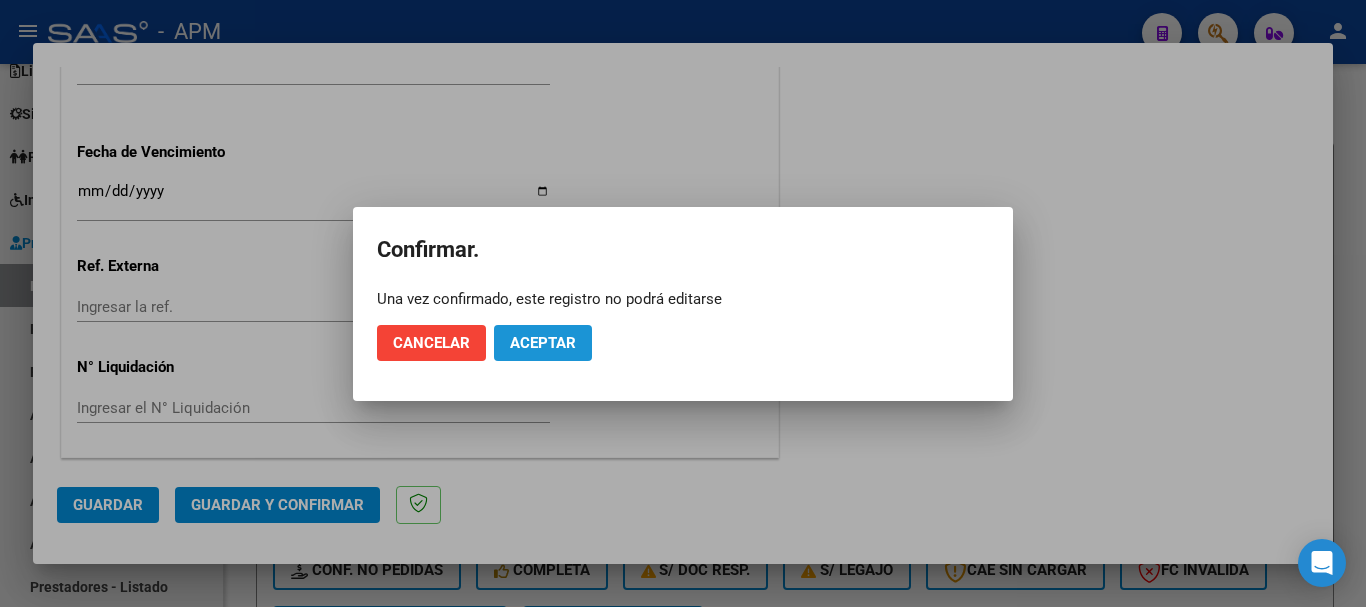 click on "Aceptar" 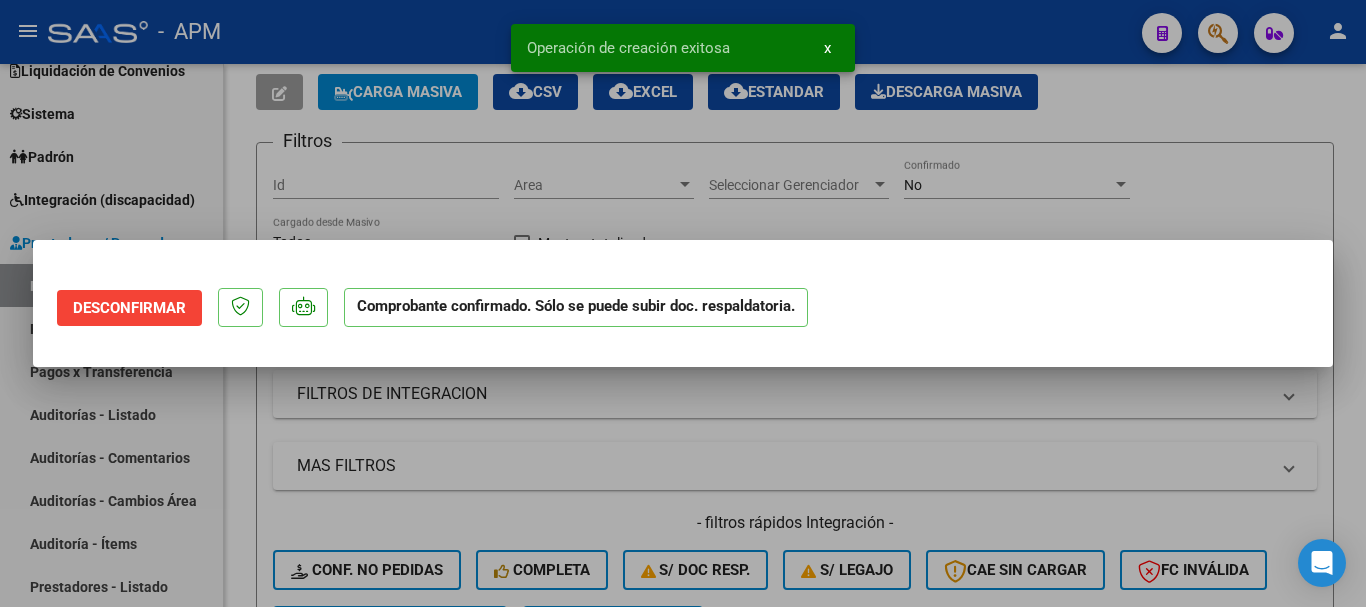 scroll, scrollTop: 0, scrollLeft: 0, axis: both 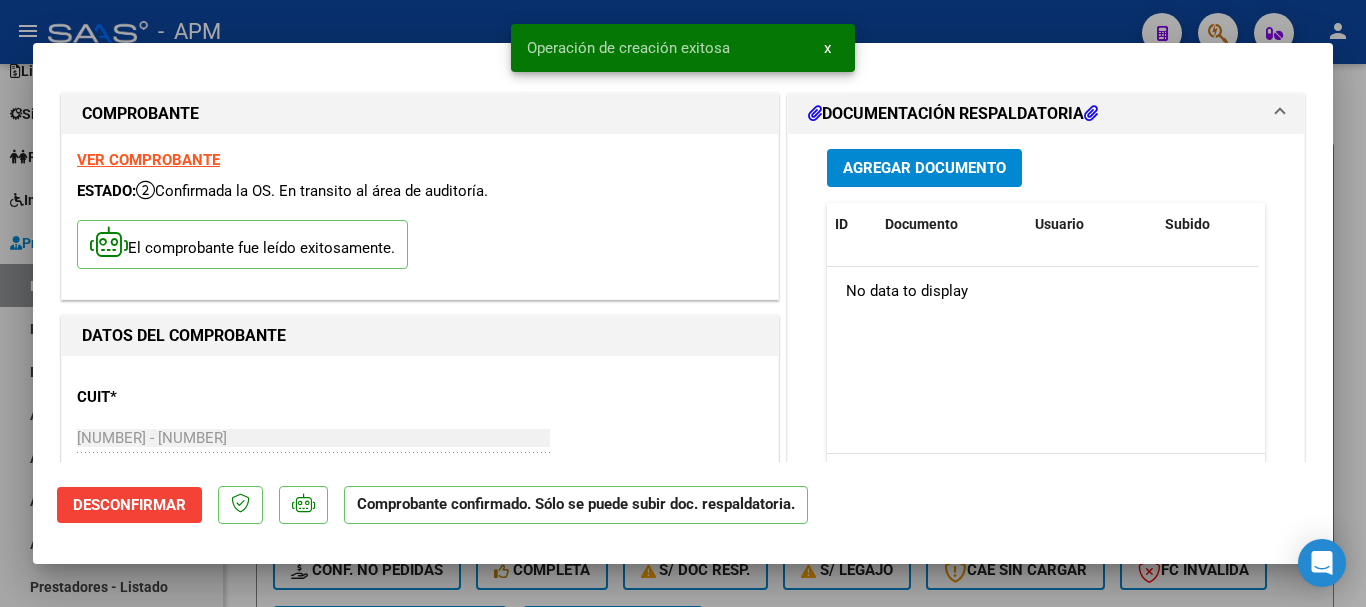 click at bounding box center (683, 303) 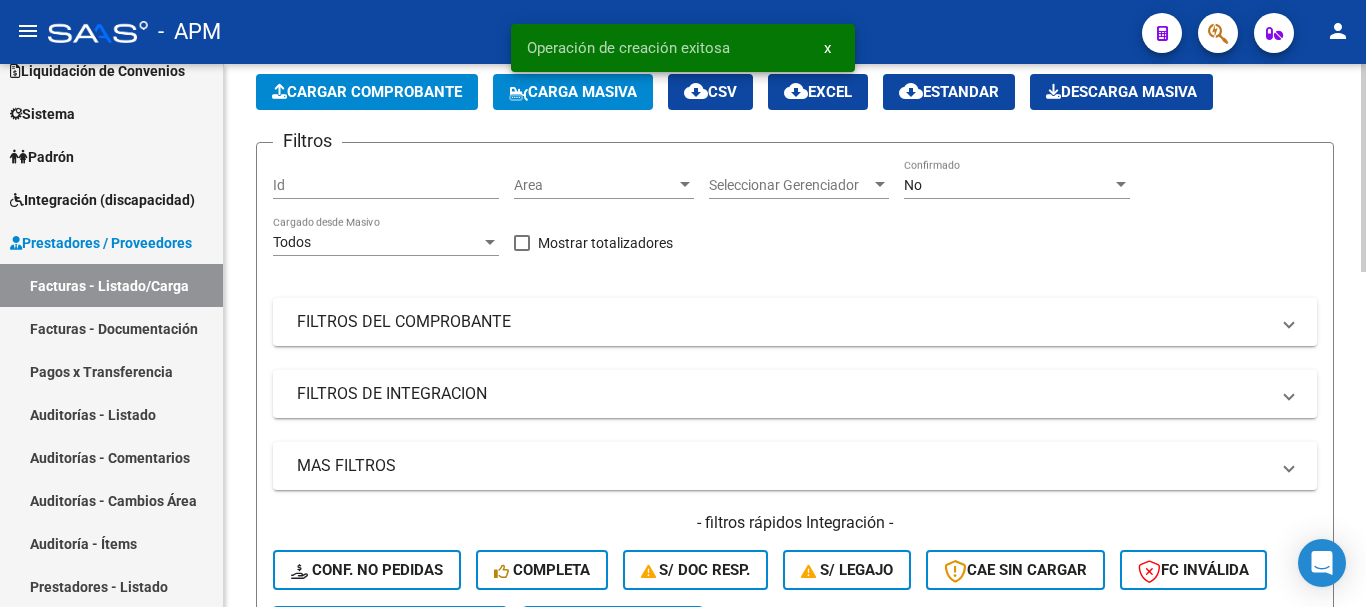 click on "No" at bounding box center [1008, 185] 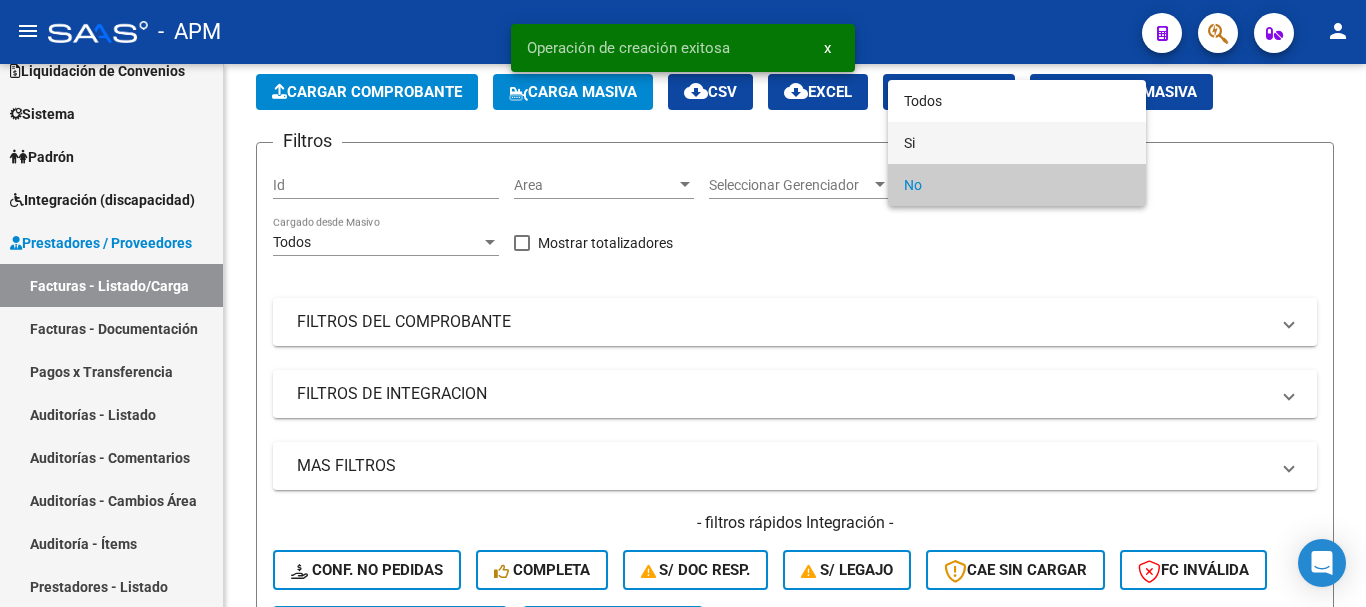 click on "Si" at bounding box center [1017, 143] 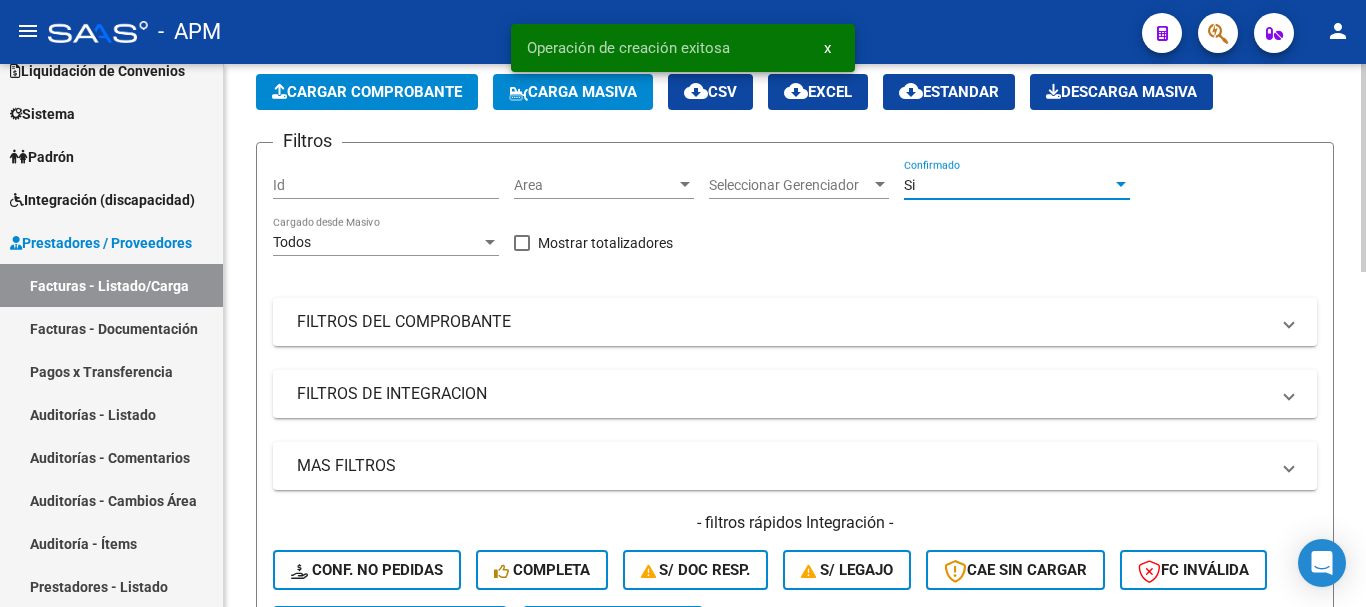 scroll, scrollTop: 195, scrollLeft: 0, axis: vertical 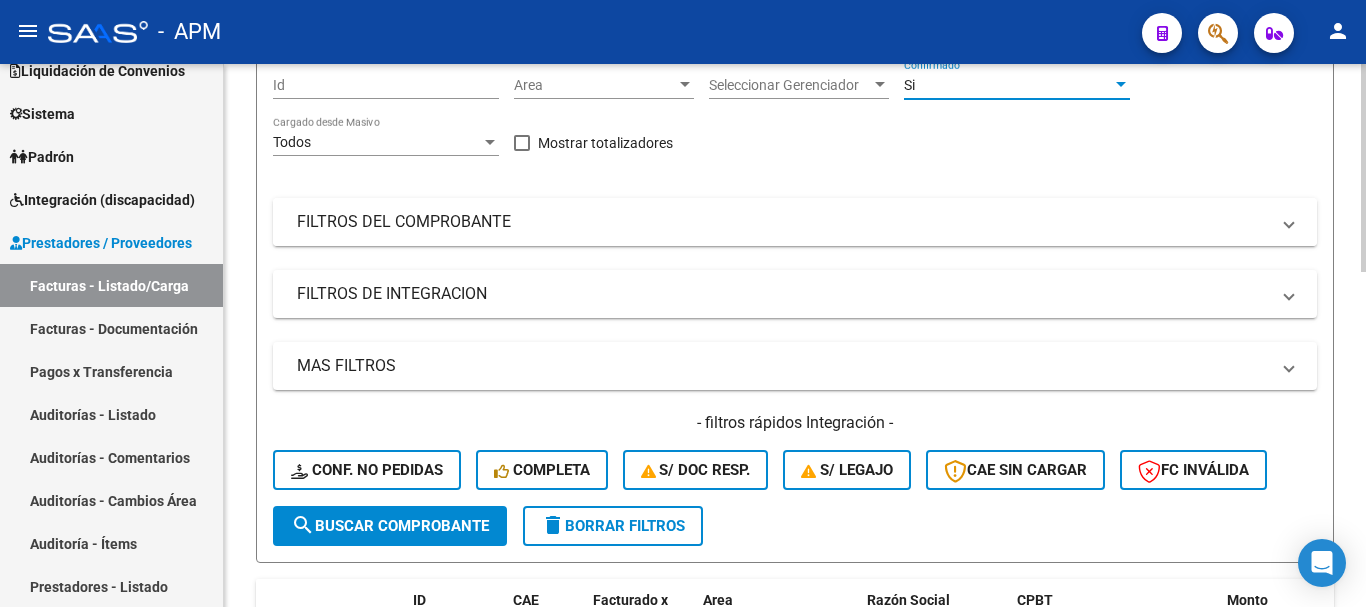 click on "FILTROS DEL COMPROBANTE" at bounding box center [783, 222] 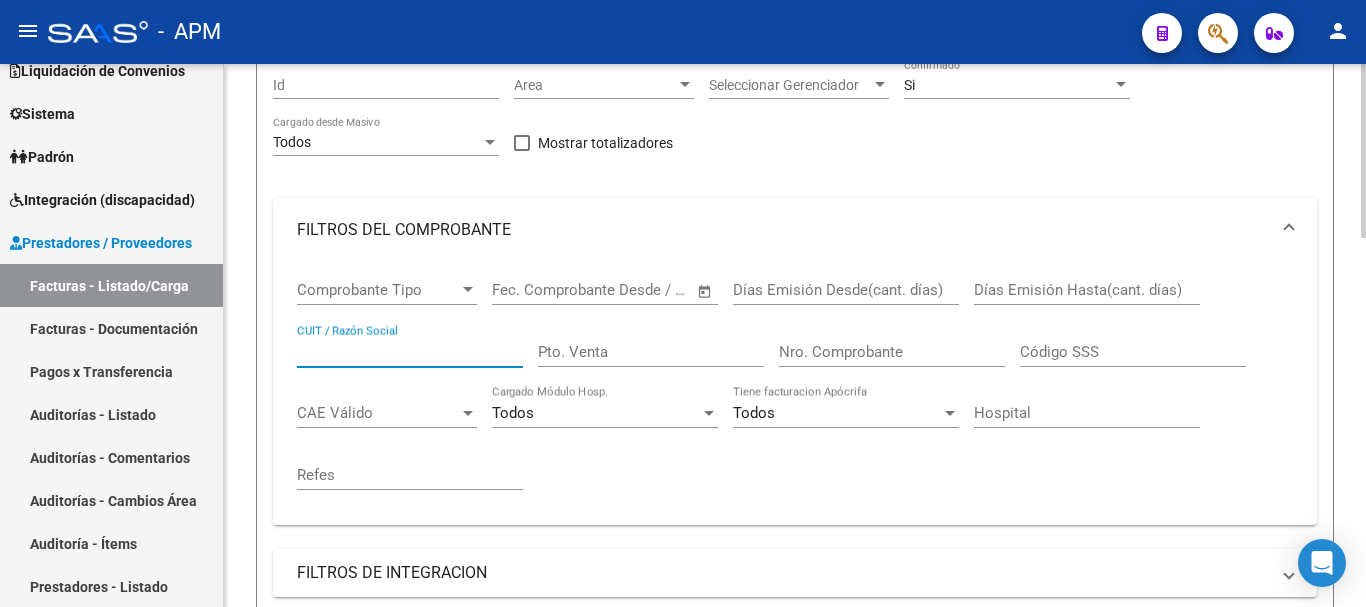 click on "CUIT / Razón Social" at bounding box center [410, 352] 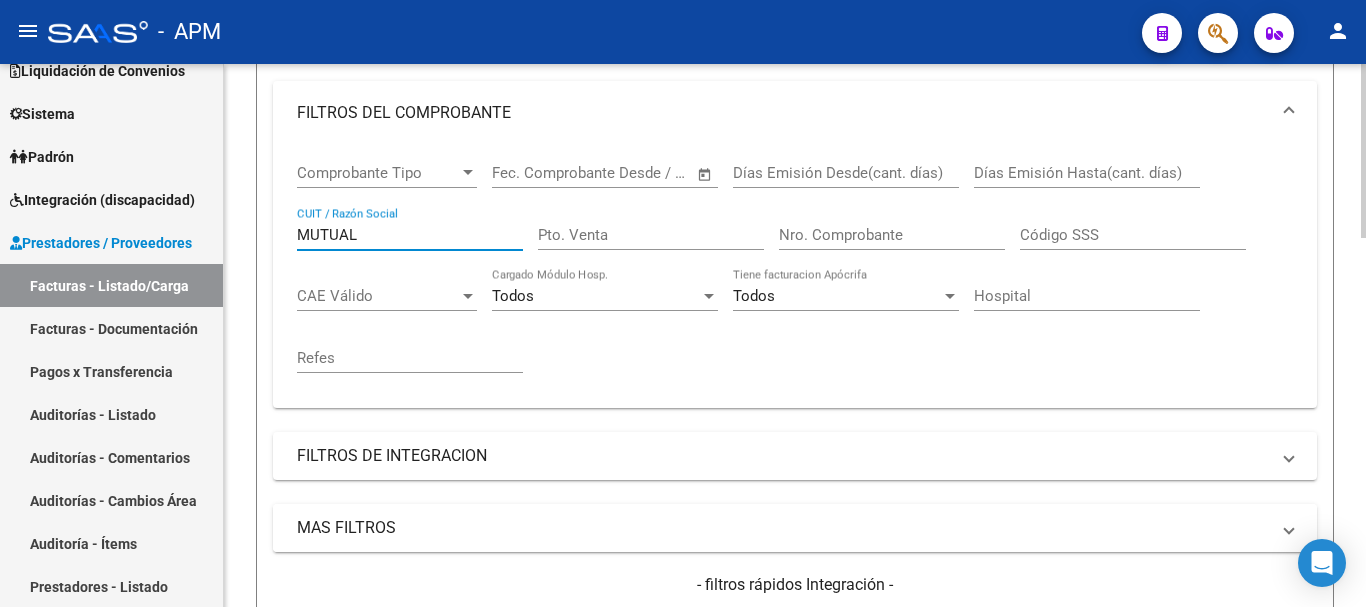 scroll, scrollTop: 495, scrollLeft: 0, axis: vertical 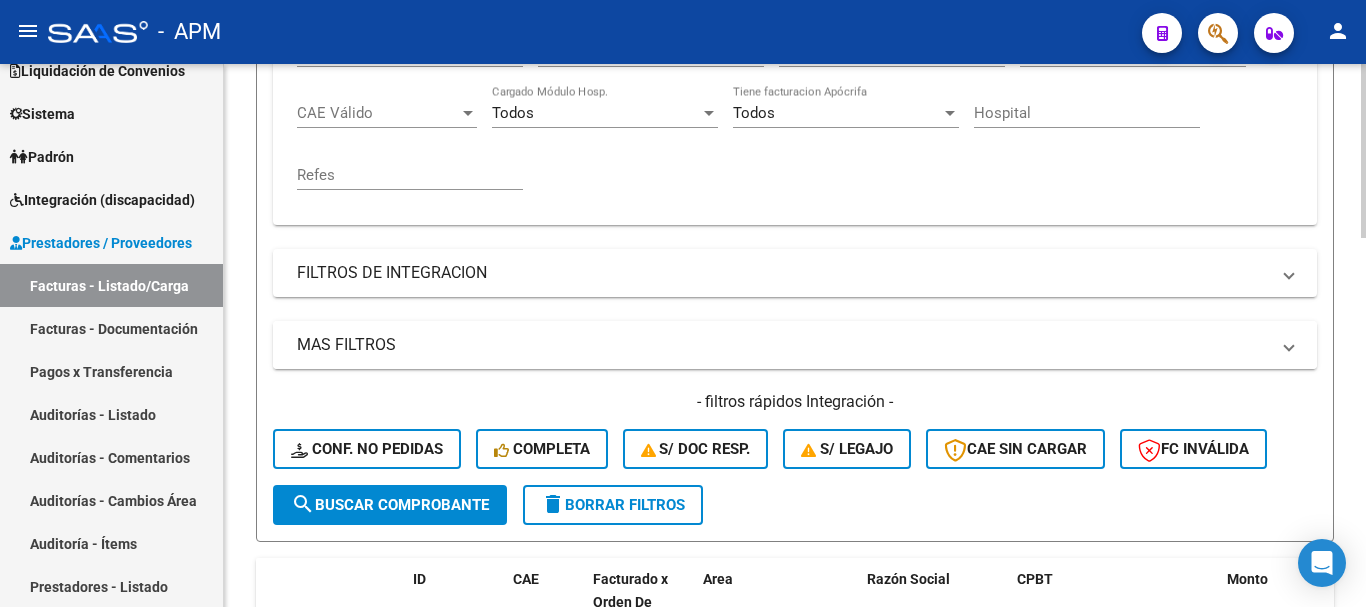 click on "MAS FILTROS" at bounding box center [783, 345] 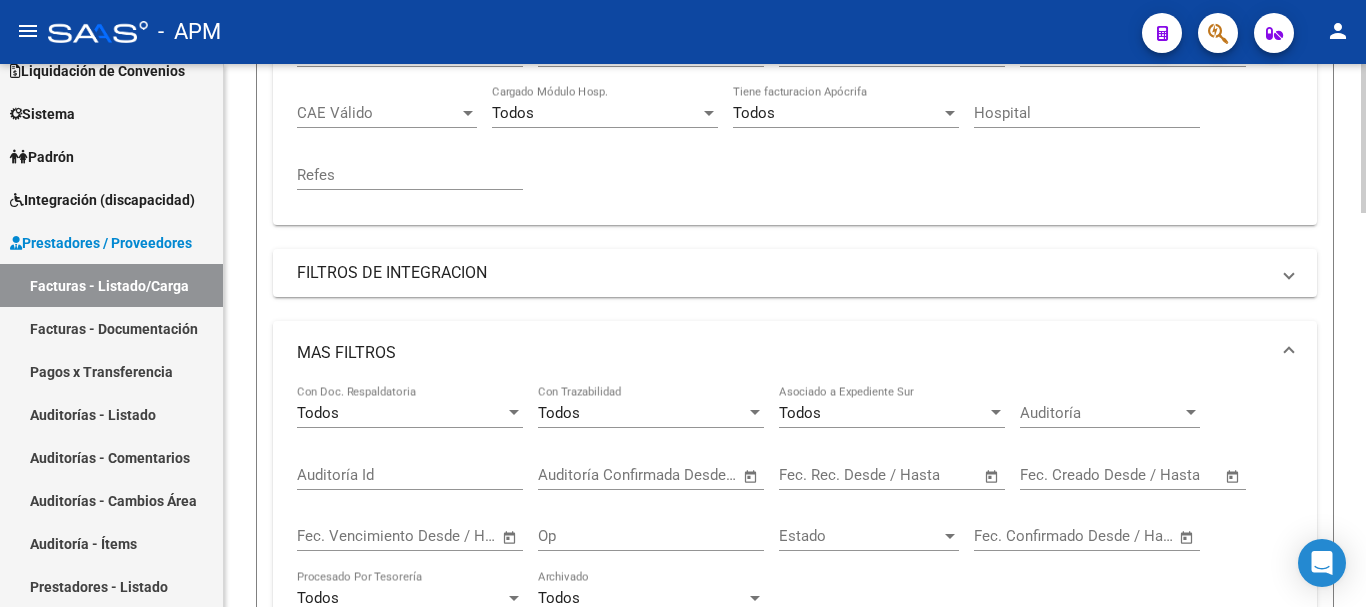 click 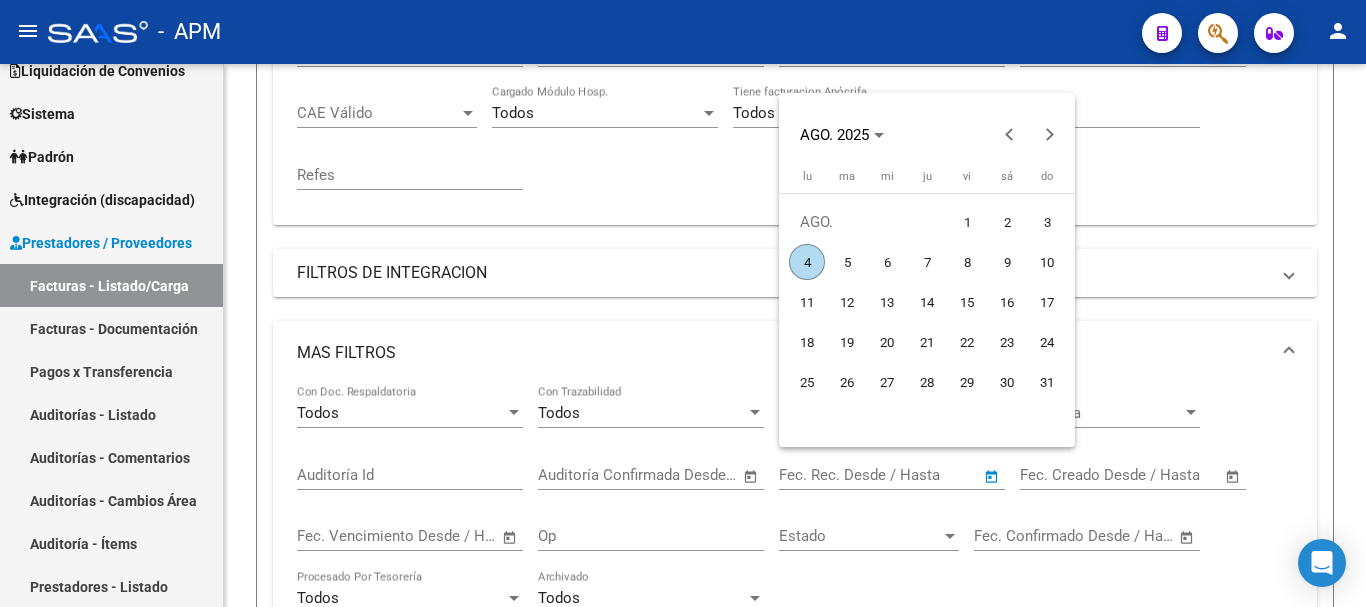 click on "4" at bounding box center (807, 262) 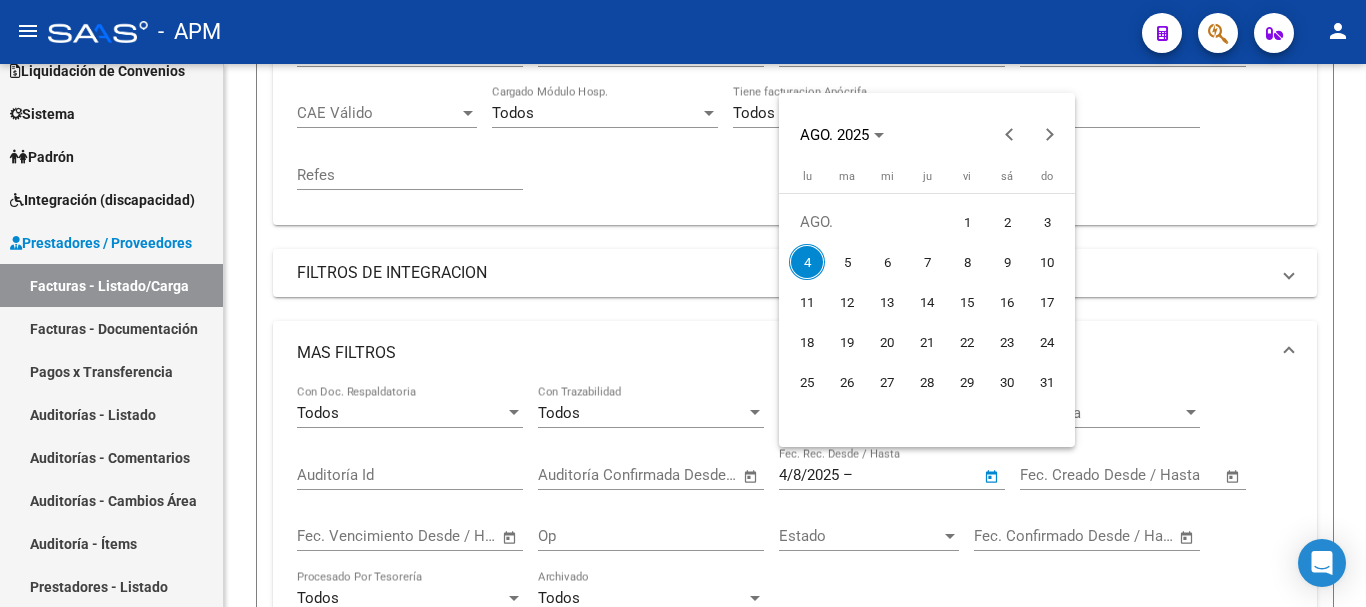 click on "4" at bounding box center (807, 262) 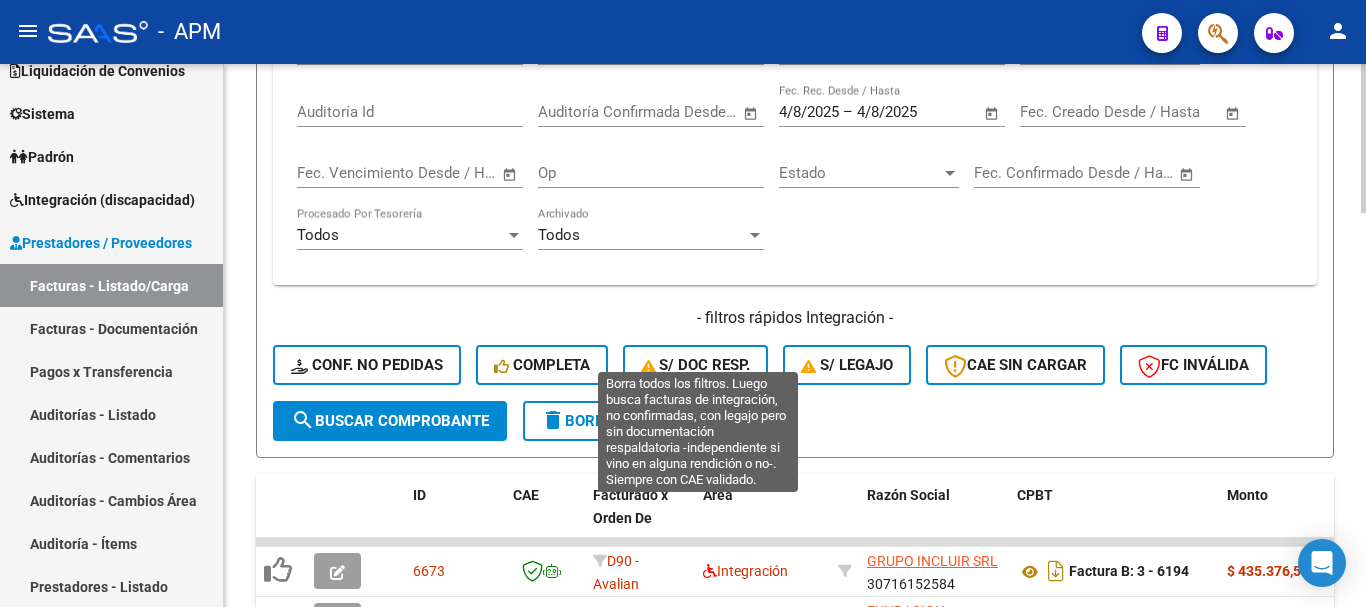 scroll, scrollTop: 895, scrollLeft: 0, axis: vertical 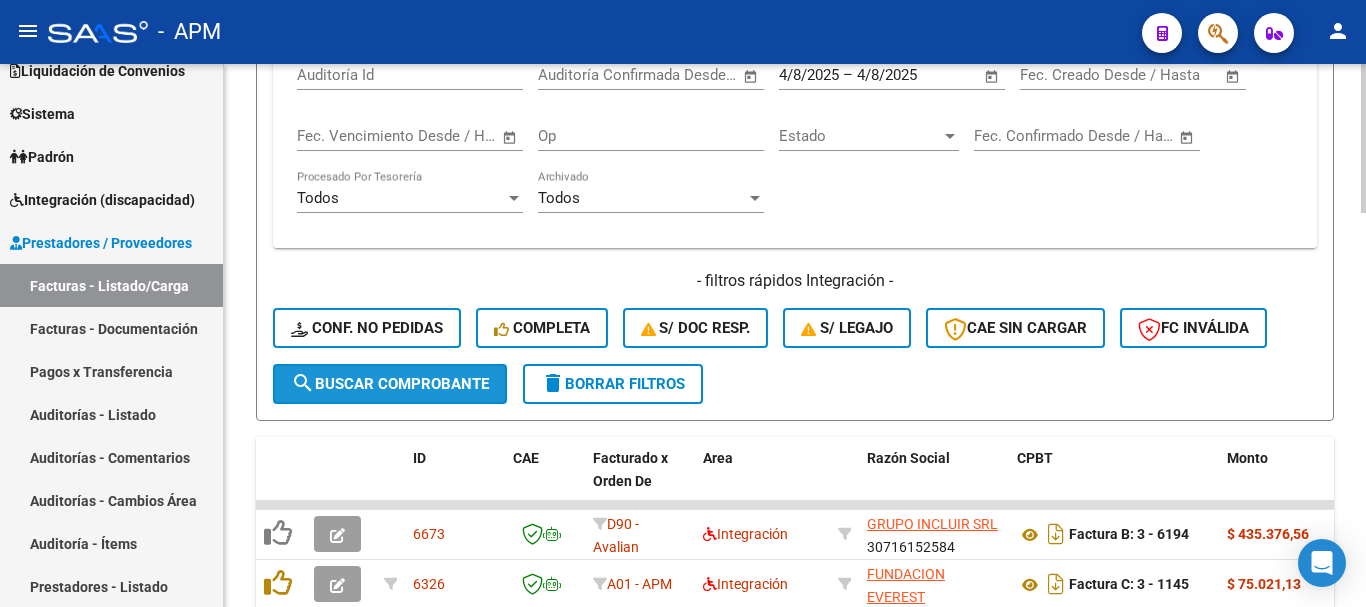 click on "search  Buscar Comprobante" 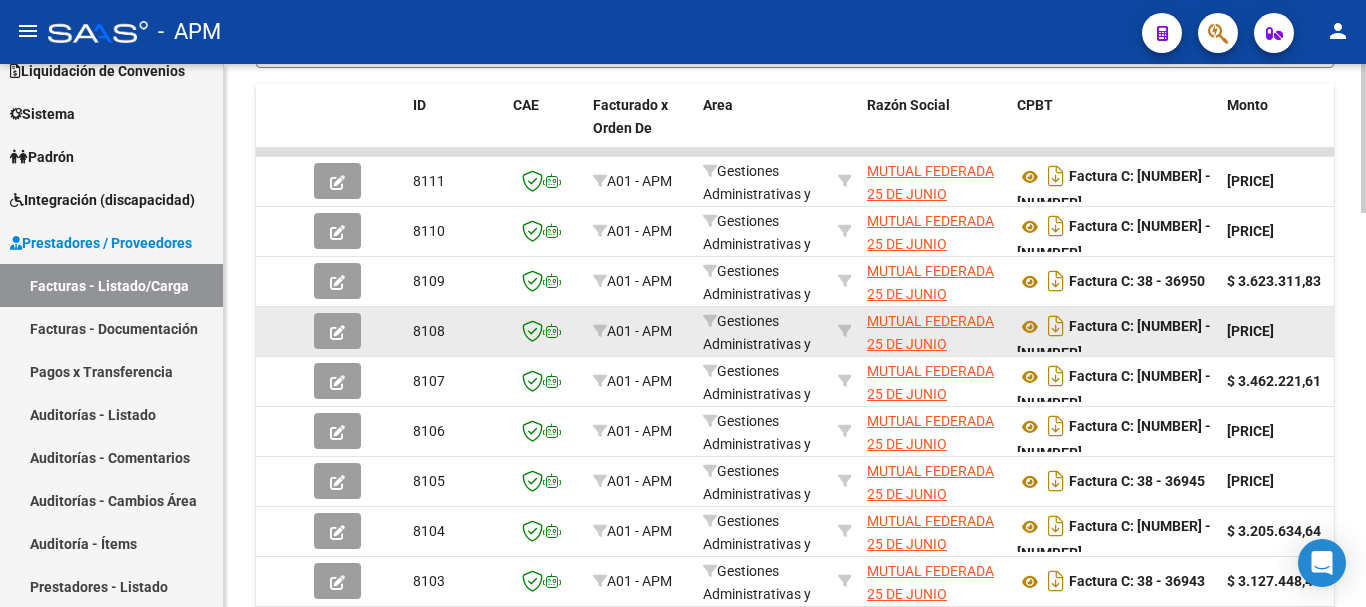 scroll, scrollTop: 1295, scrollLeft: 0, axis: vertical 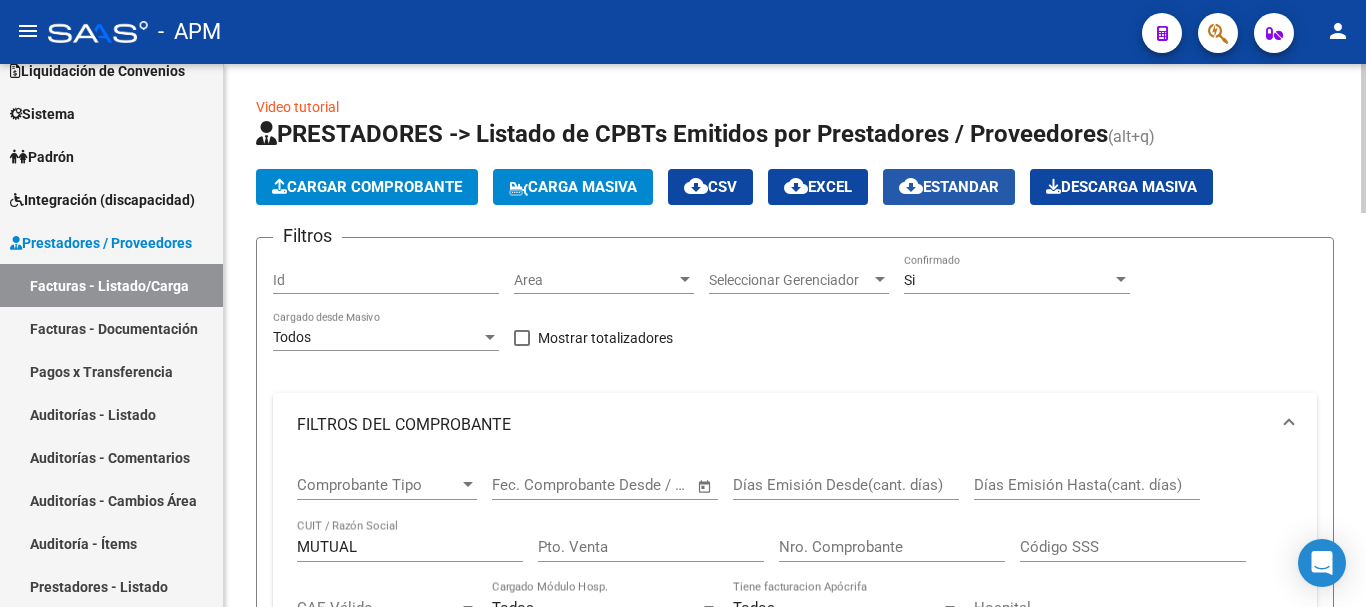 click on "cloud_download  Estandar" 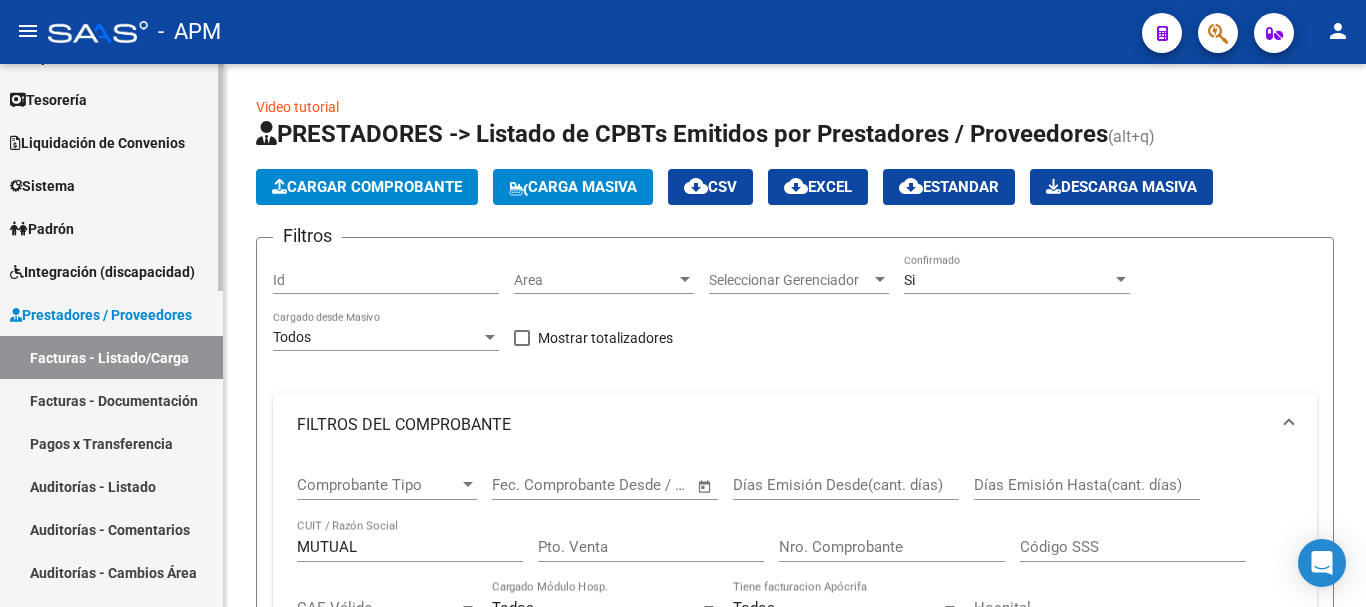 scroll, scrollTop: 0, scrollLeft: 0, axis: both 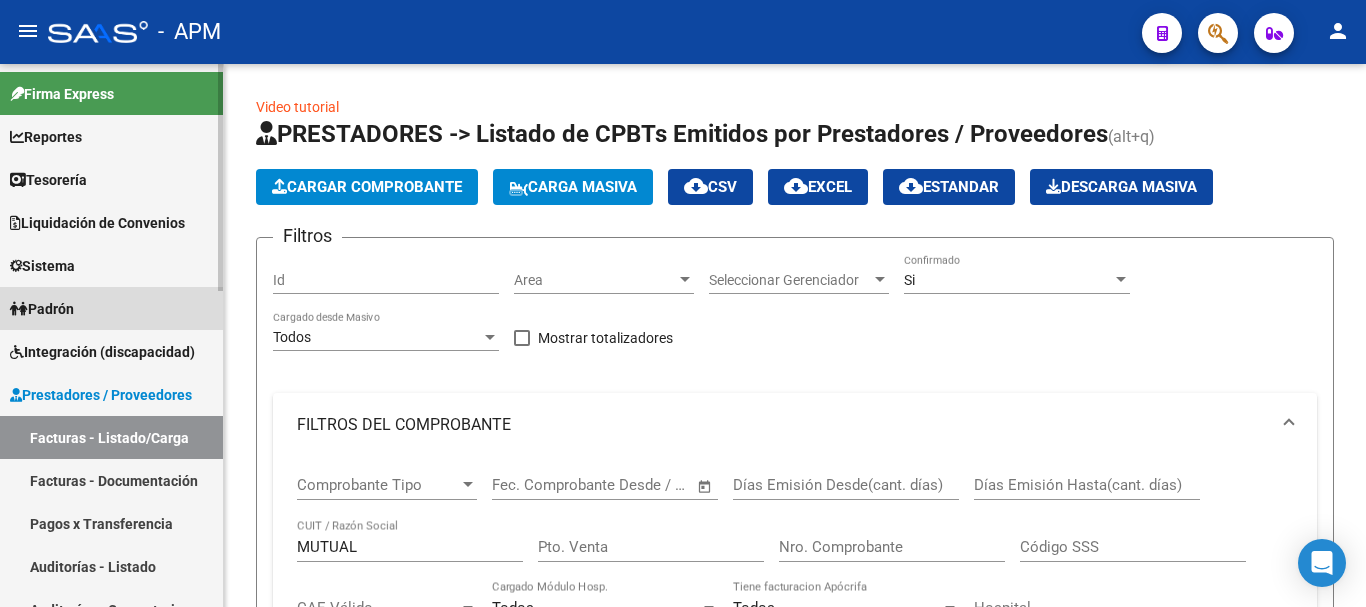 click on "Padrón" at bounding box center (111, 308) 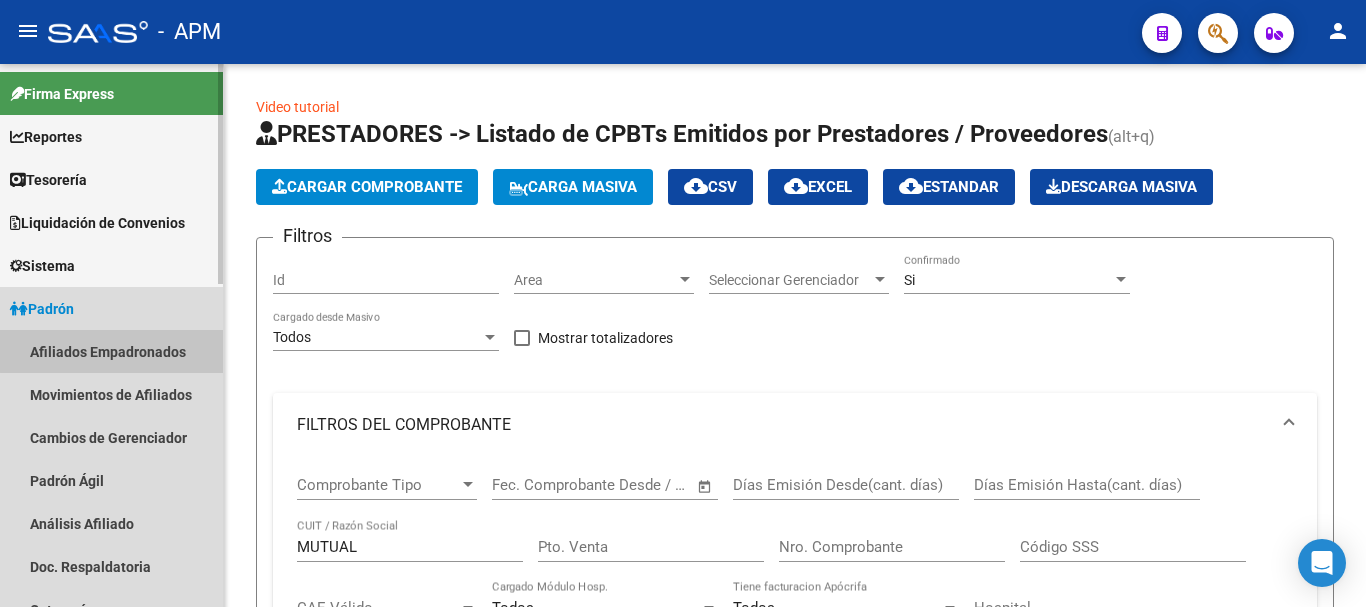 click on "Afiliados Empadronados" at bounding box center [111, 351] 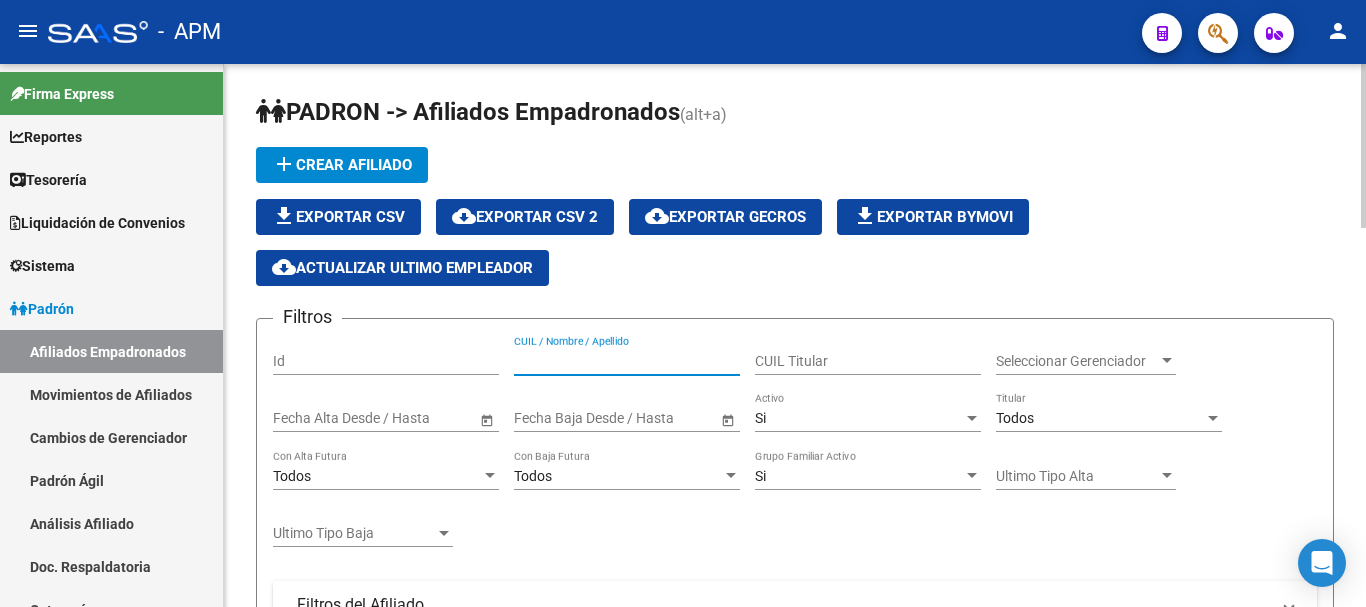 paste on "[NUMBER]" 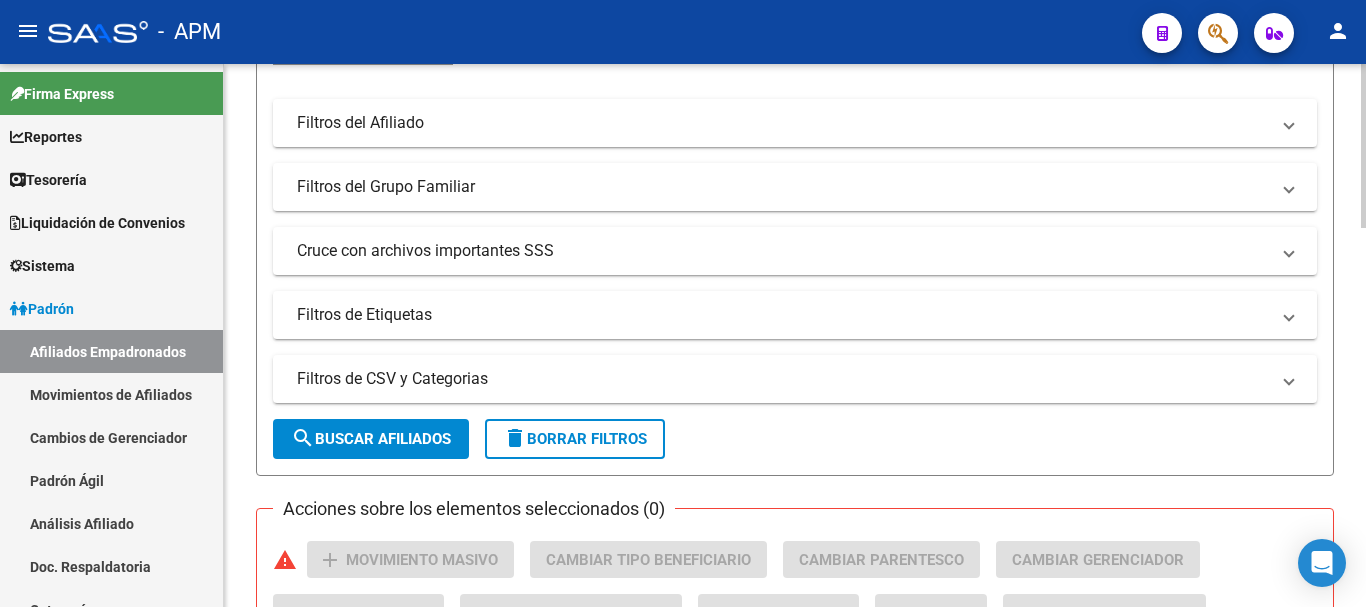 scroll, scrollTop: 500, scrollLeft: 0, axis: vertical 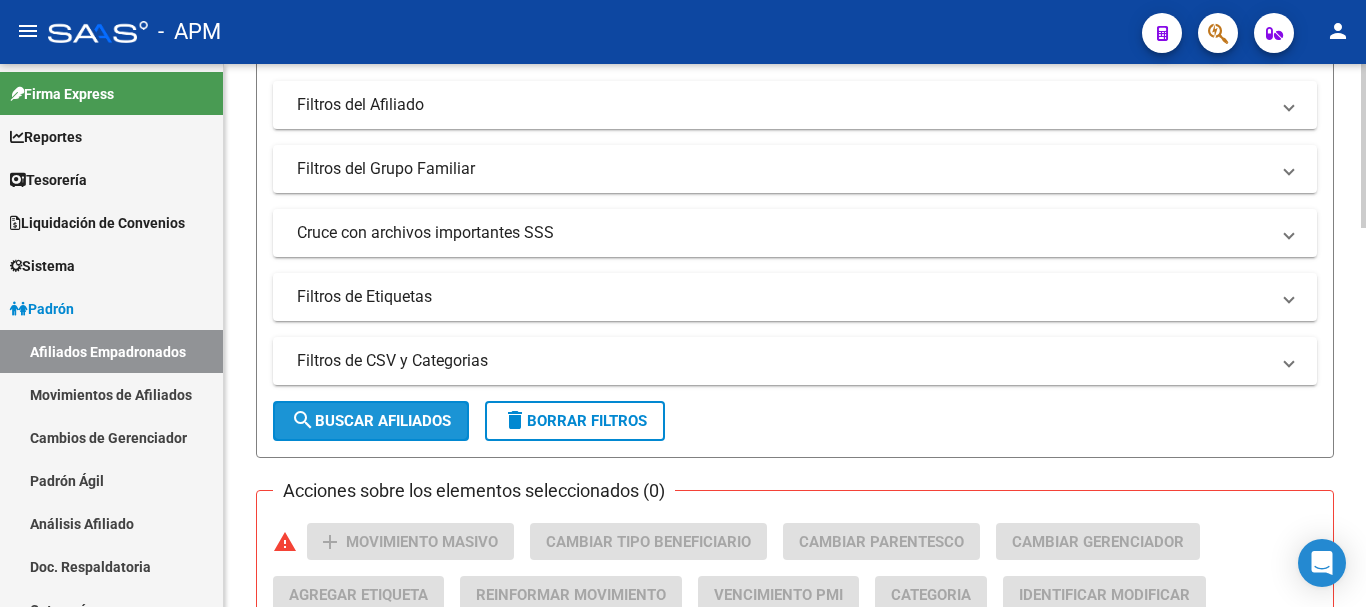 click on "search  Buscar Afiliados" 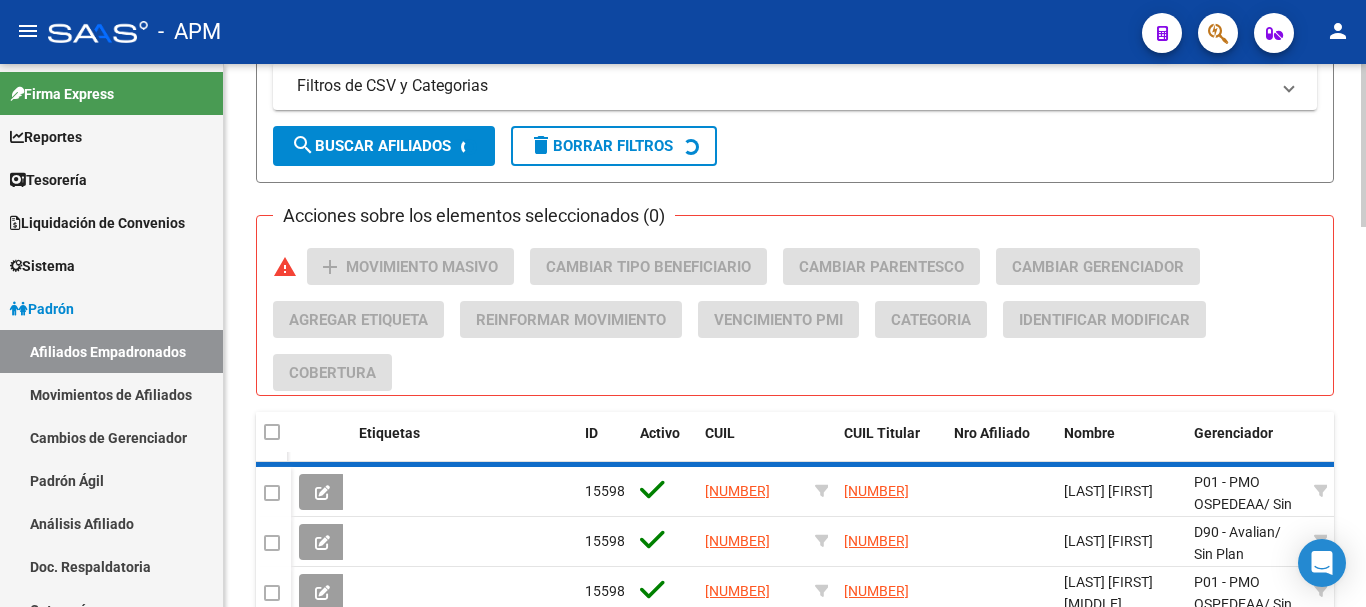scroll, scrollTop: 800, scrollLeft: 0, axis: vertical 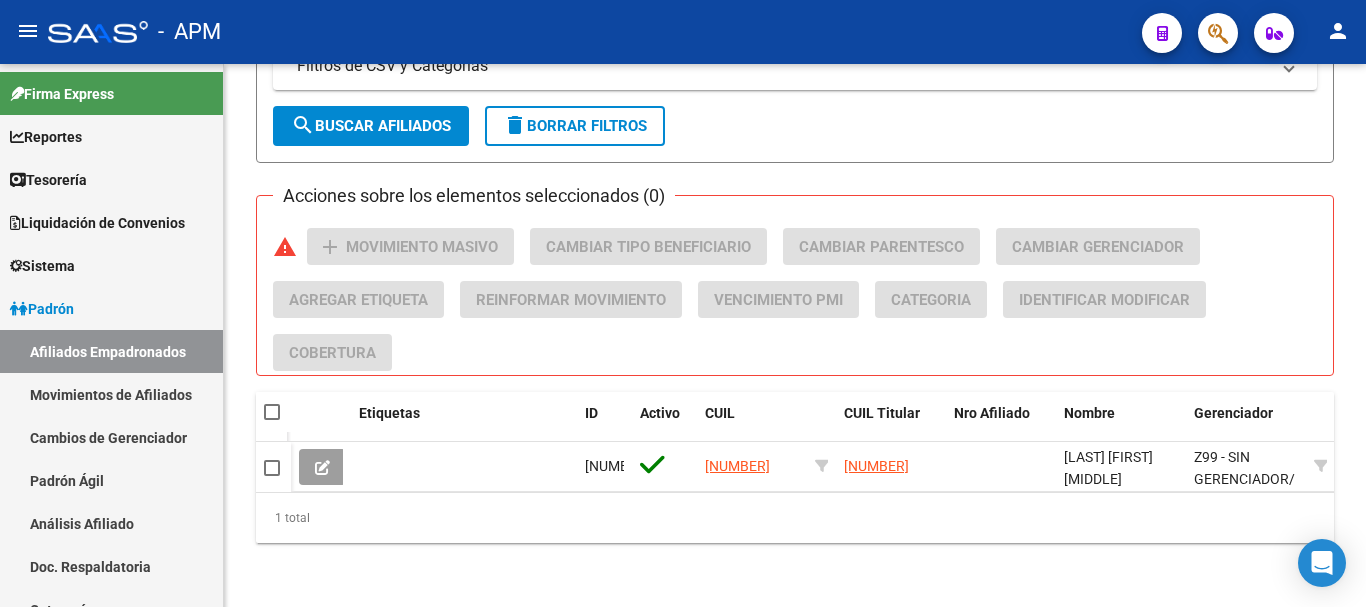 drag, startPoint x: 329, startPoint y: 468, endPoint x: 340, endPoint y: 456, distance: 16.27882 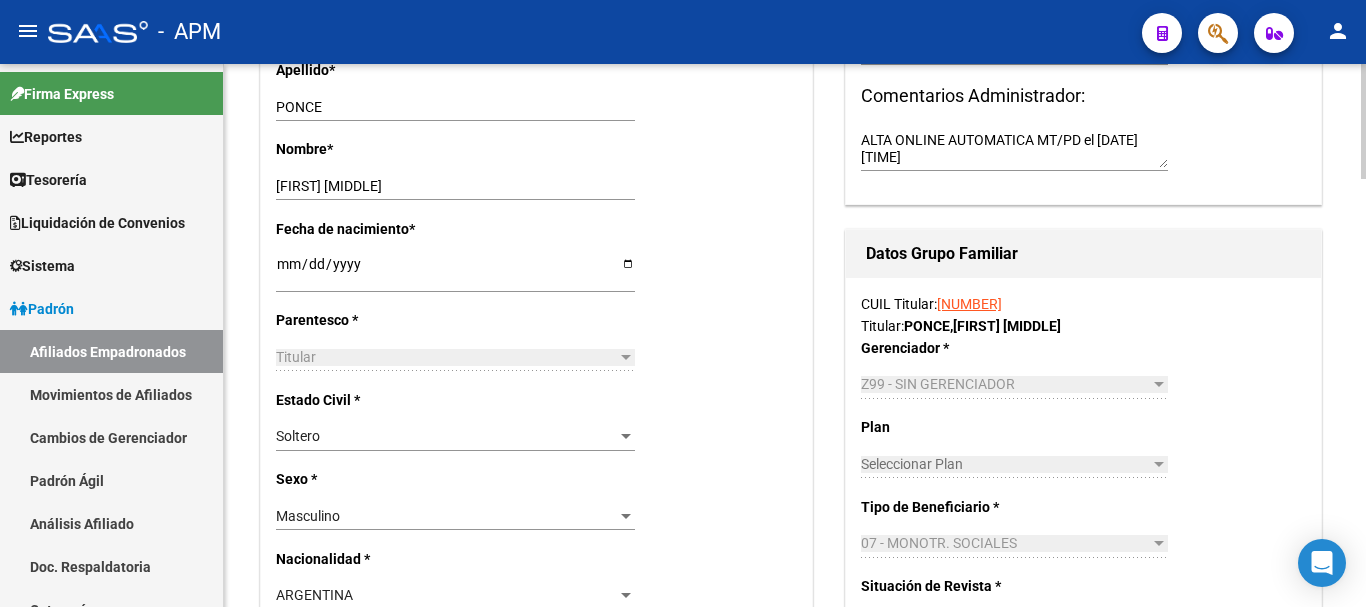 scroll, scrollTop: 0, scrollLeft: 0, axis: both 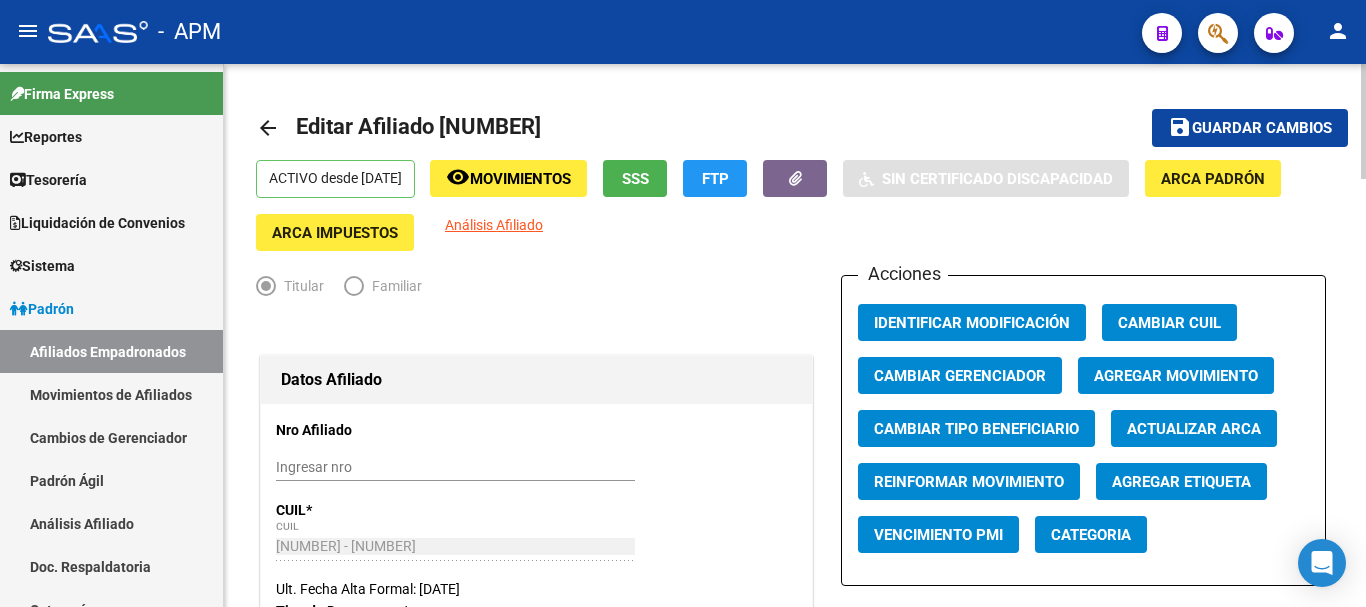 click on "arrow_back" 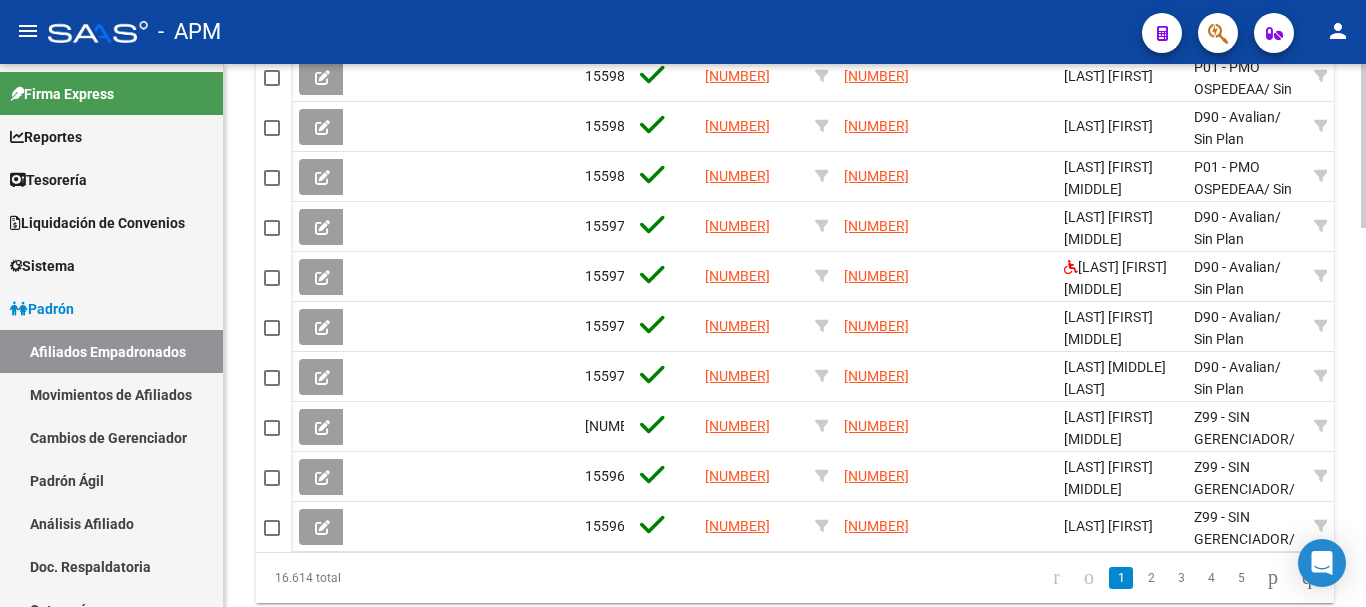 scroll, scrollTop: 1260, scrollLeft: 0, axis: vertical 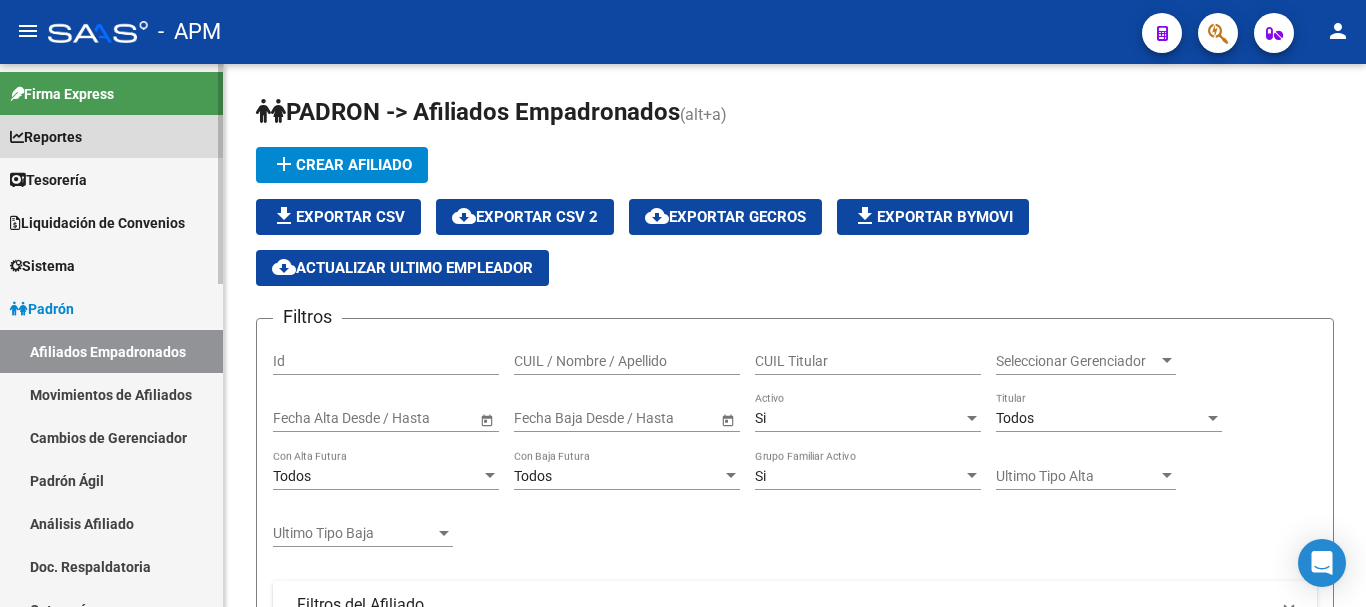 click on "Reportes" at bounding box center (111, 136) 